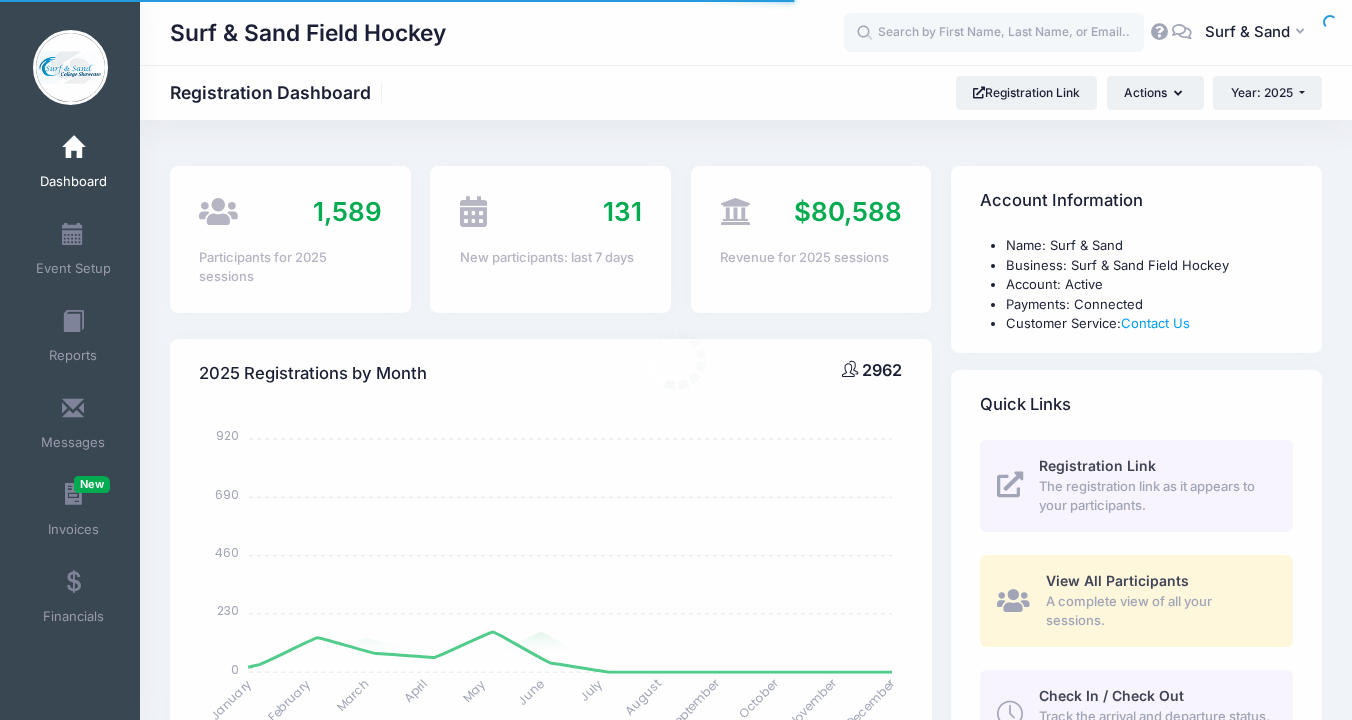select 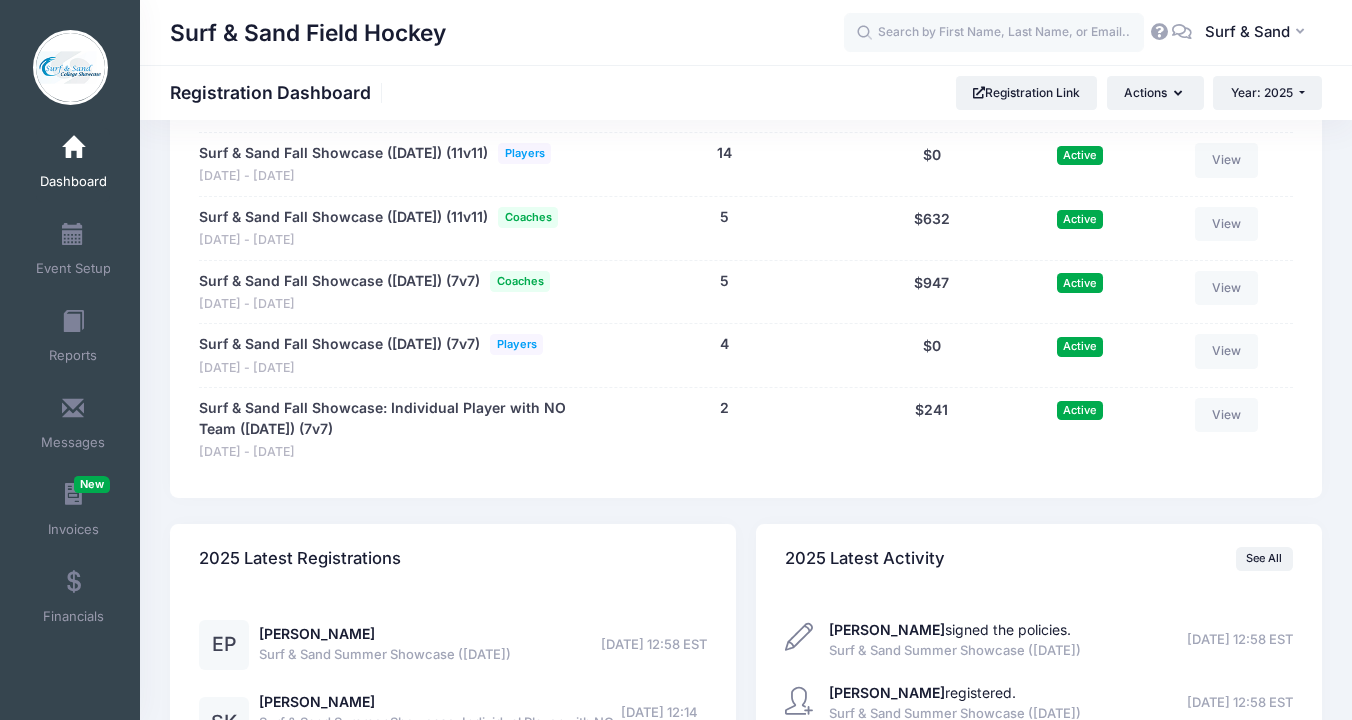 scroll, scrollTop: 3954, scrollLeft: 0, axis: vertical 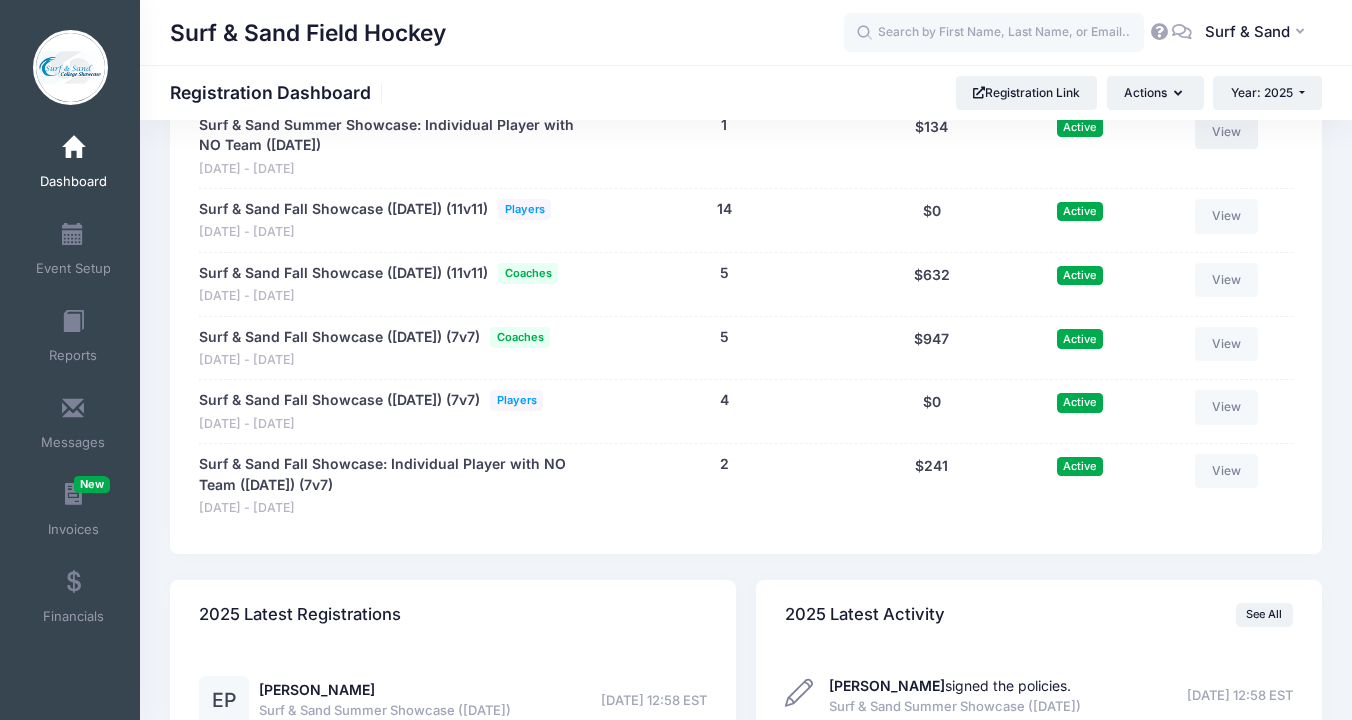click on "View" at bounding box center (1227, 132) 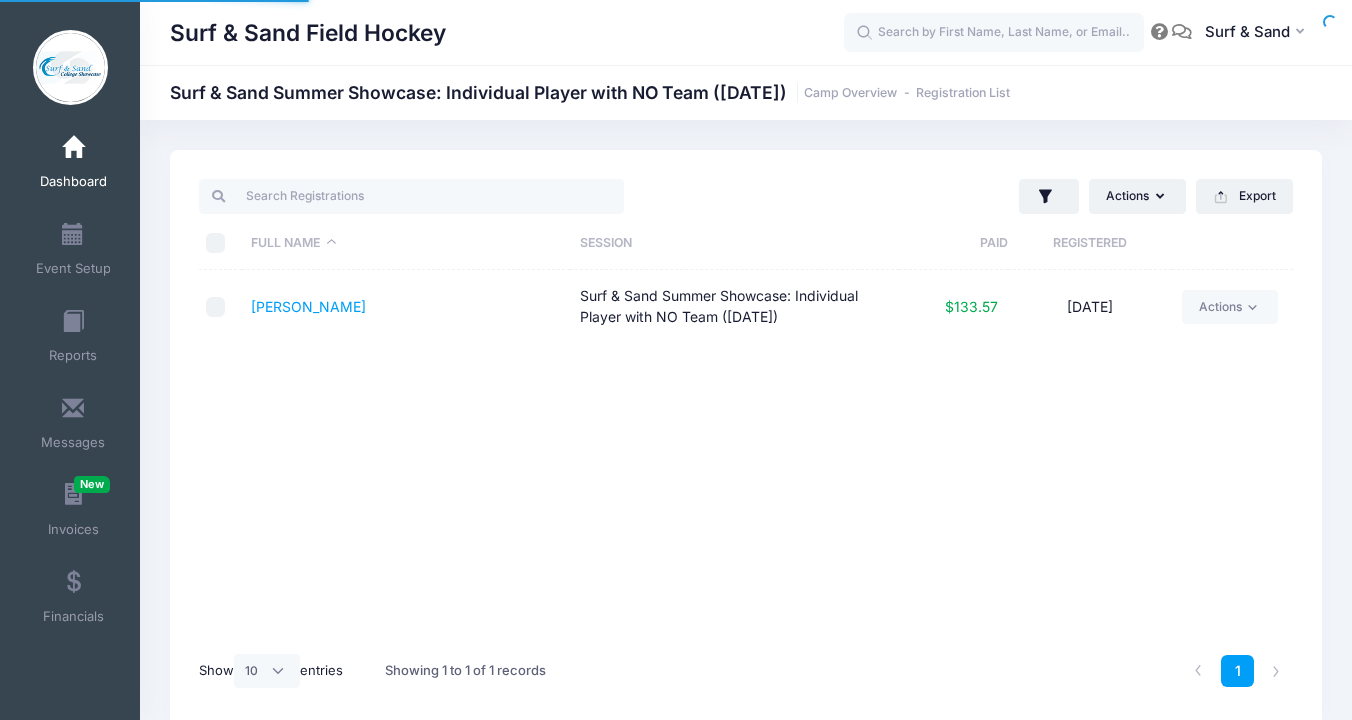 select on "10" 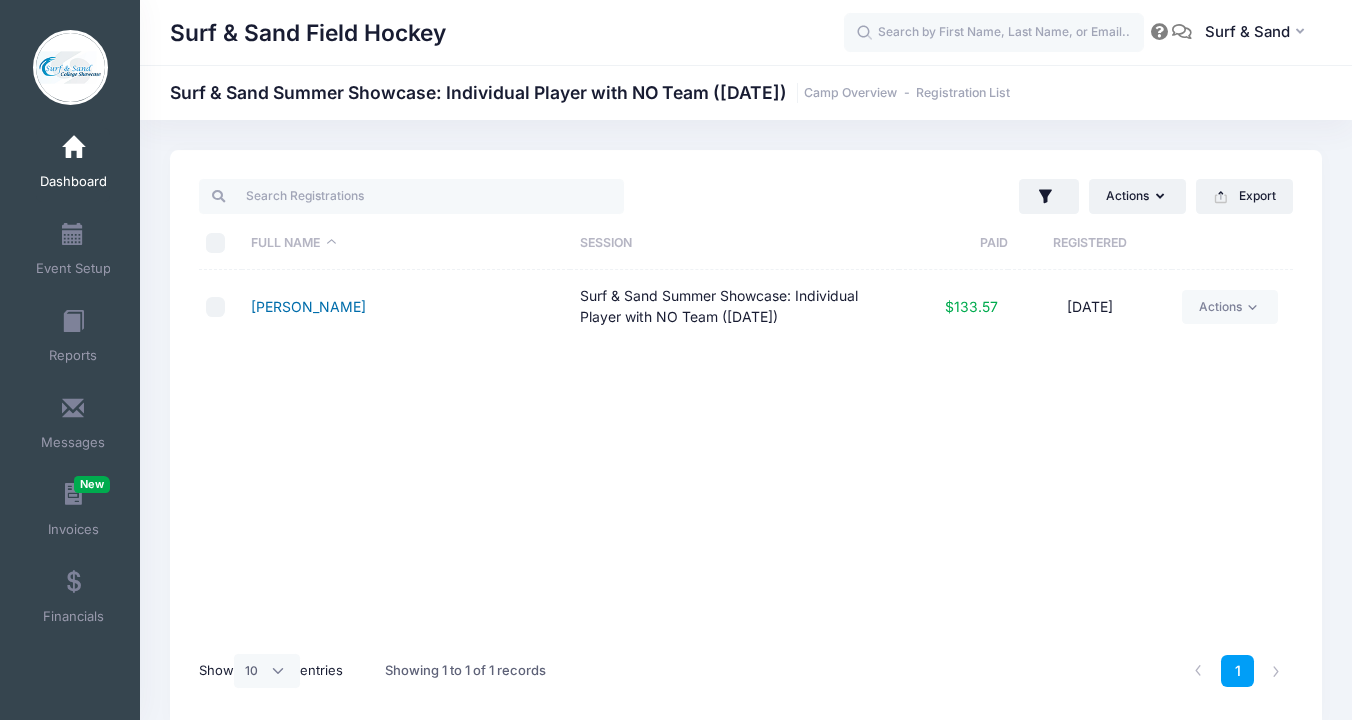 click on "[PERSON_NAME]" at bounding box center (308, 306) 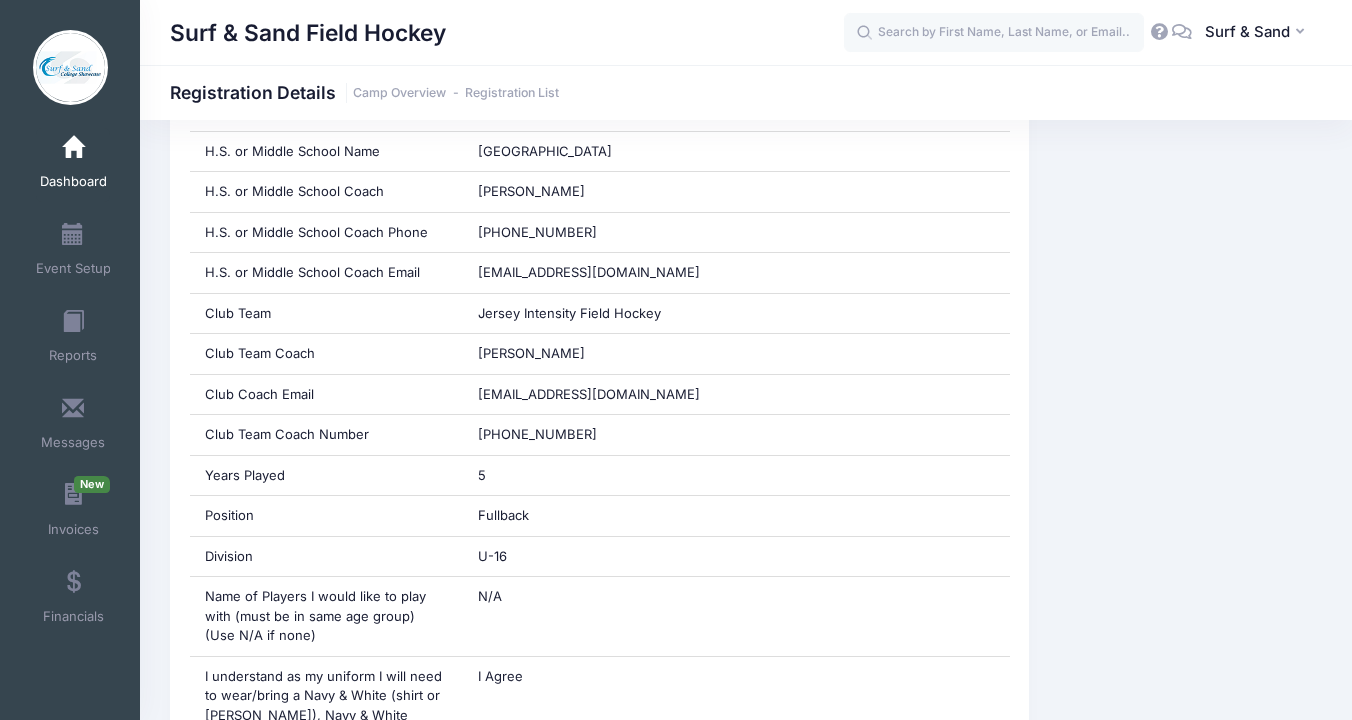scroll, scrollTop: 0, scrollLeft: 0, axis: both 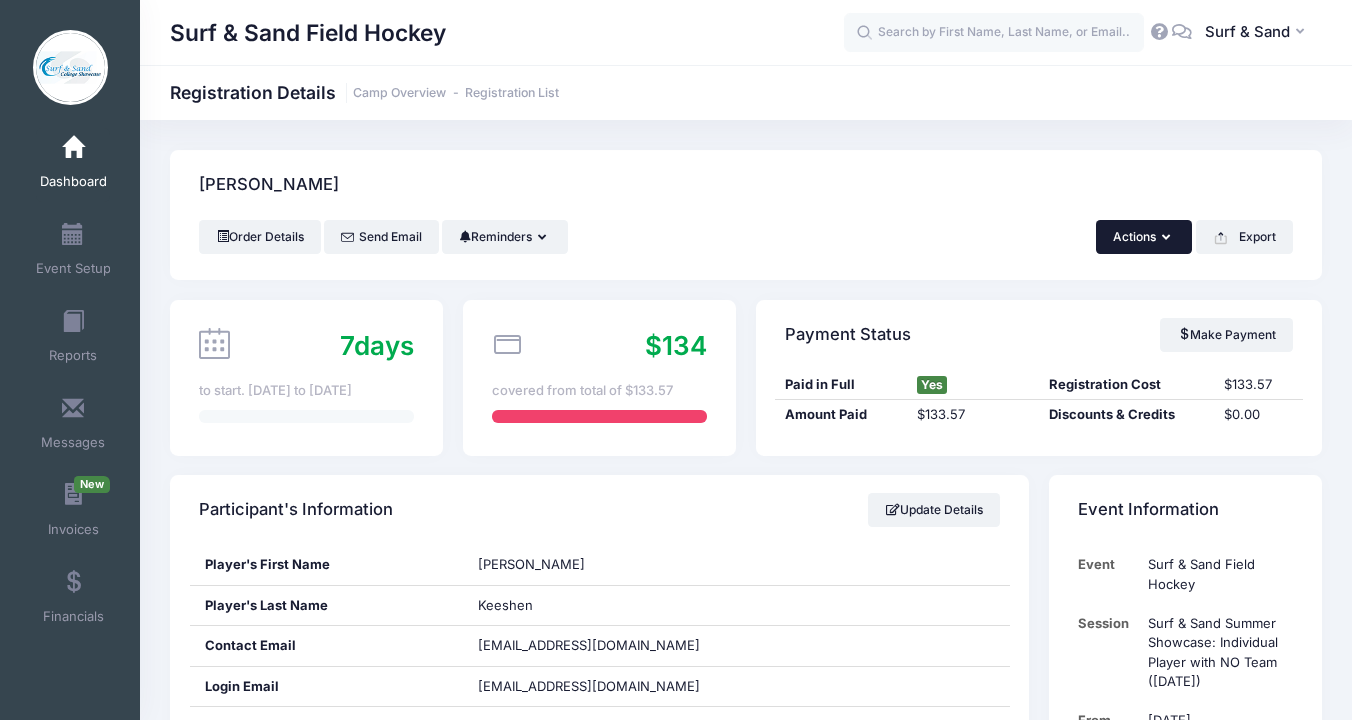 click on "Actions" at bounding box center [1144, 237] 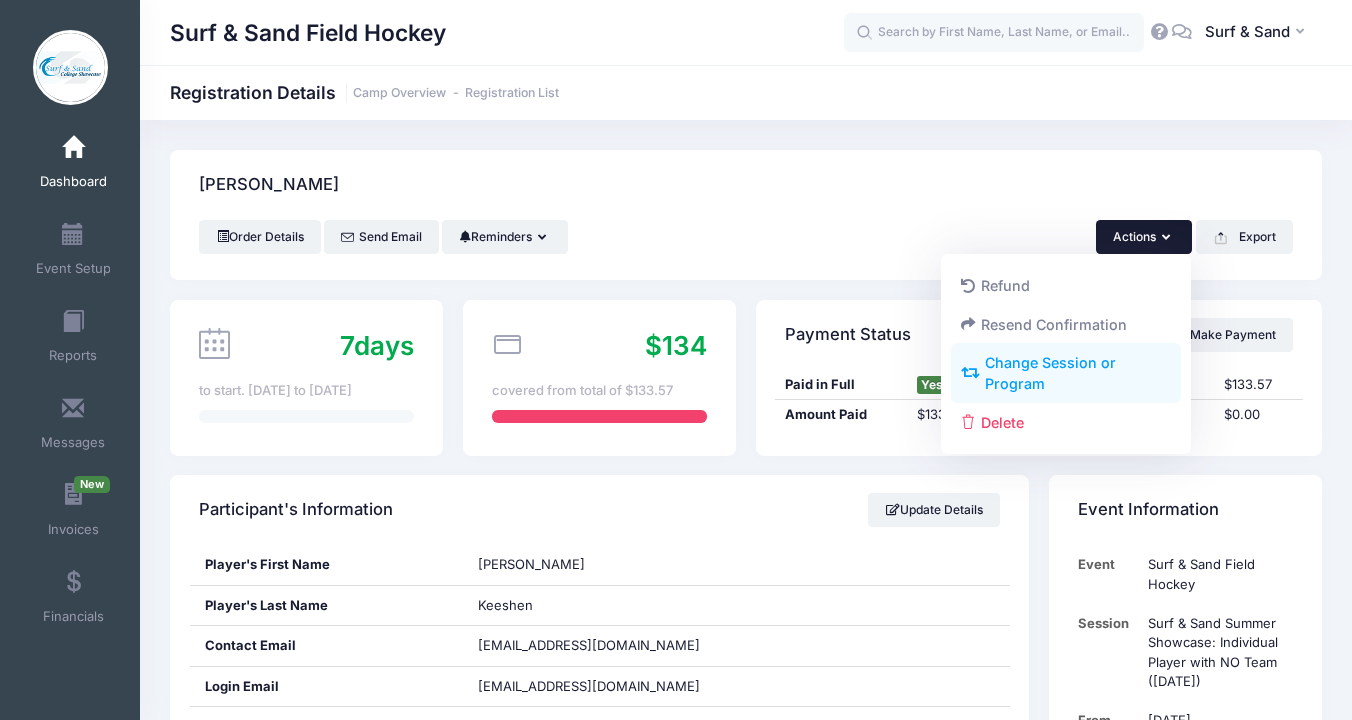 click on "Change Session or Program" at bounding box center (1066, 374) 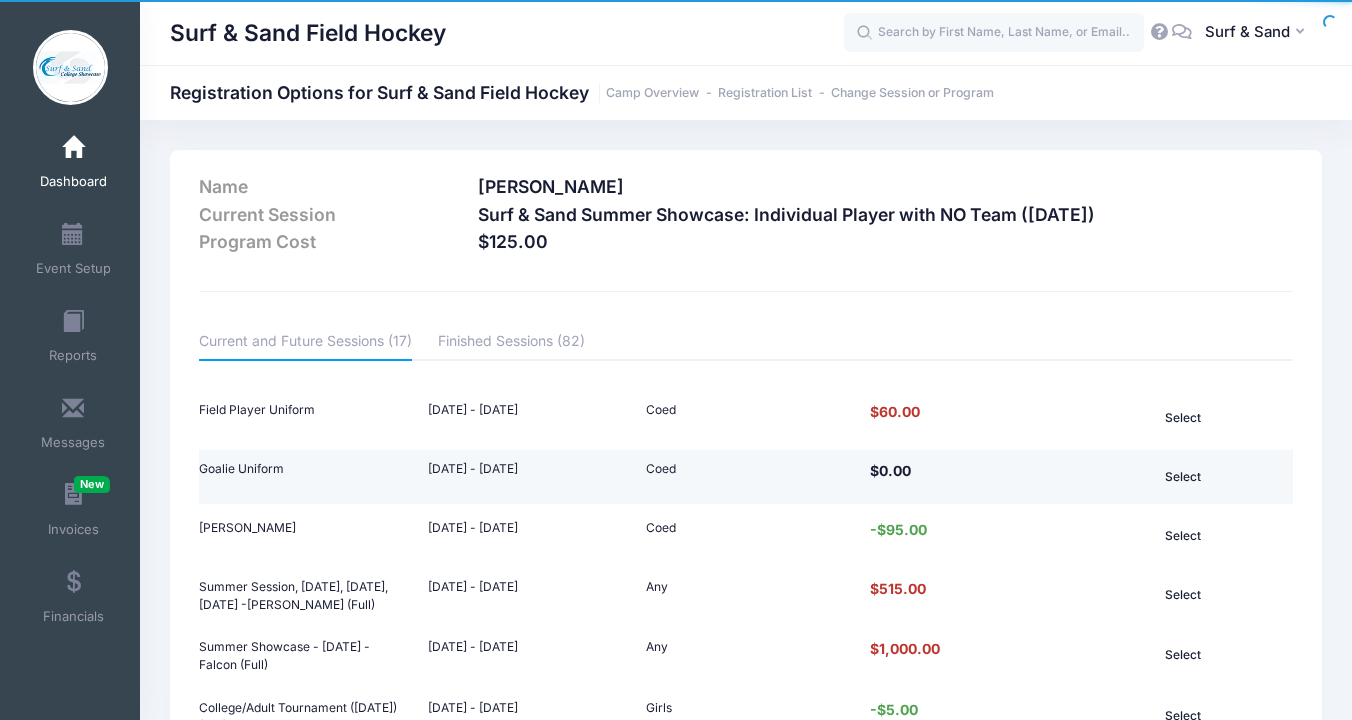 scroll, scrollTop: 354, scrollLeft: 0, axis: vertical 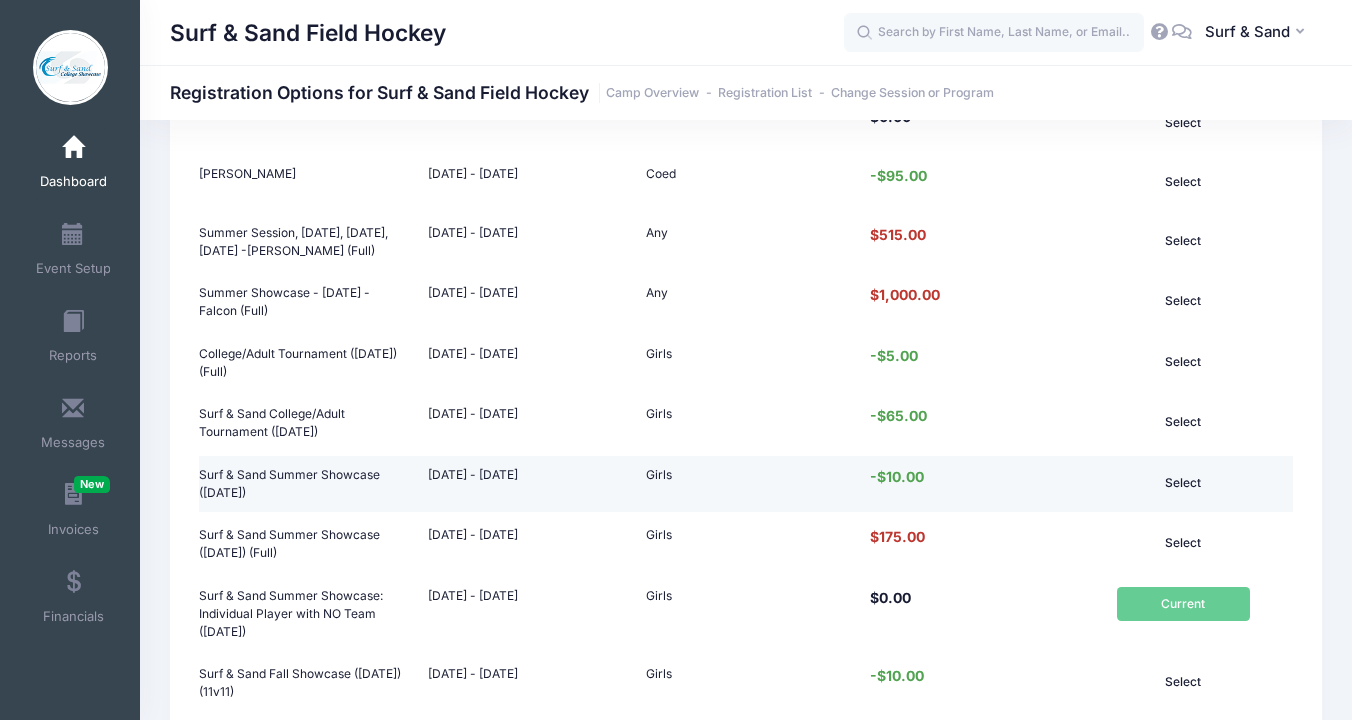 click on "Select" at bounding box center (1183, 483) 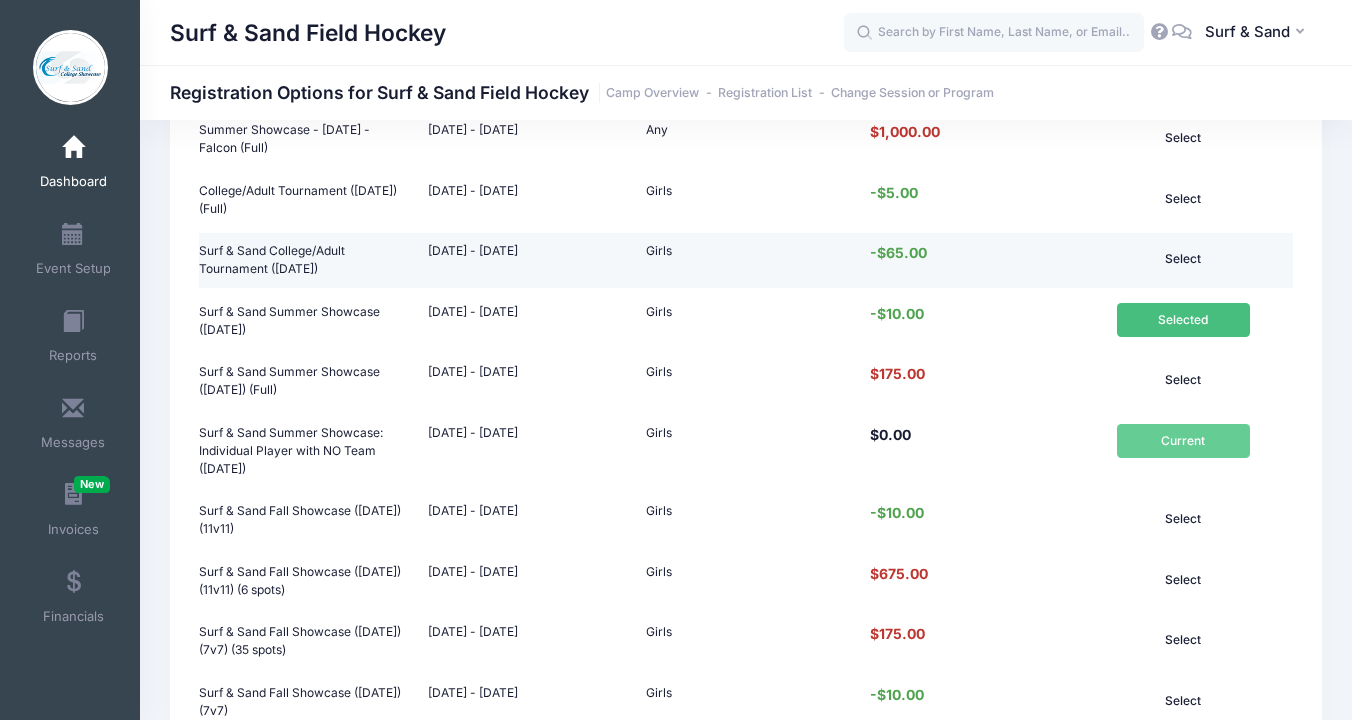 scroll, scrollTop: 921, scrollLeft: 0, axis: vertical 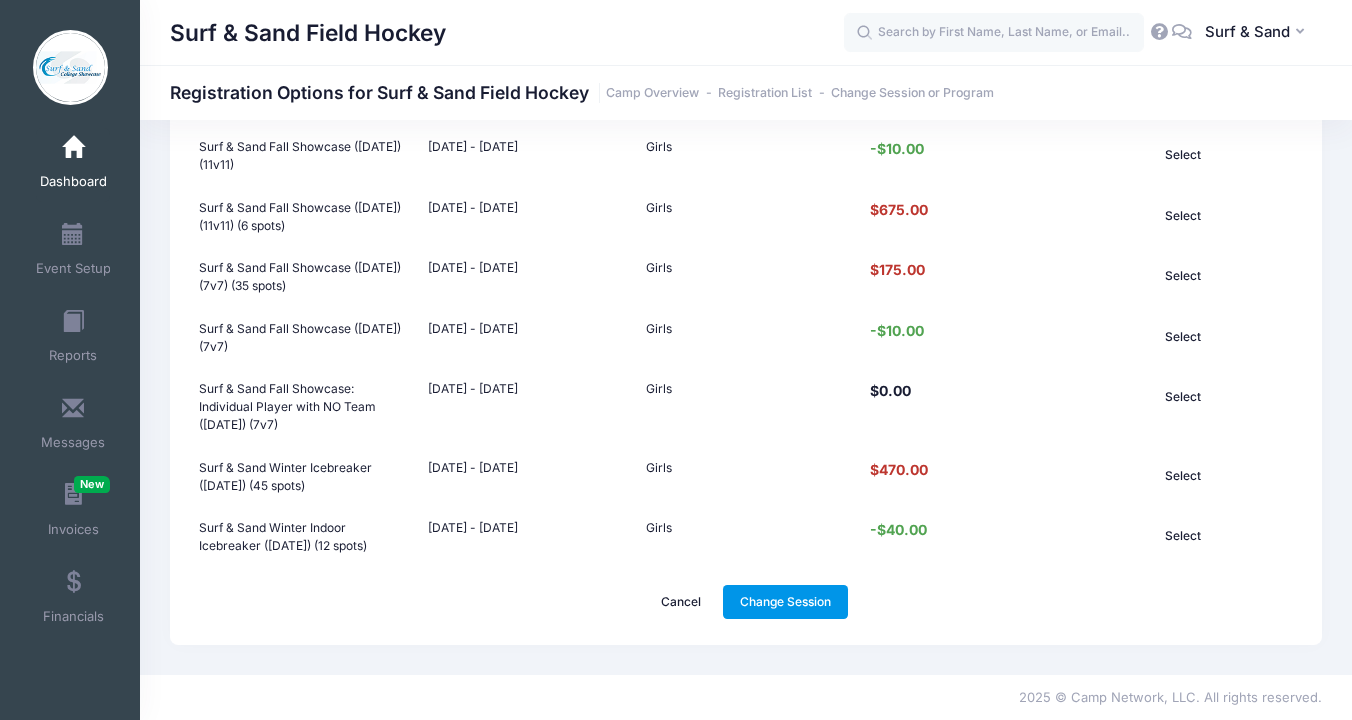 click on "Change Session" at bounding box center (786, 602) 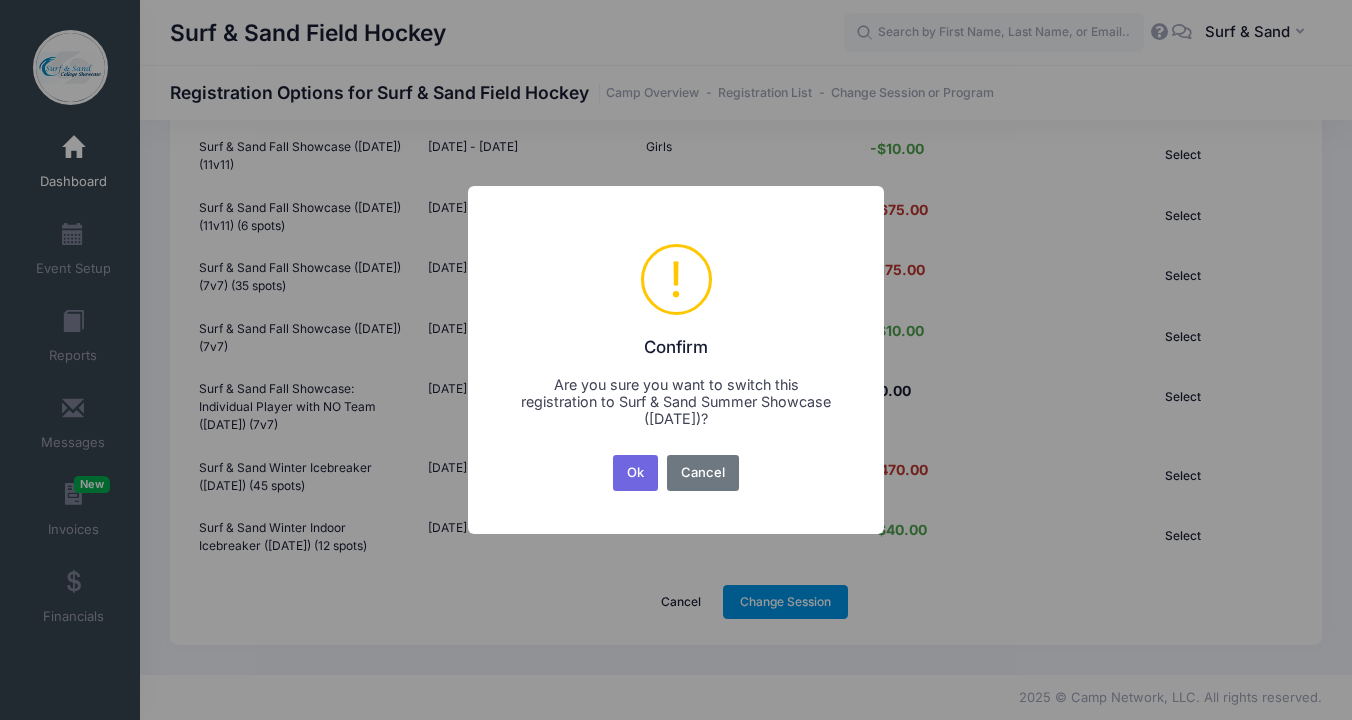 scroll, scrollTop: 0, scrollLeft: 0, axis: both 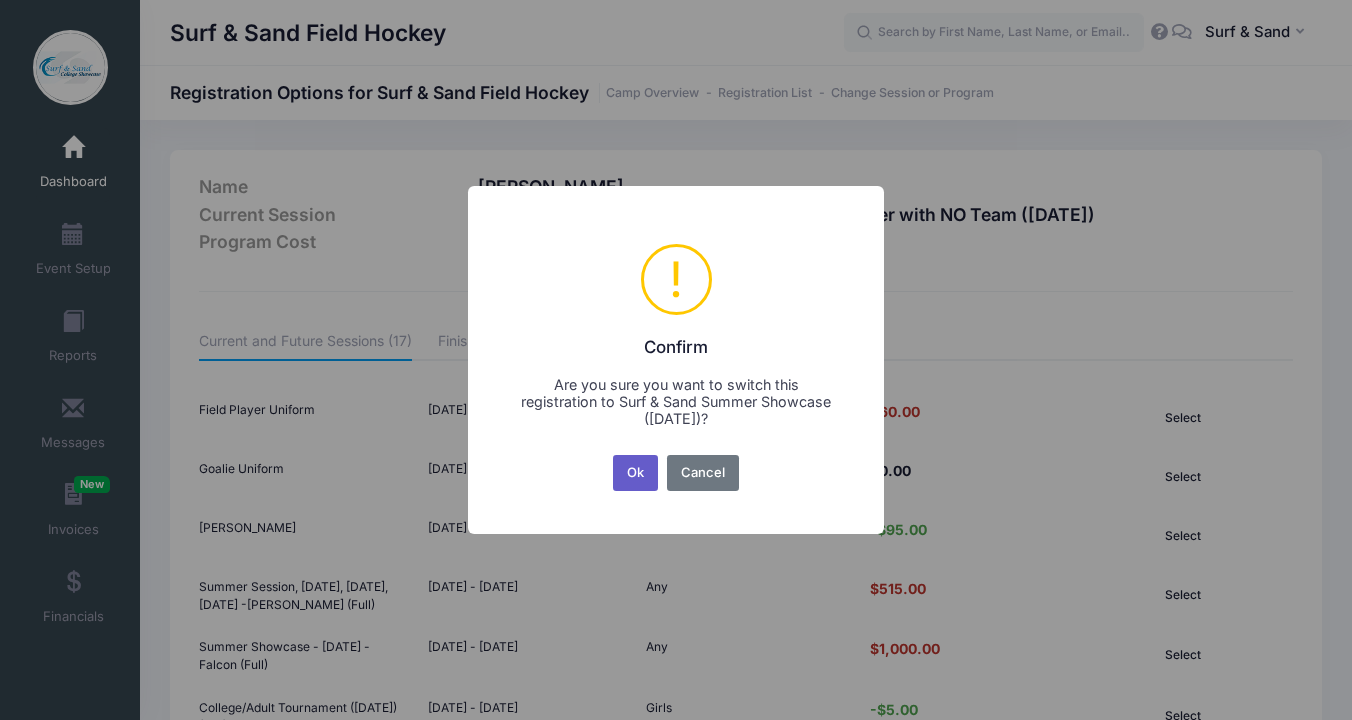 click on "Ok" at bounding box center (636, 473) 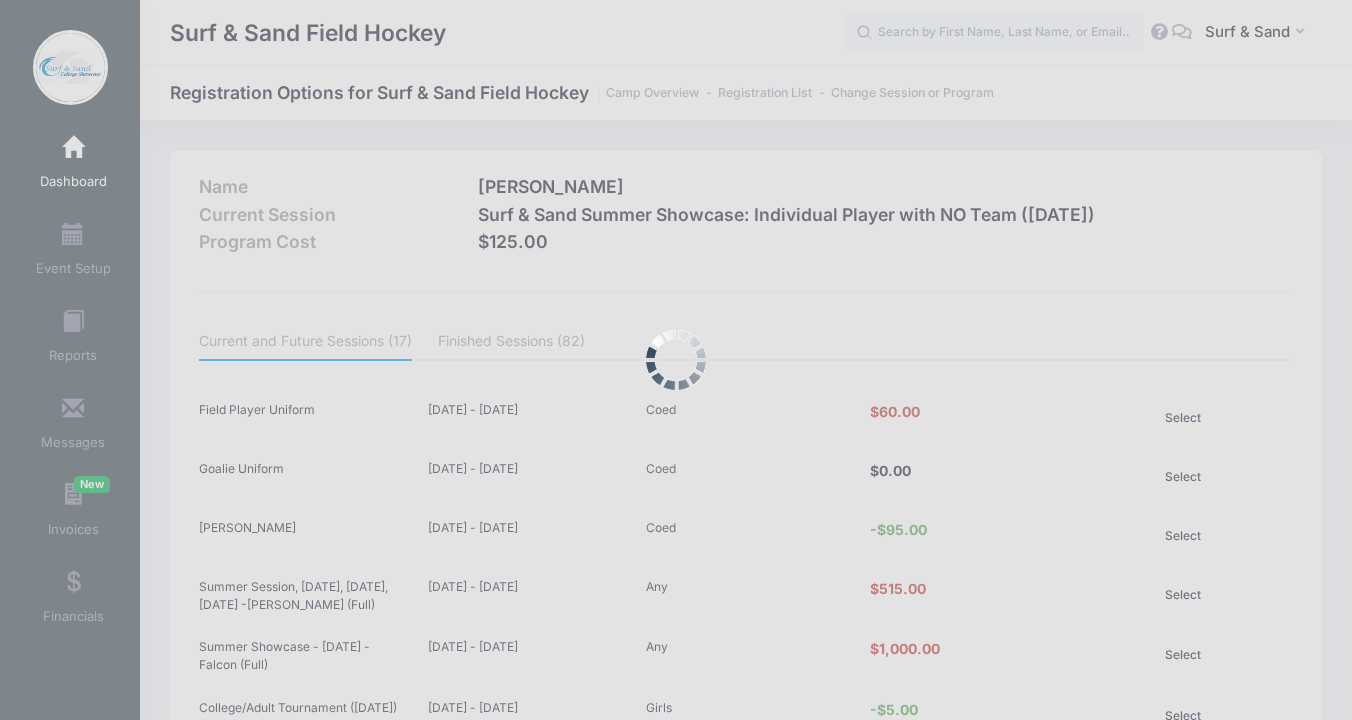 scroll, scrollTop: 921, scrollLeft: 0, axis: vertical 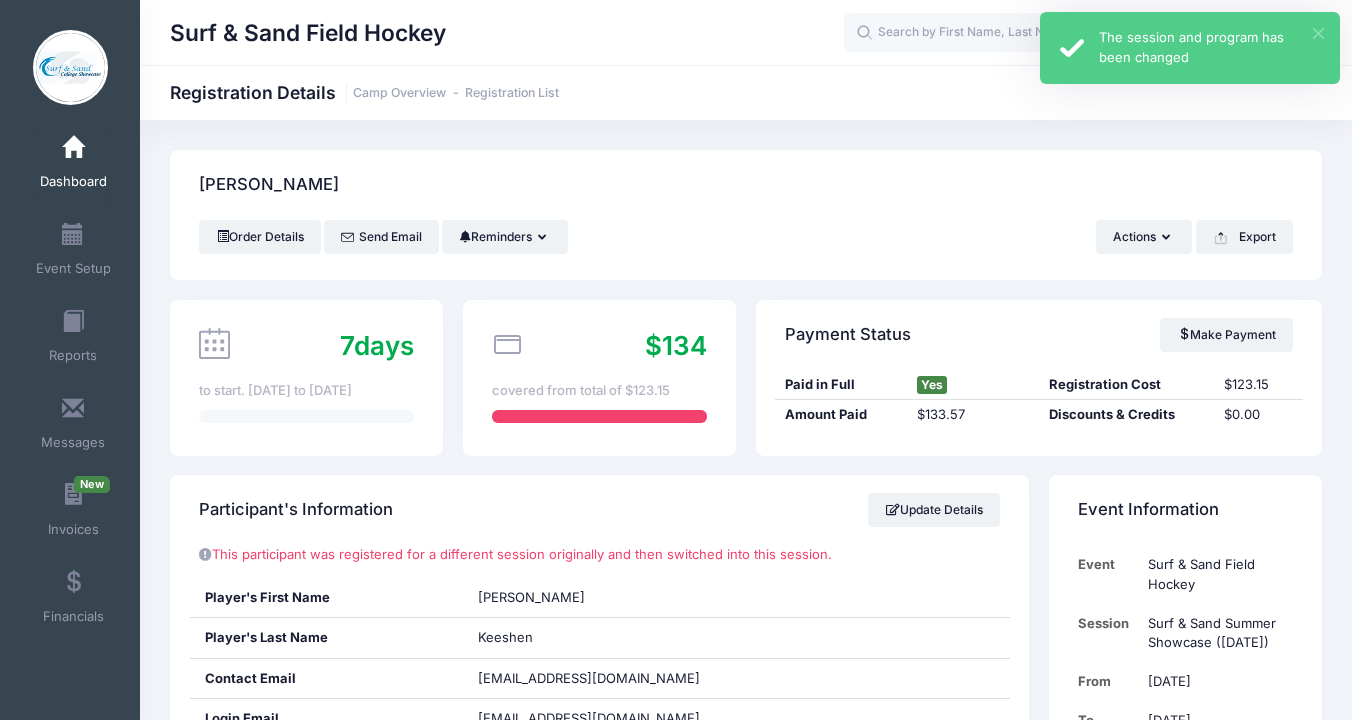 click on "×" at bounding box center [1318, 33] 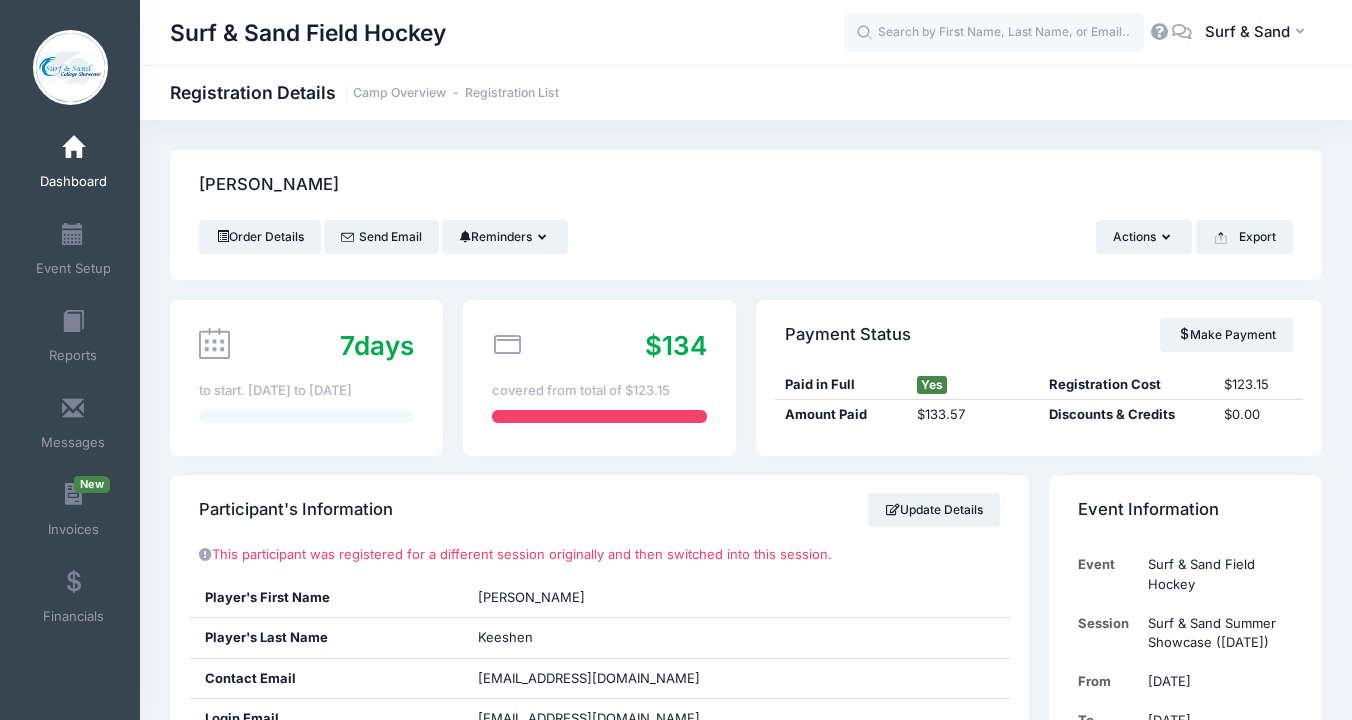 click on "Dashboard" at bounding box center [73, 182] 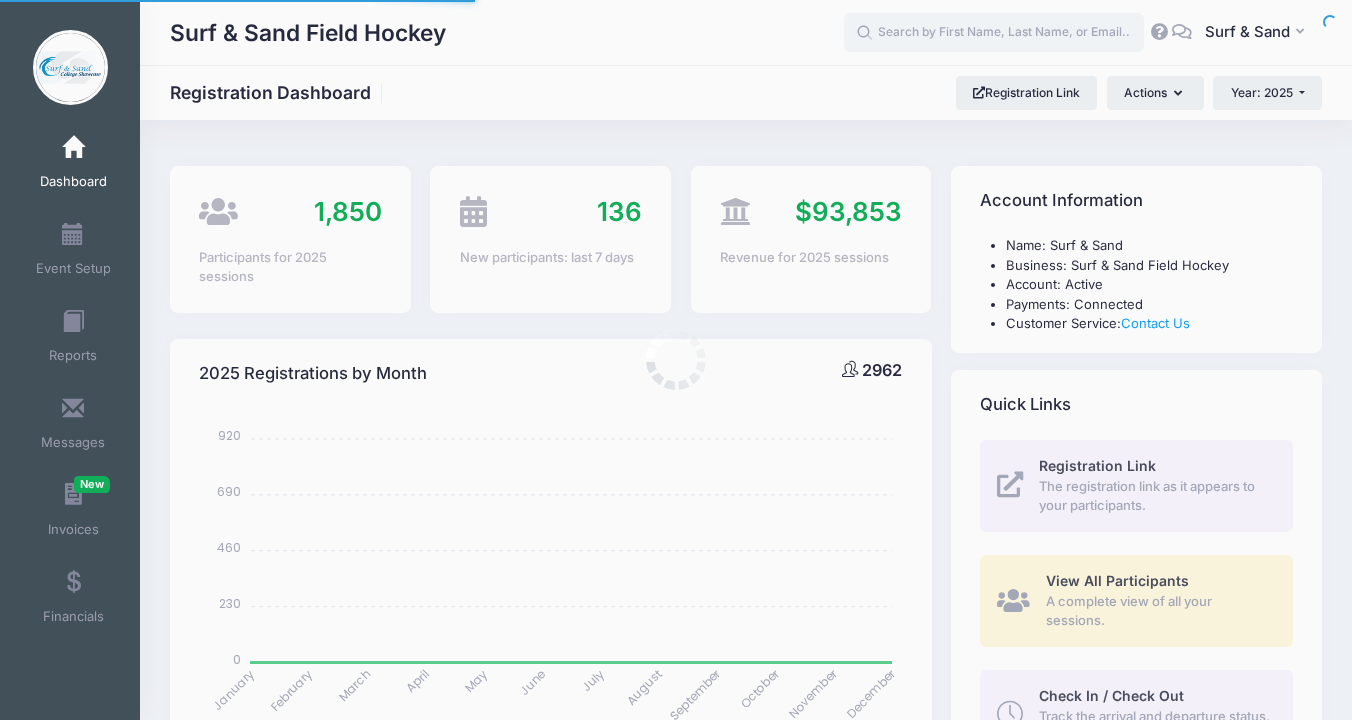 select 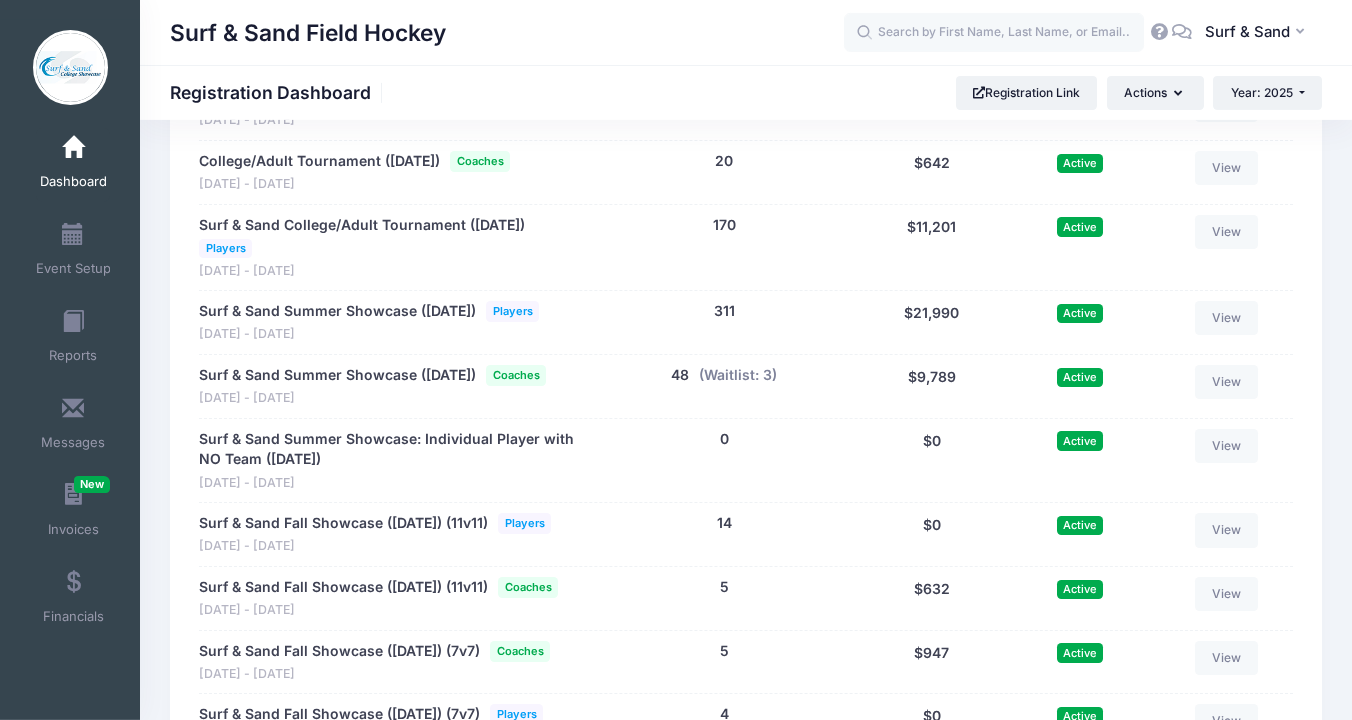 scroll, scrollTop: 3781, scrollLeft: 0, axis: vertical 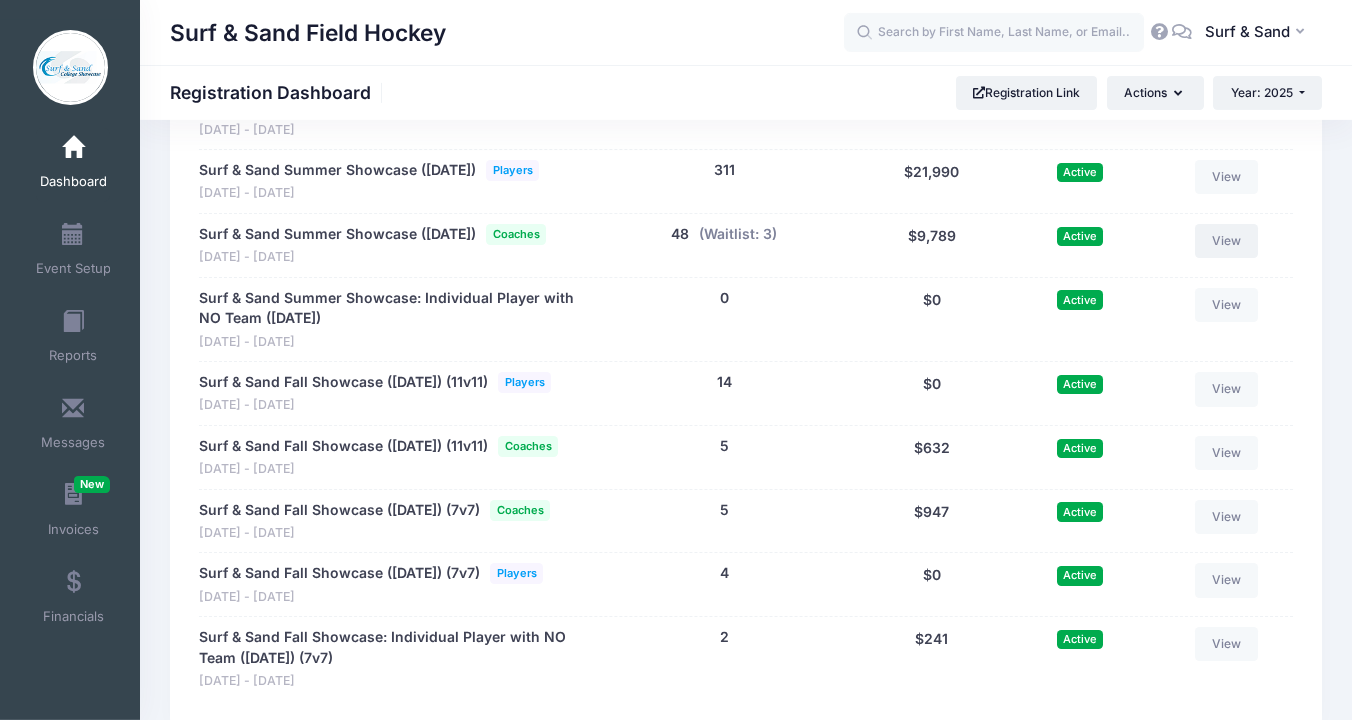 click on "View" at bounding box center [1227, 241] 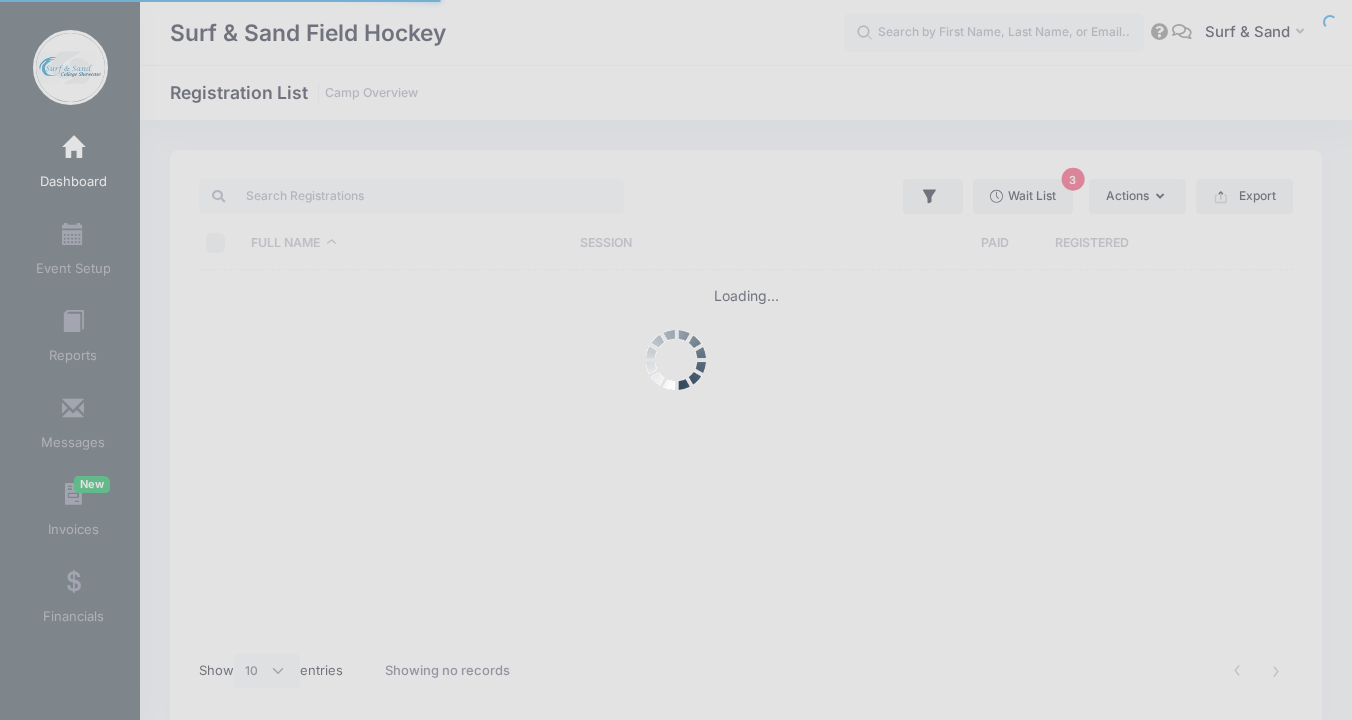 select on "10" 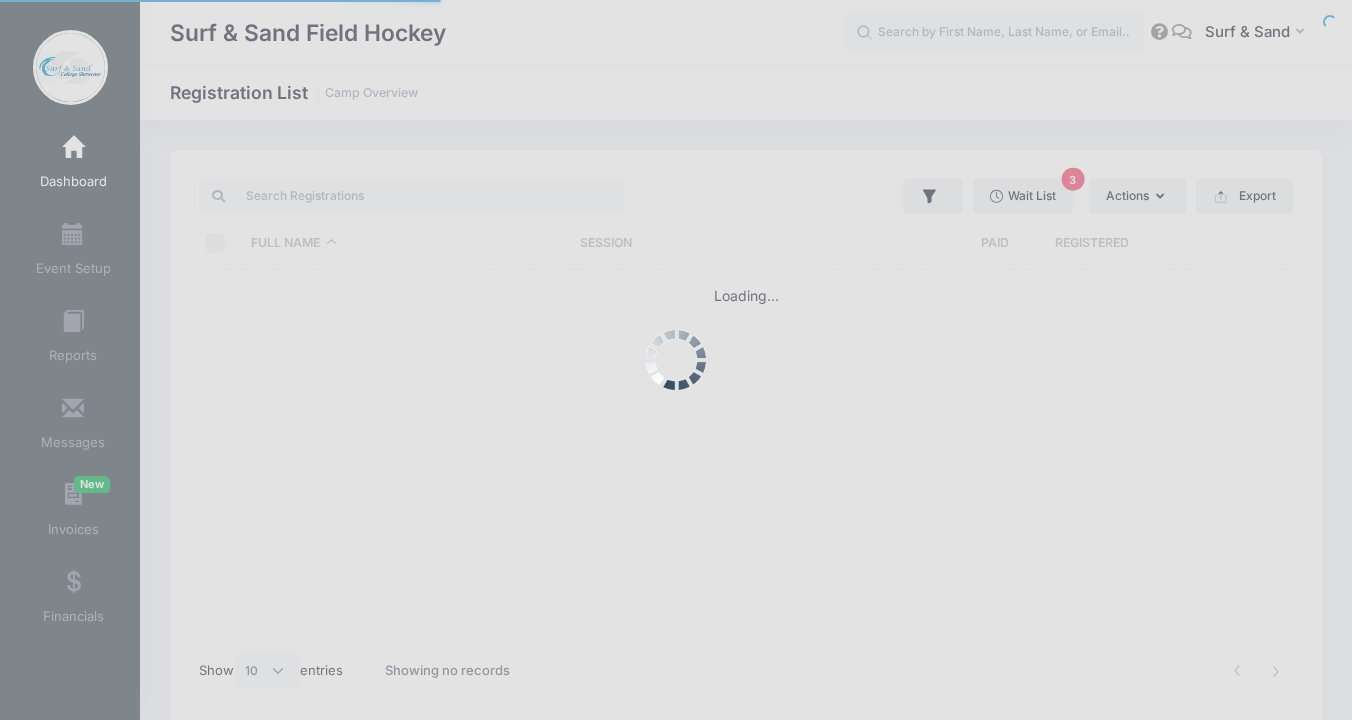 scroll, scrollTop: 0, scrollLeft: 0, axis: both 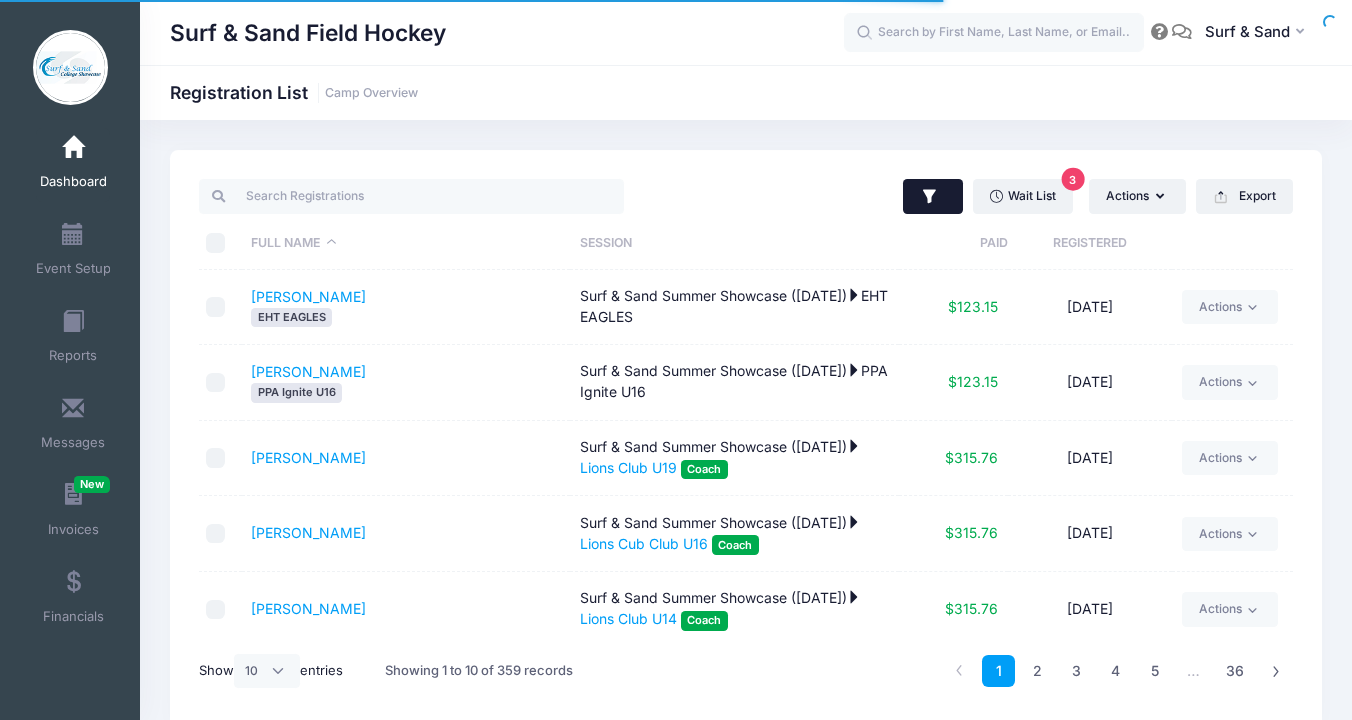 click 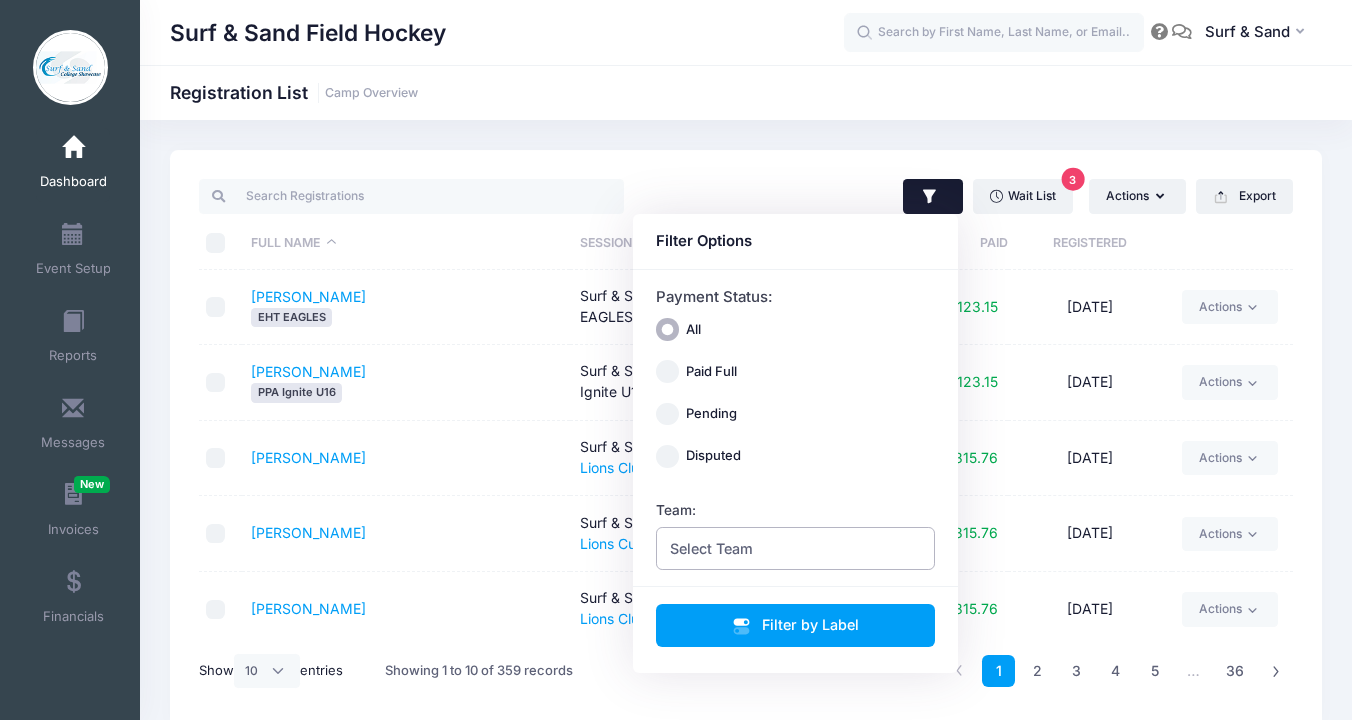 click on "Select Team" at bounding box center (796, 548) 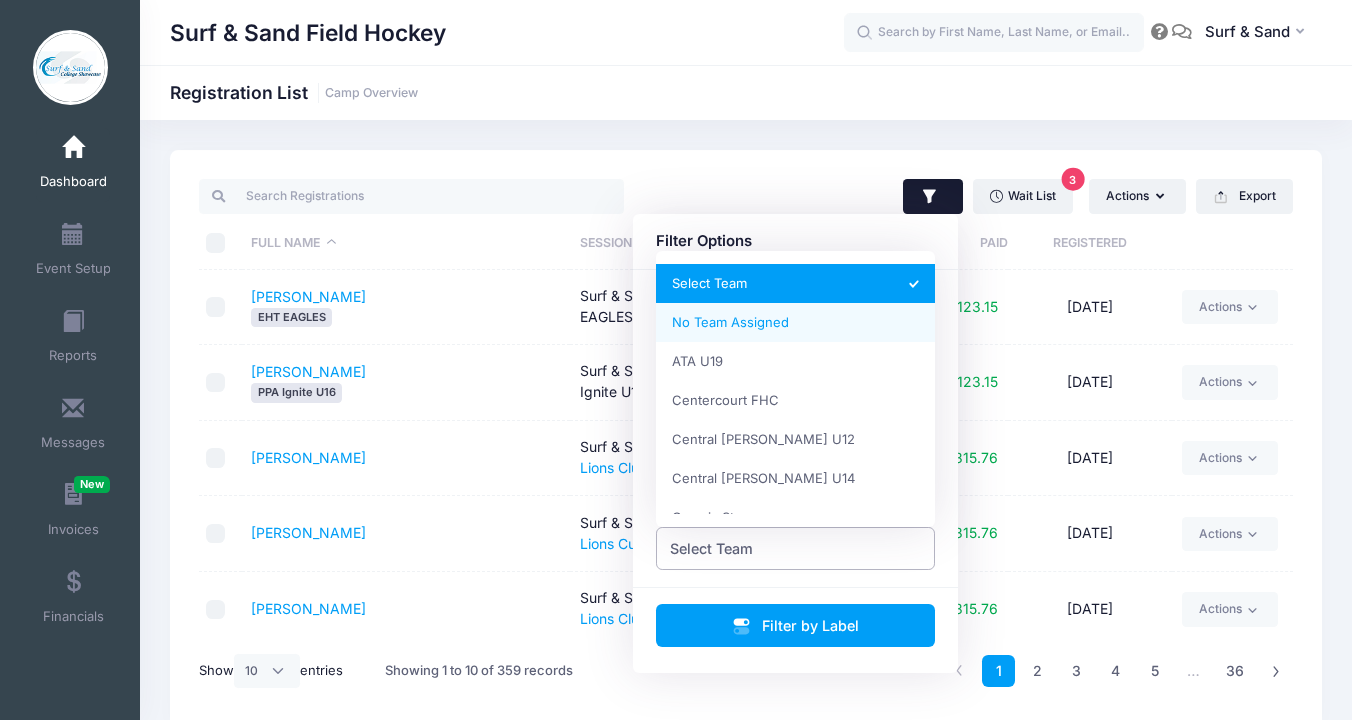 select on "0_cn-no-team" 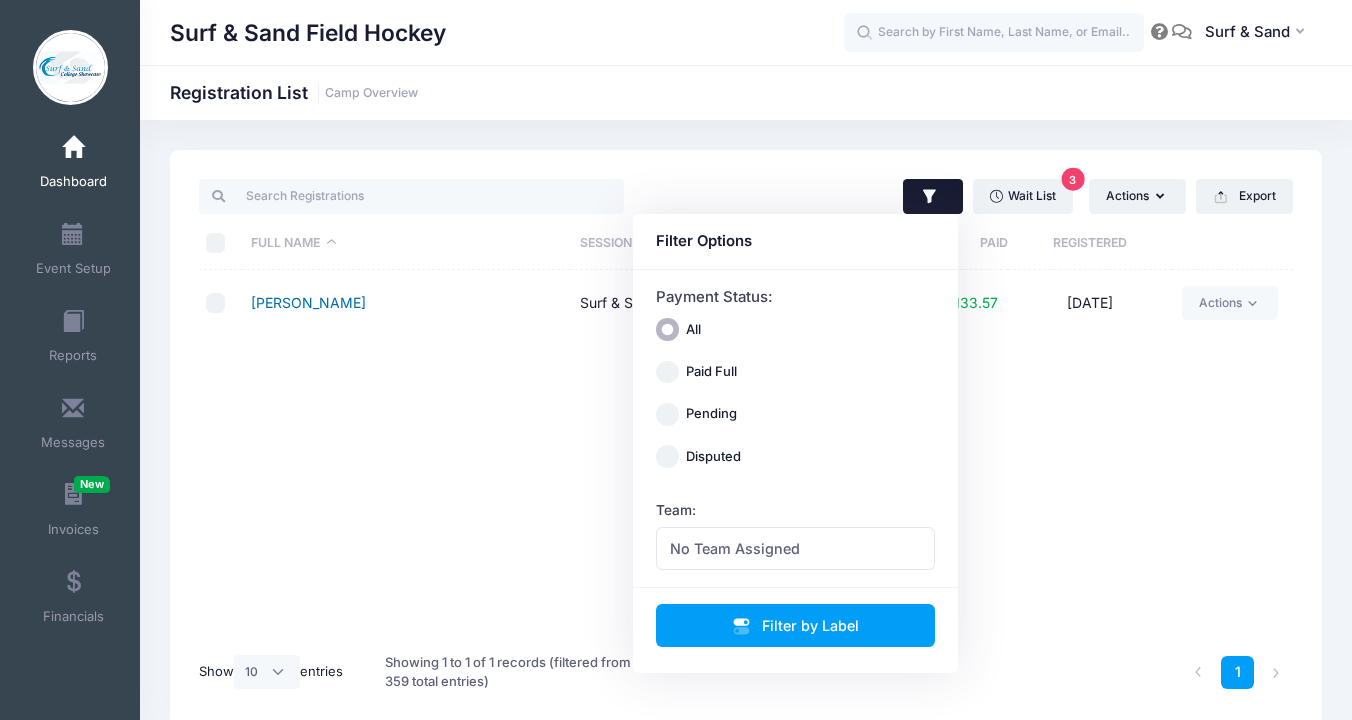 click on "Keeshen, Sarah" at bounding box center [308, 302] 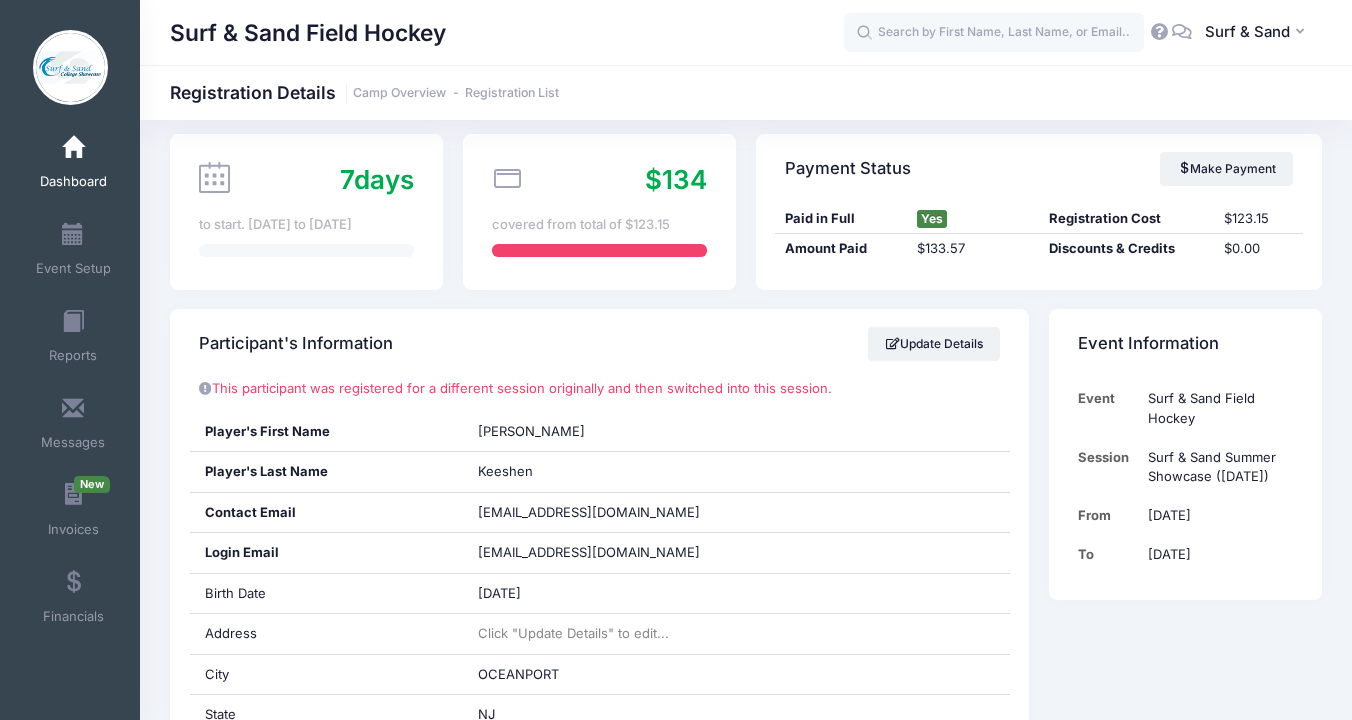 scroll, scrollTop: 0, scrollLeft: 0, axis: both 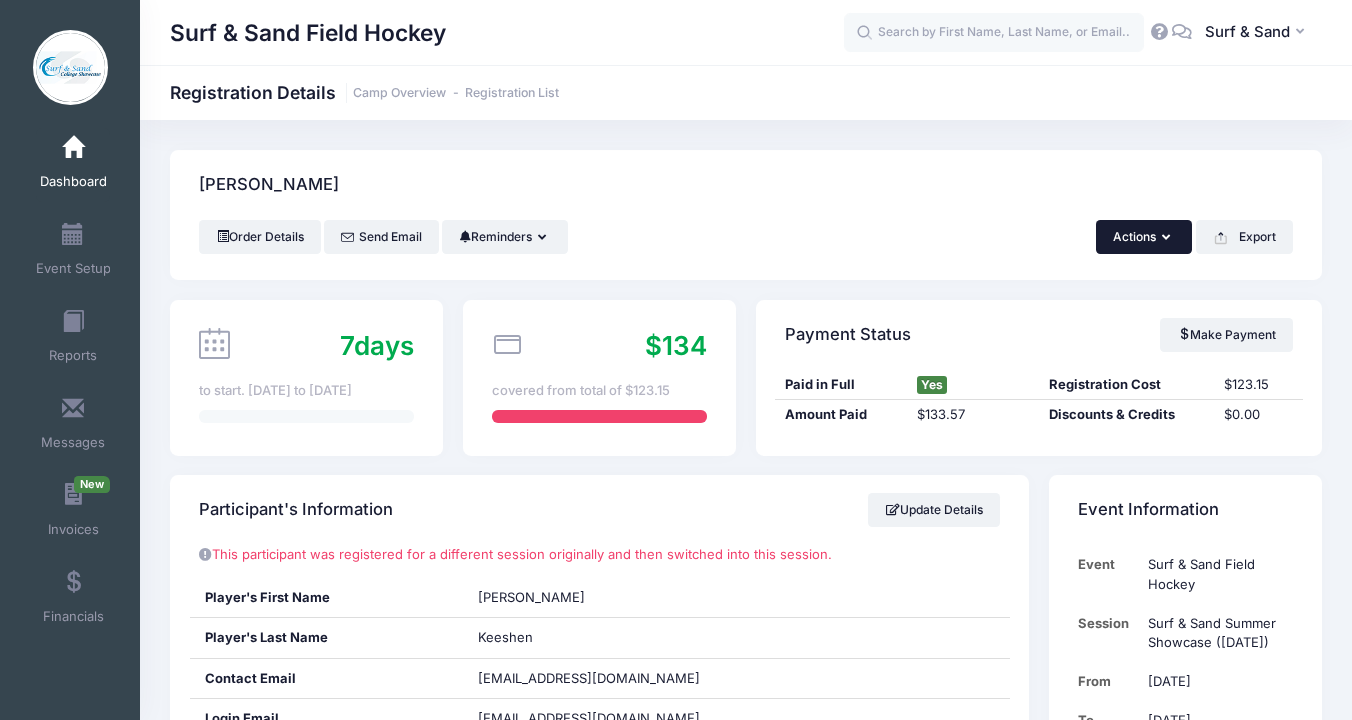 click on "Actions" at bounding box center (1144, 237) 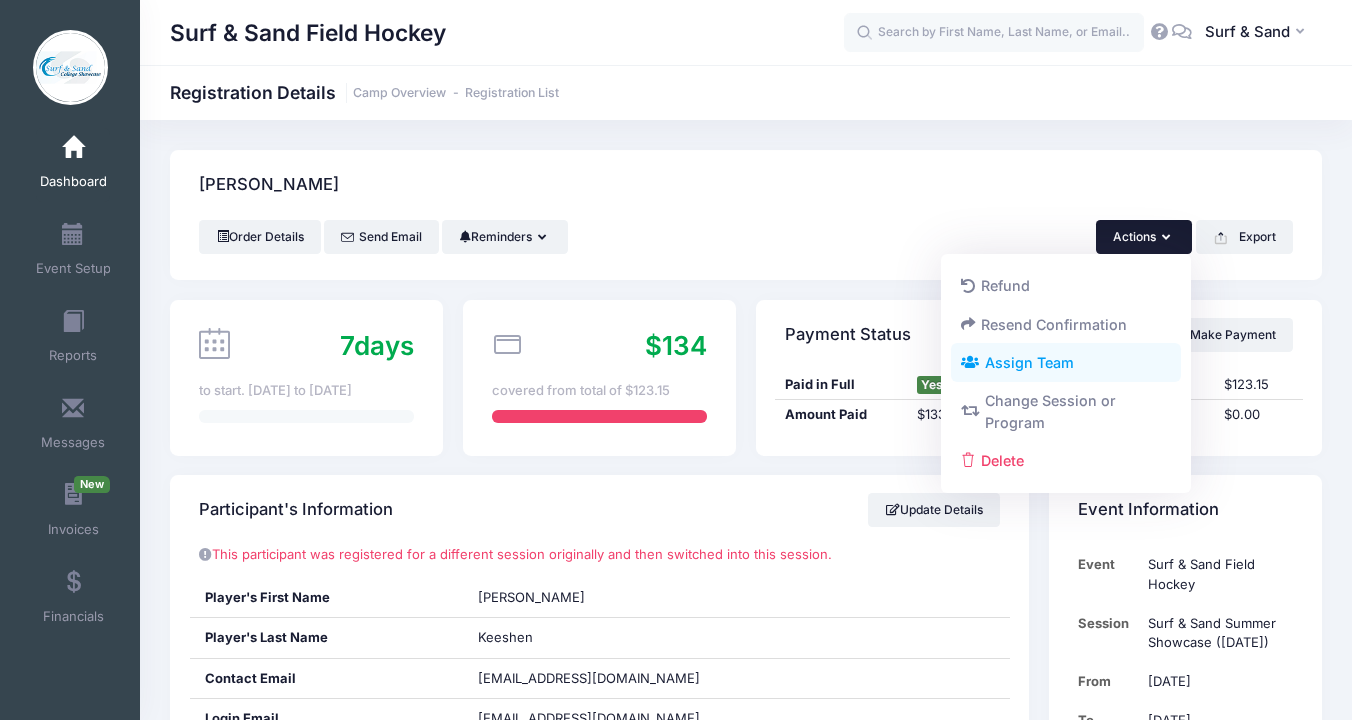 click on "Assign Team" at bounding box center [1066, 363] 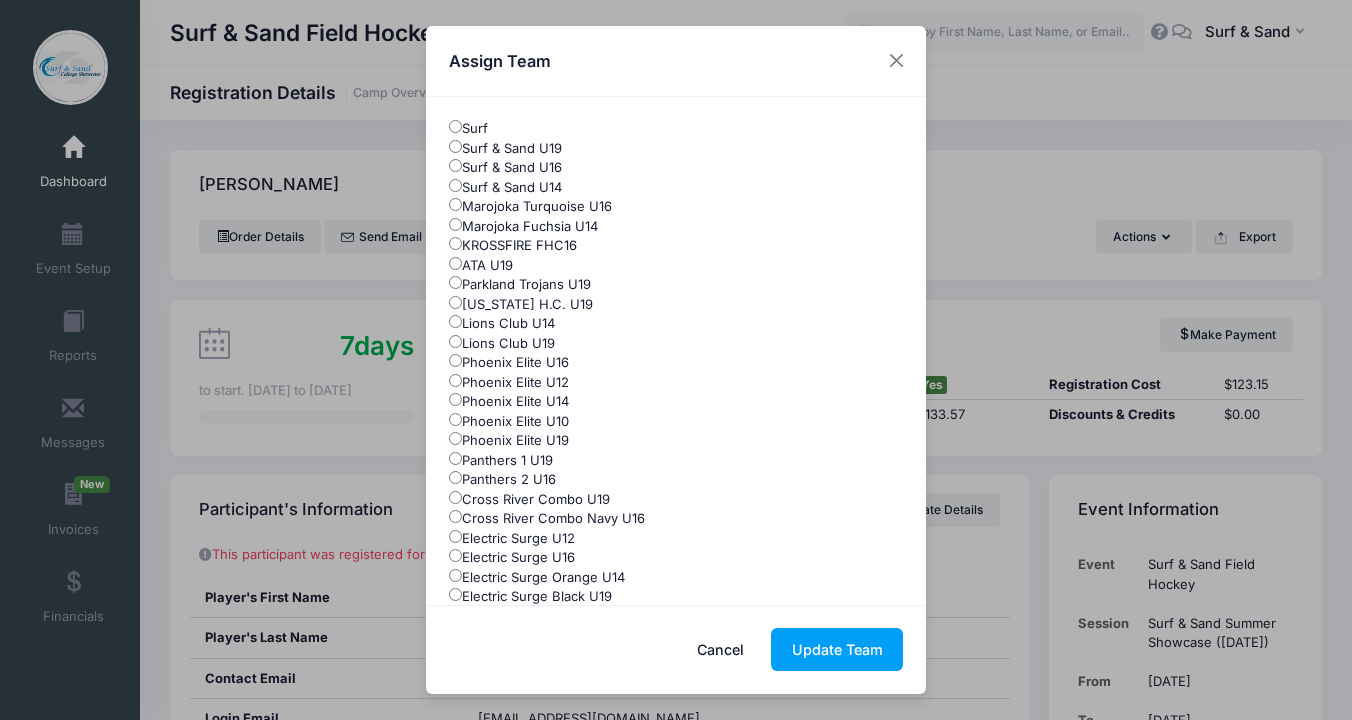 scroll, scrollTop: 474, scrollLeft: 0, axis: vertical 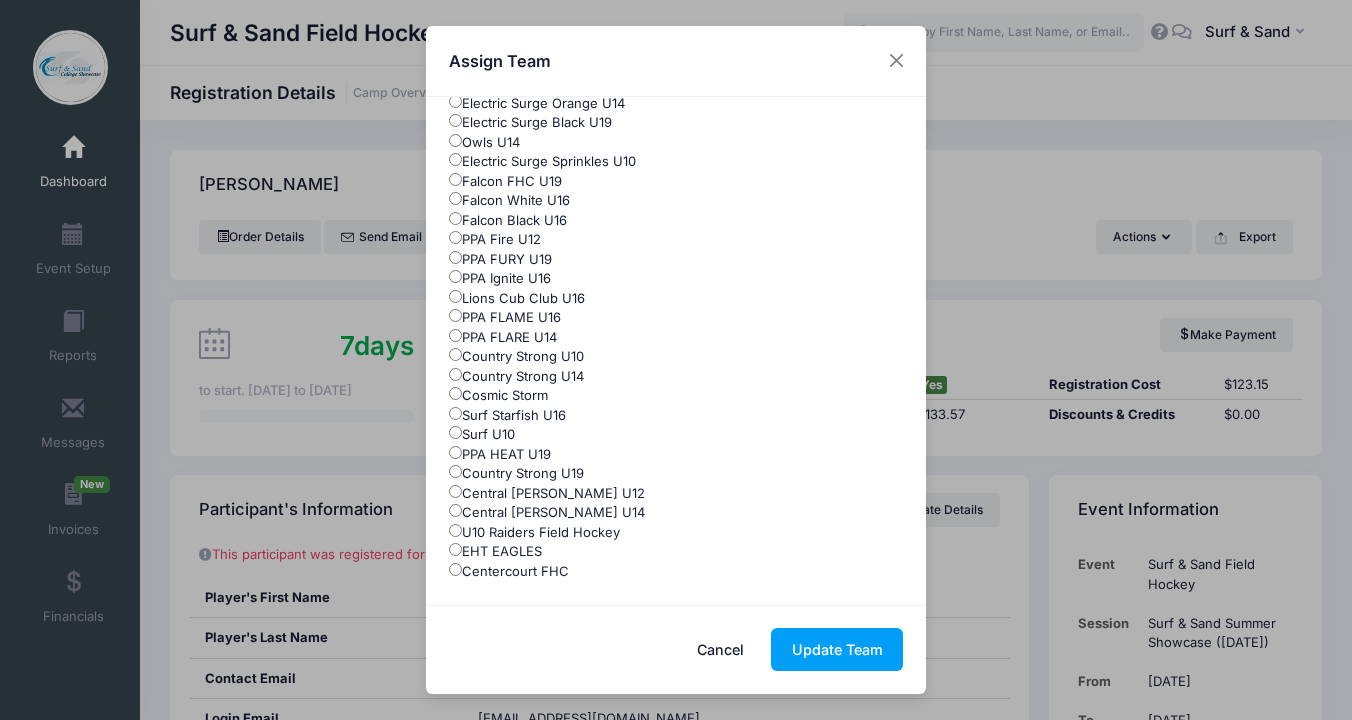 click on "Surf Starfish U16" at bounding box center [507, 416] 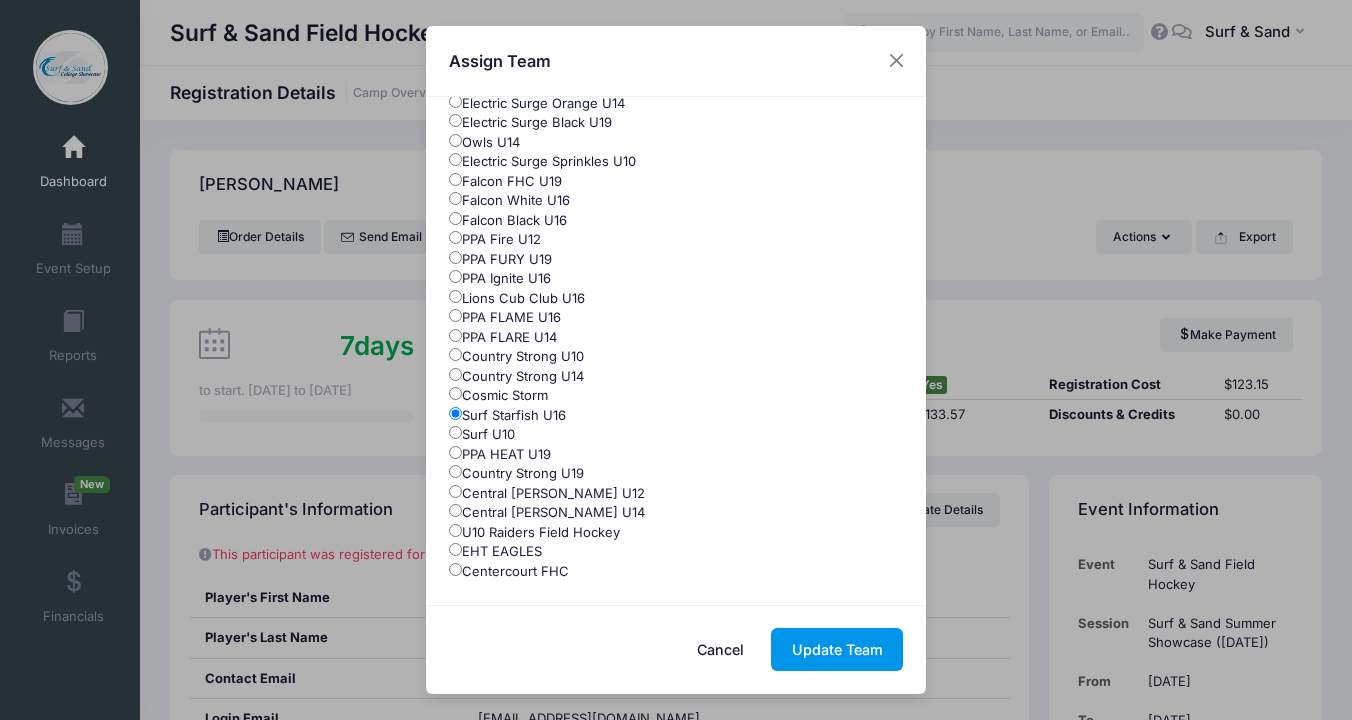 click on "Update Team" at bounding box center (837, 649) 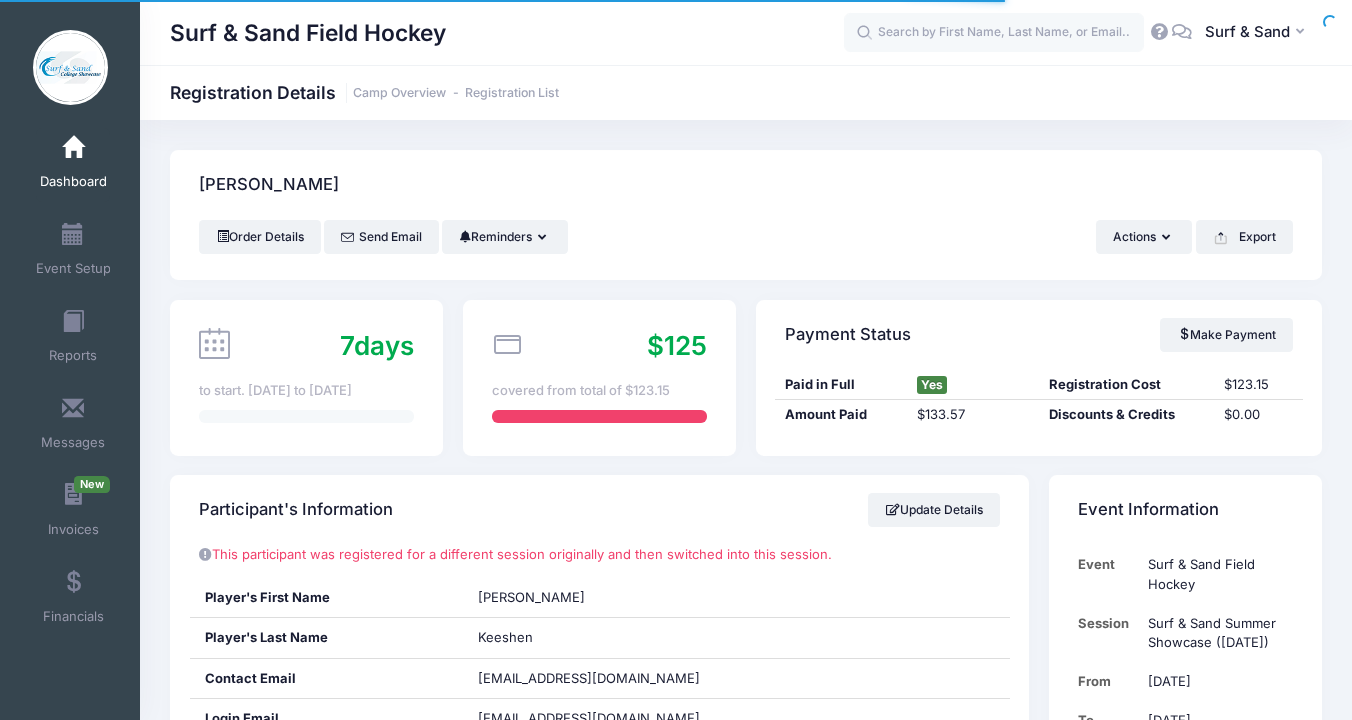 scroll, scrollTop: 0, scrollLeft: 0, axis: both 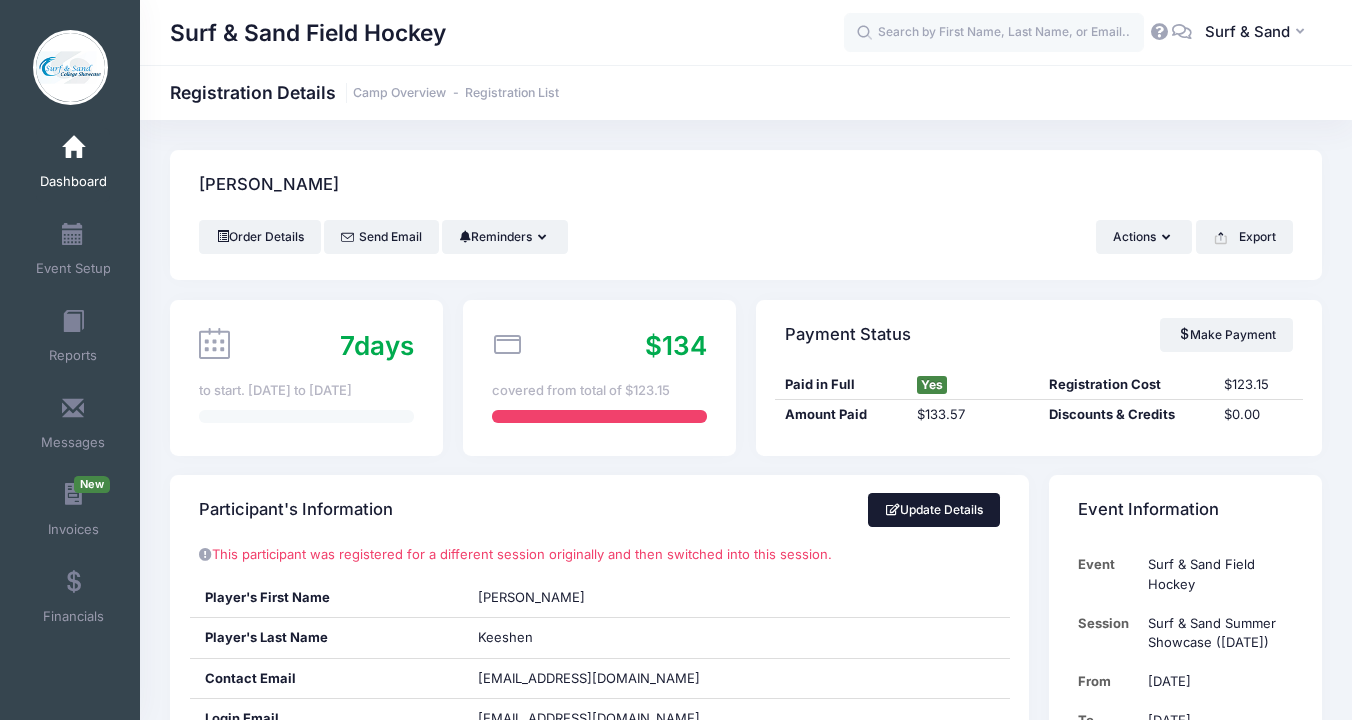 click on "Update Details" at bounding box center [934, 510] 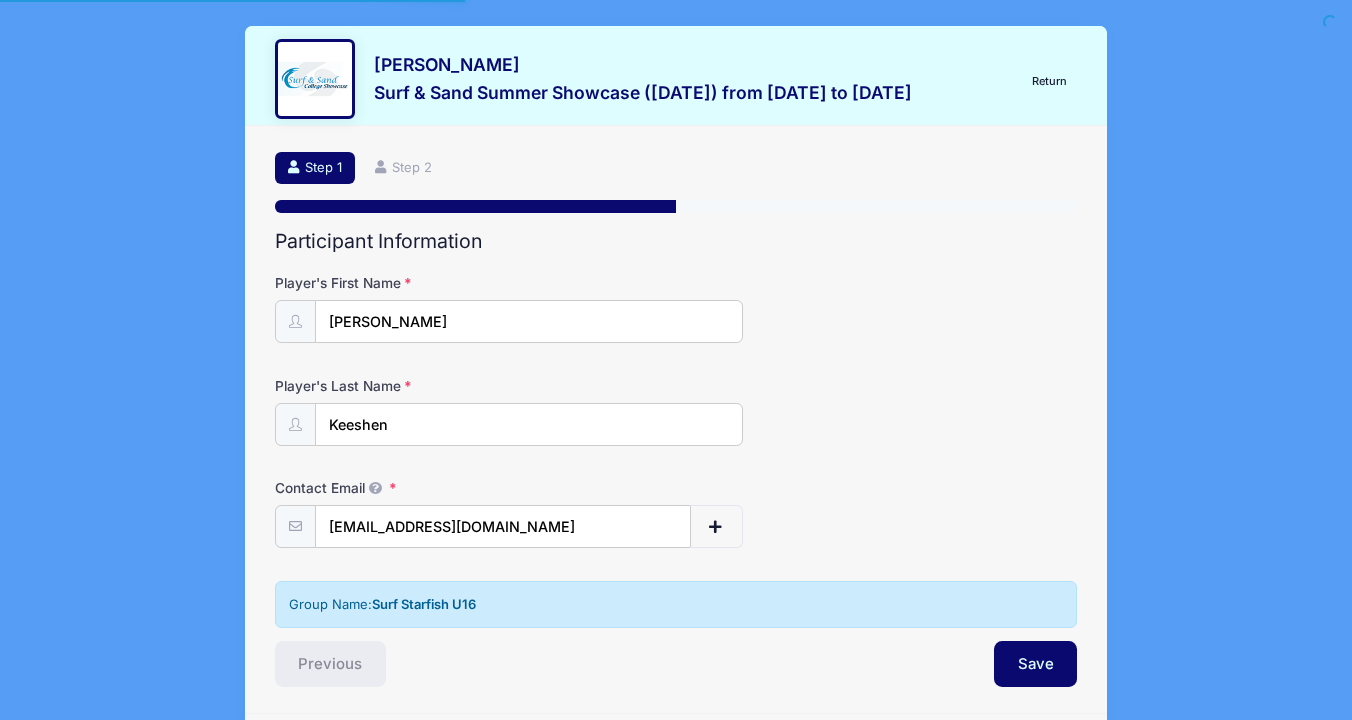 select on "NJ" 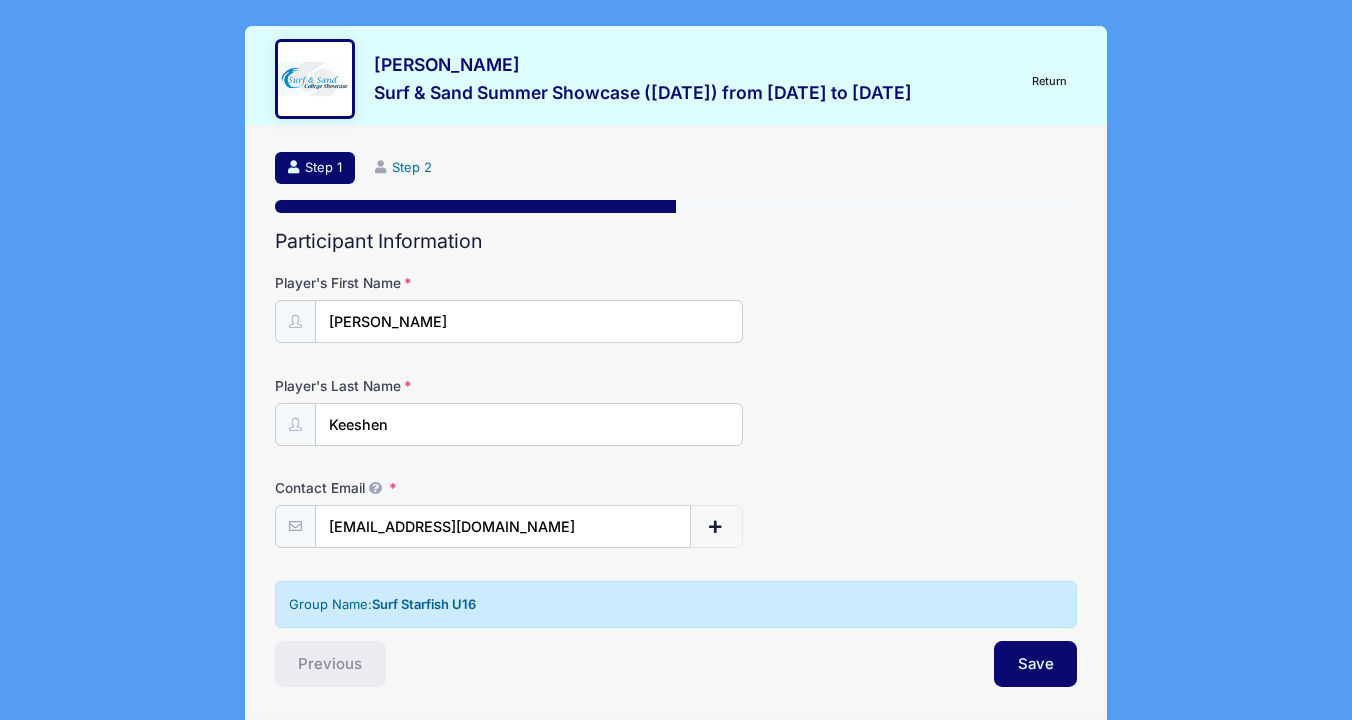 click on "Step 2" at bounding box center [404, 168] 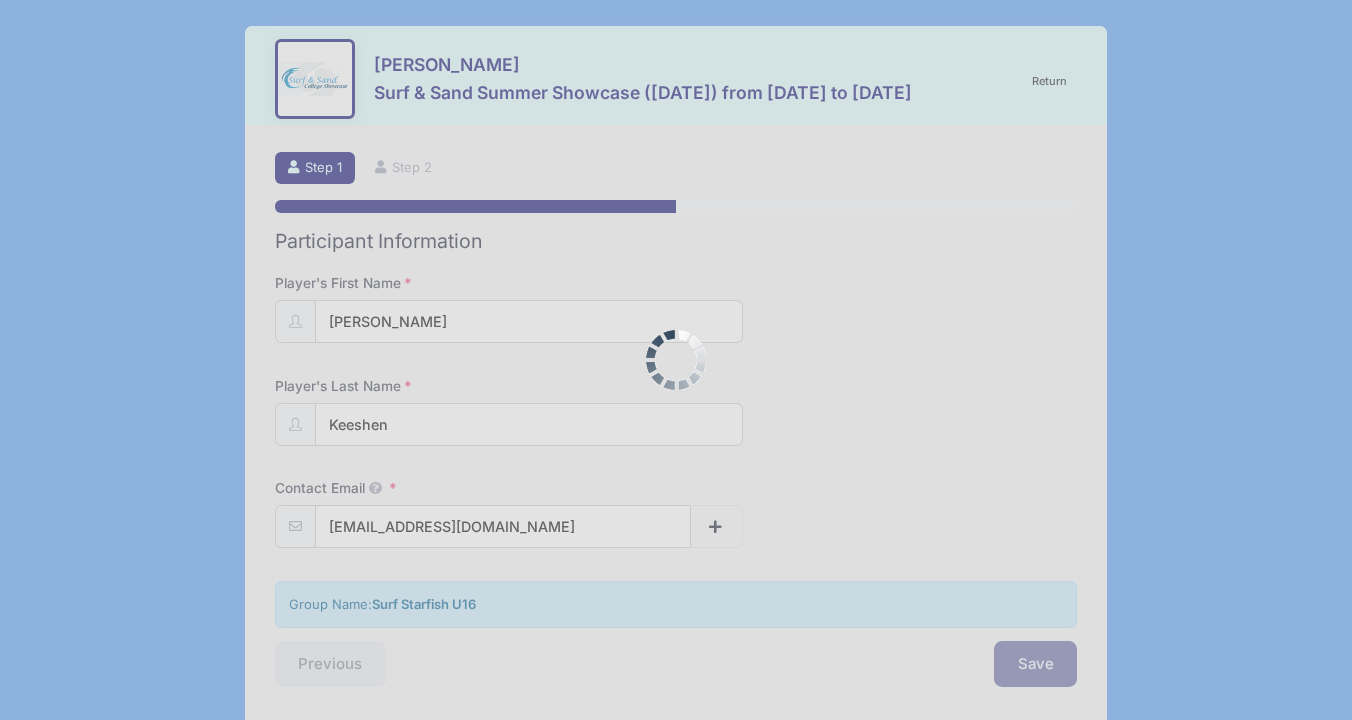 scroll, scrollTop: 65, scrollLeft: 0, axis: vertical 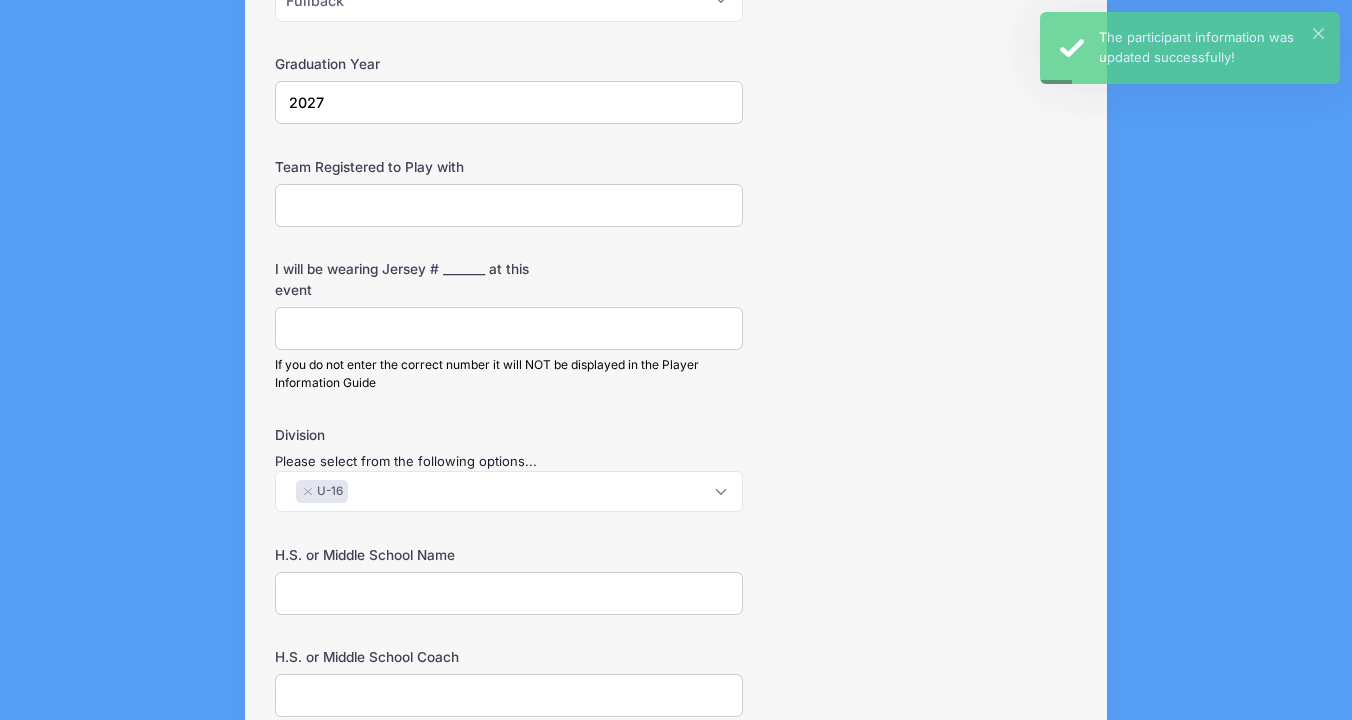 click on "I will be wearing Jersey # _______ at this event" at bounding box center [509, 328] 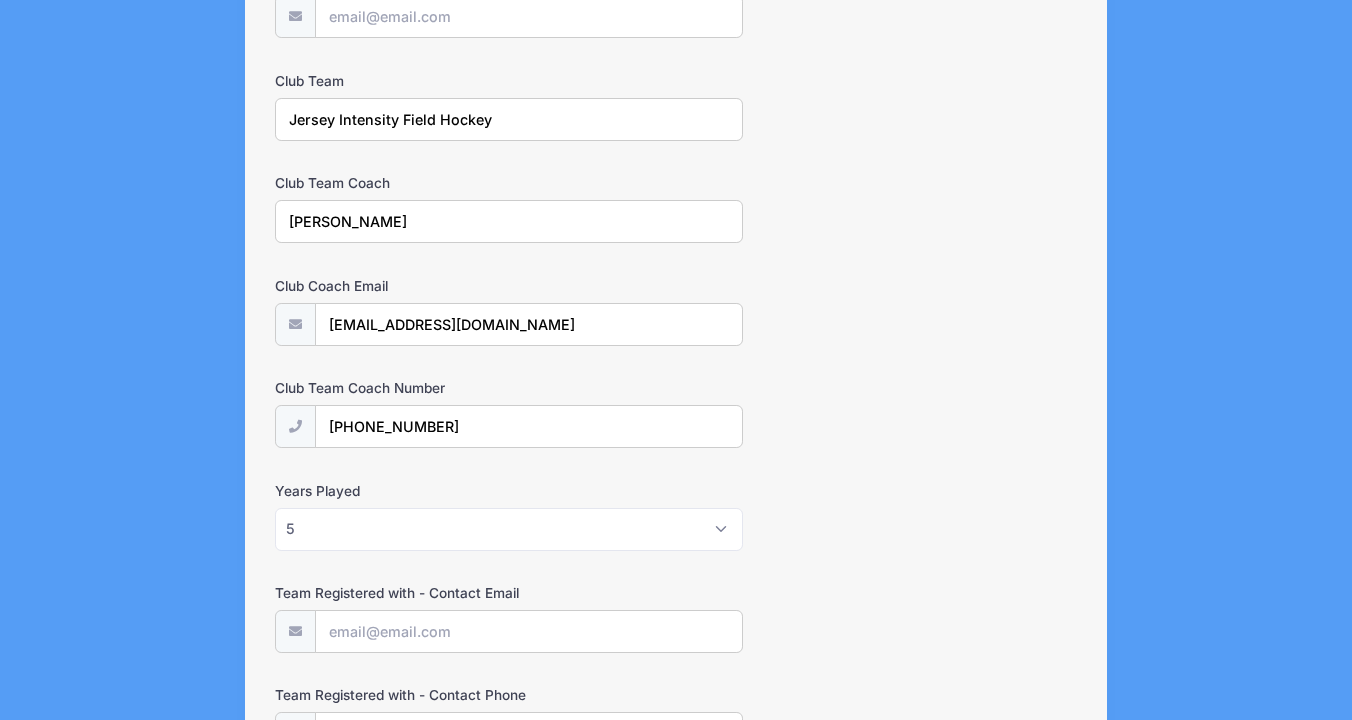 scroll, scrollTop: 2062, scrollLeft: 0, axis: vertical 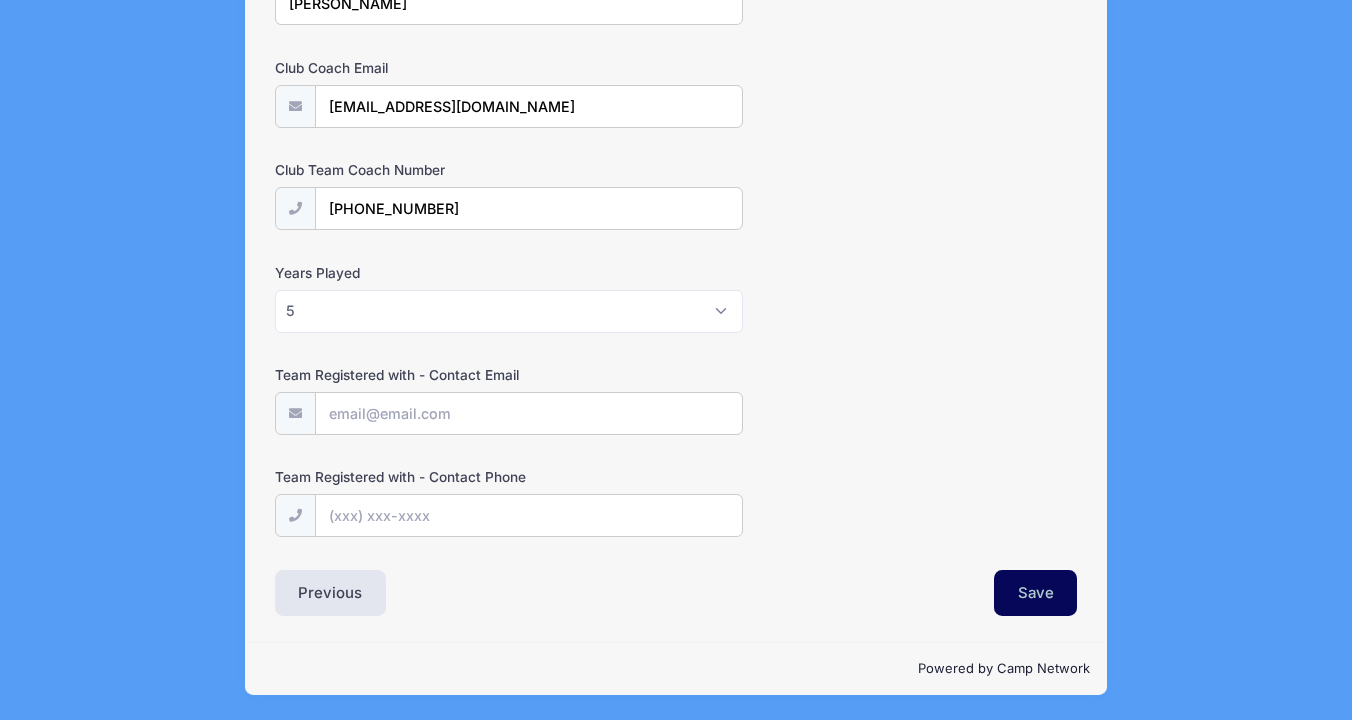 type on "177 (I)" 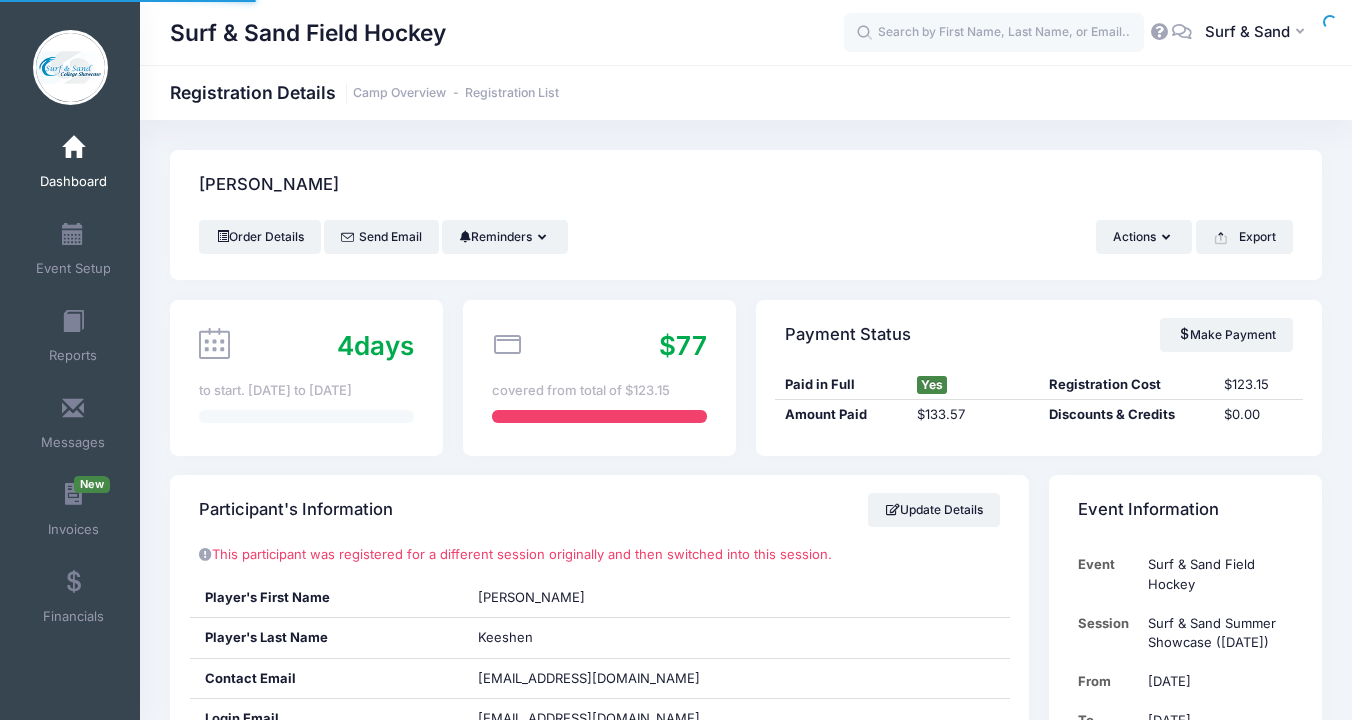 scroll, scrollTop: 0, scrollLeft: 0, axis: both 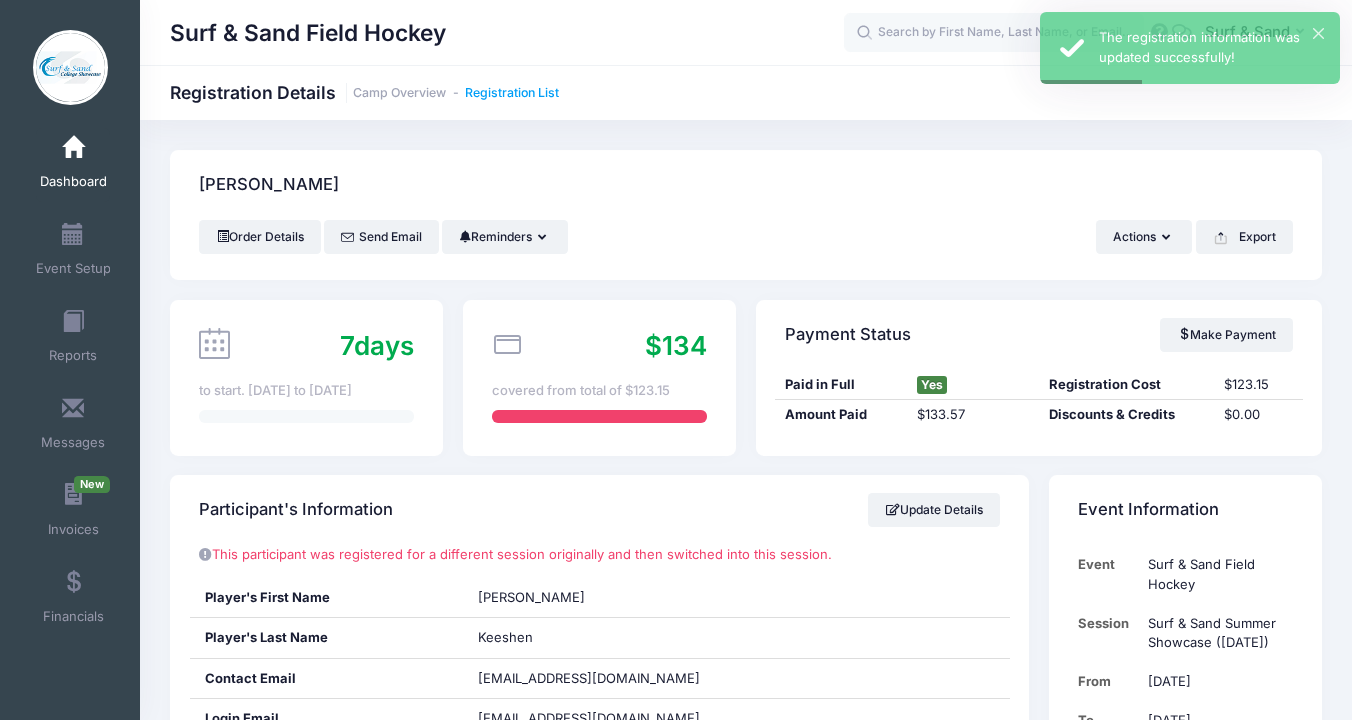 click on "Registration List" at bounding box center [512, 93] 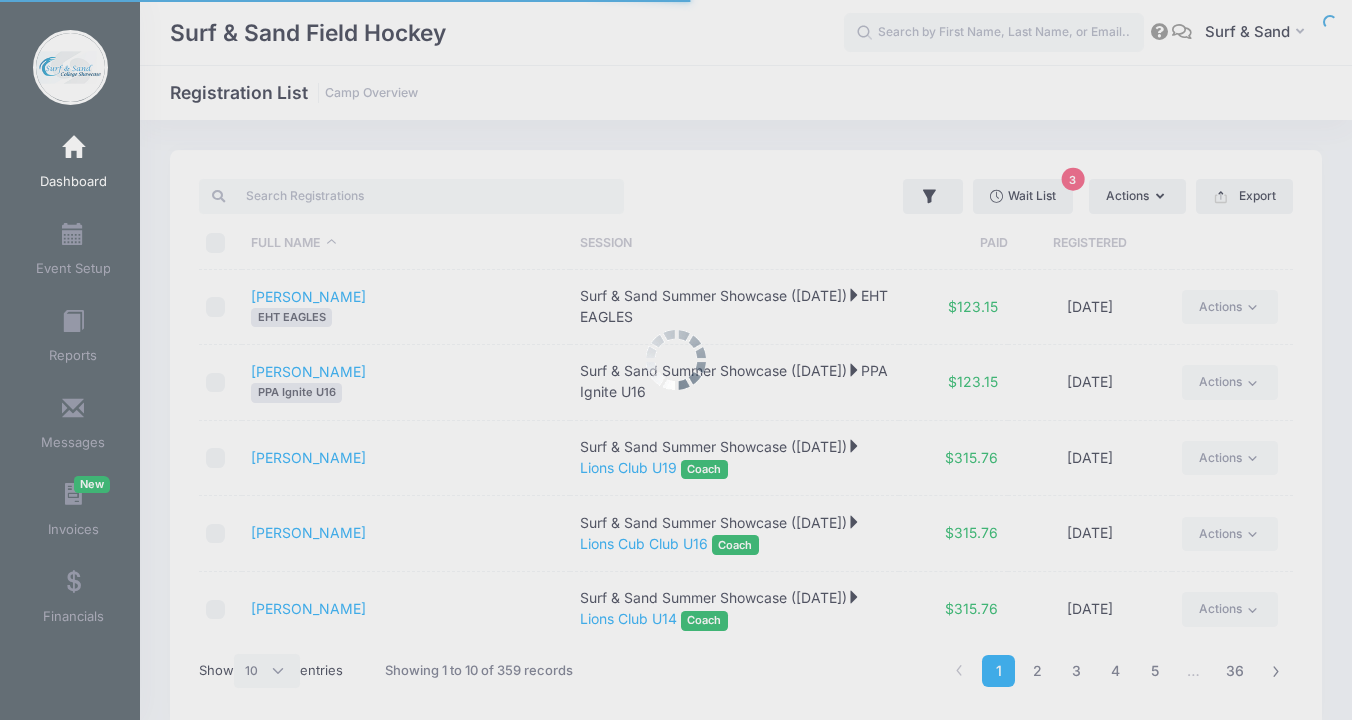 select on "10" 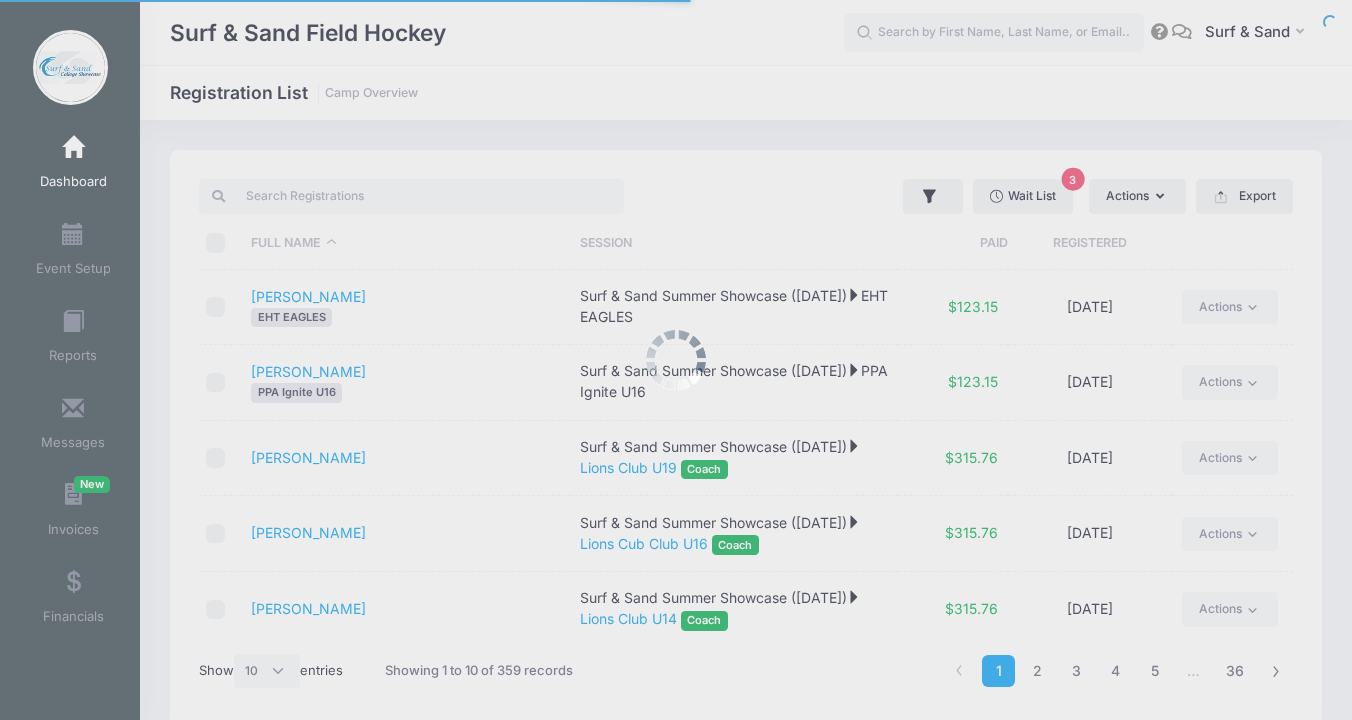 scroll, scrollTop: 0, scrollLeft: 0, axis: both 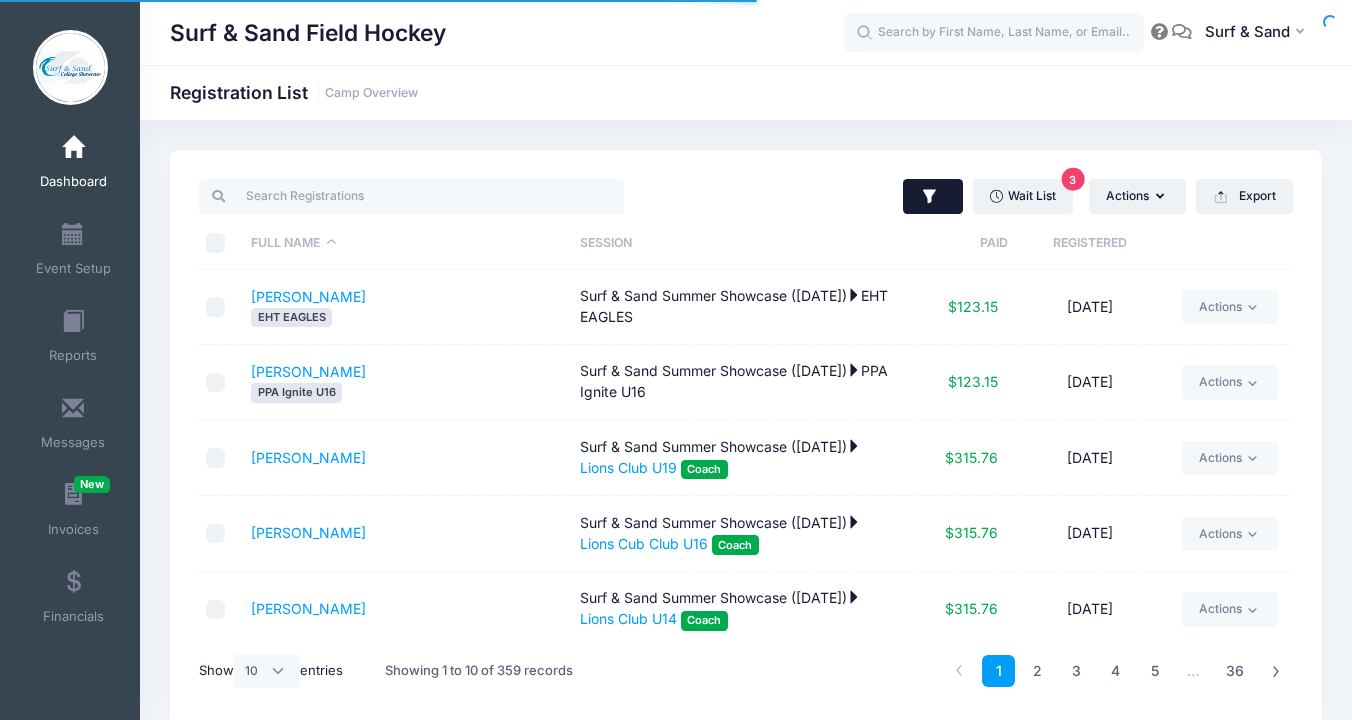 click 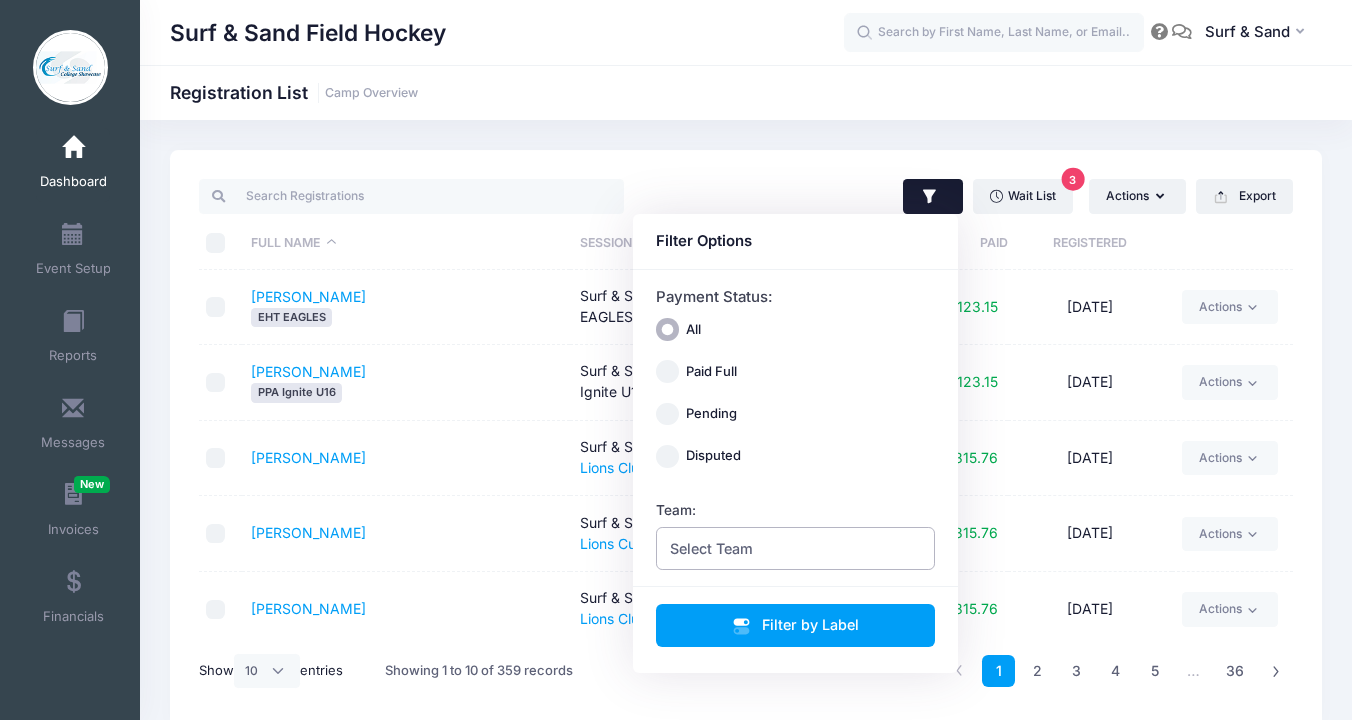 click on "Select Team" at bounding box center [796, 548] 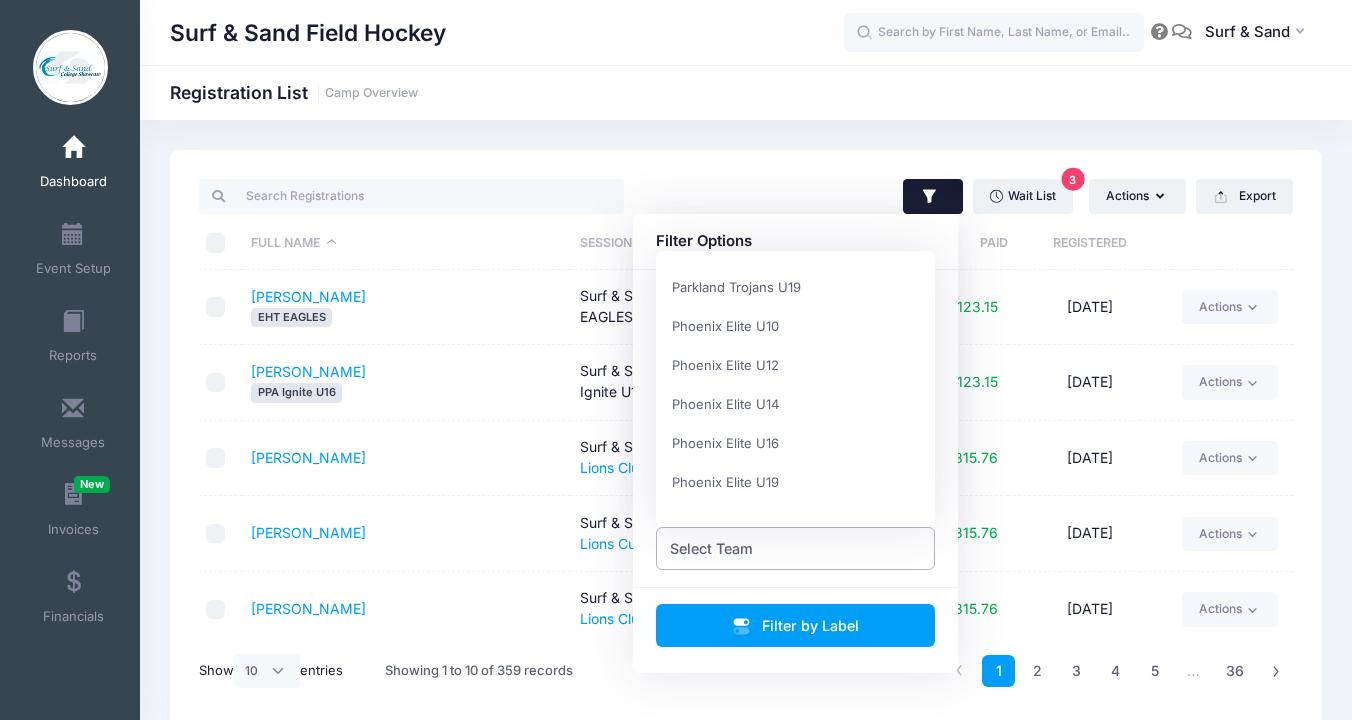scroll, scrollTop: 1661, scrollLeft: 0, axis: vertical 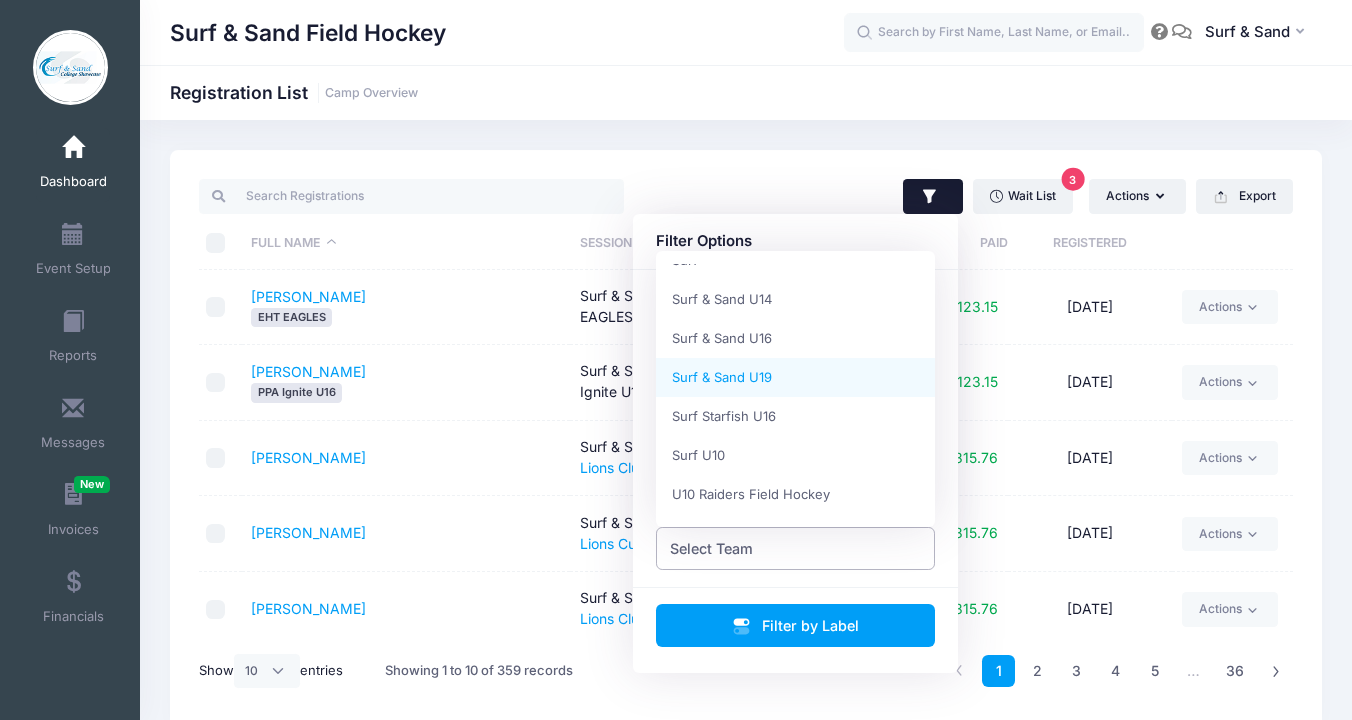 select on "Surf & Sand U19" 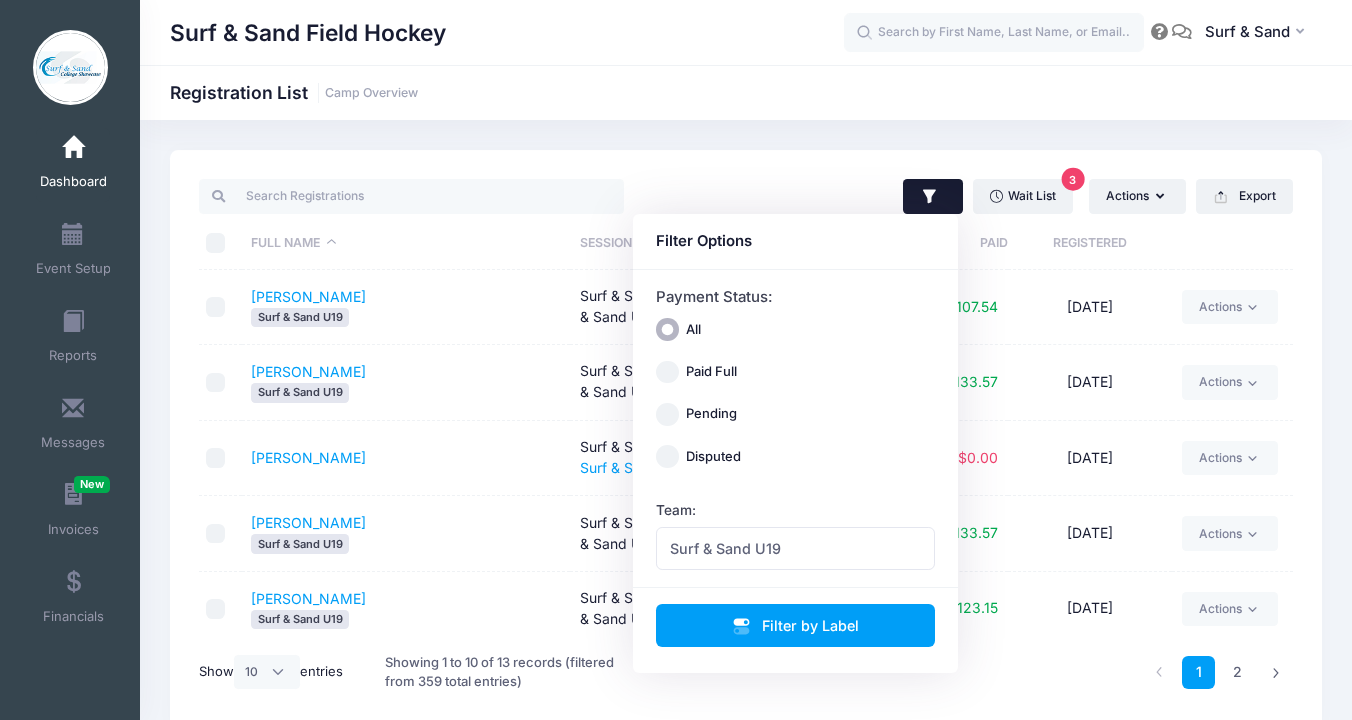 click on "Wait List
3
Actions      Assign Labels
Send Email
Send Payment Reminder
Send Document Upload Reminder
Request Additional Information
Deleted Registrations
Filter Options
Payment Status:
All
Paid Full
Pending Surf" at bounding box center (746, 440) 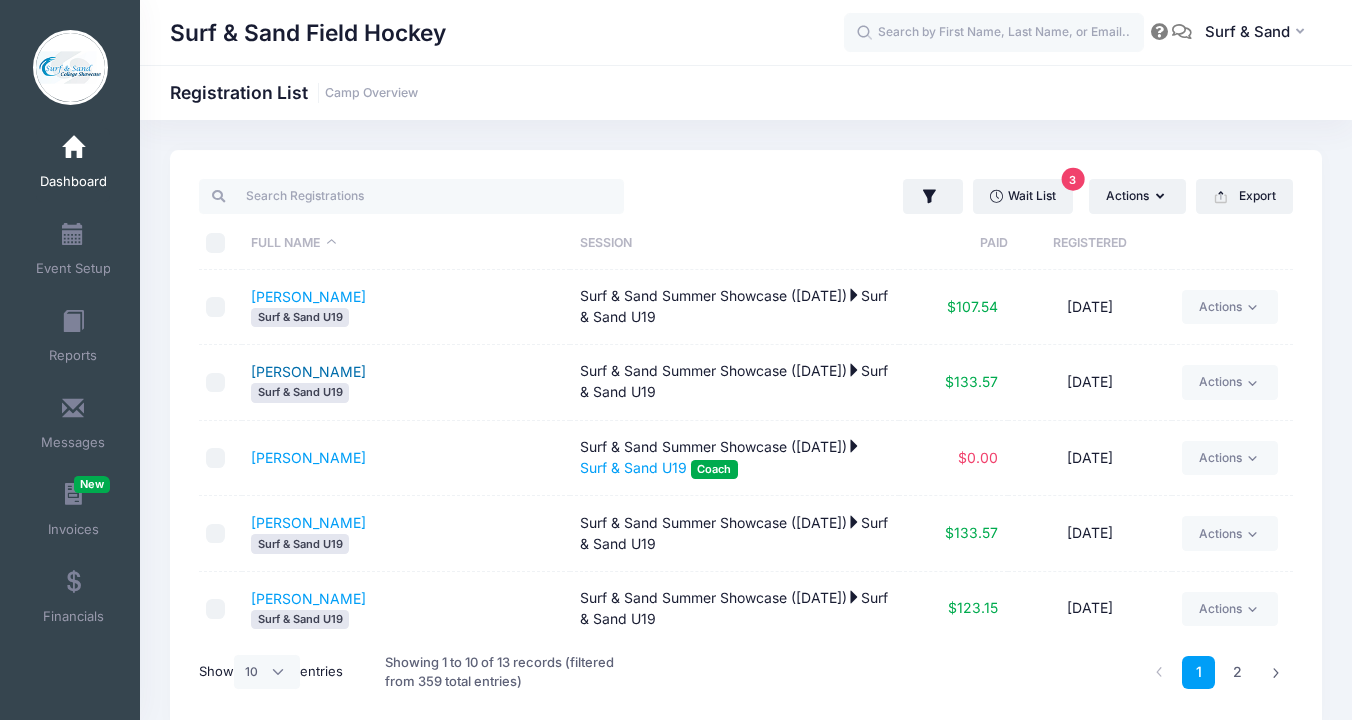click on "[PERSON_NAME]" at bounding box center (308, 371) 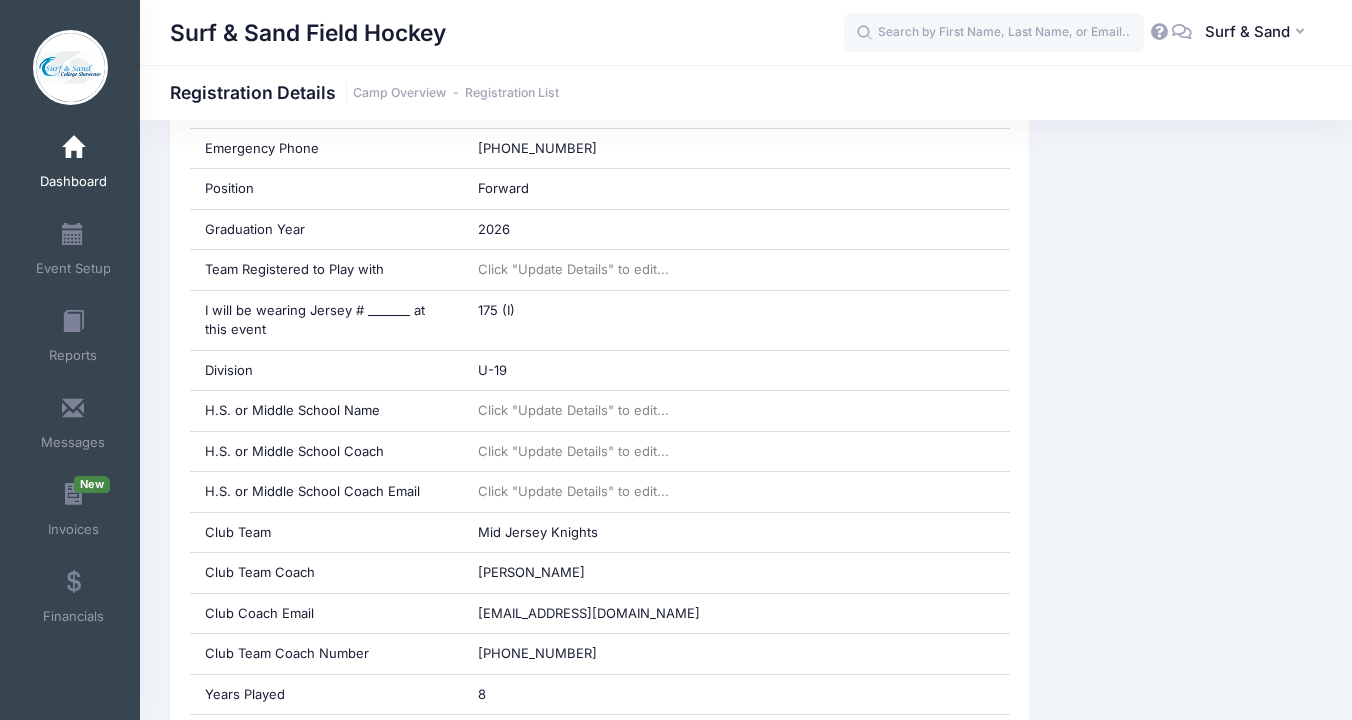 scroll, scrollTop: 0, scrollLeft: 0, axis: both 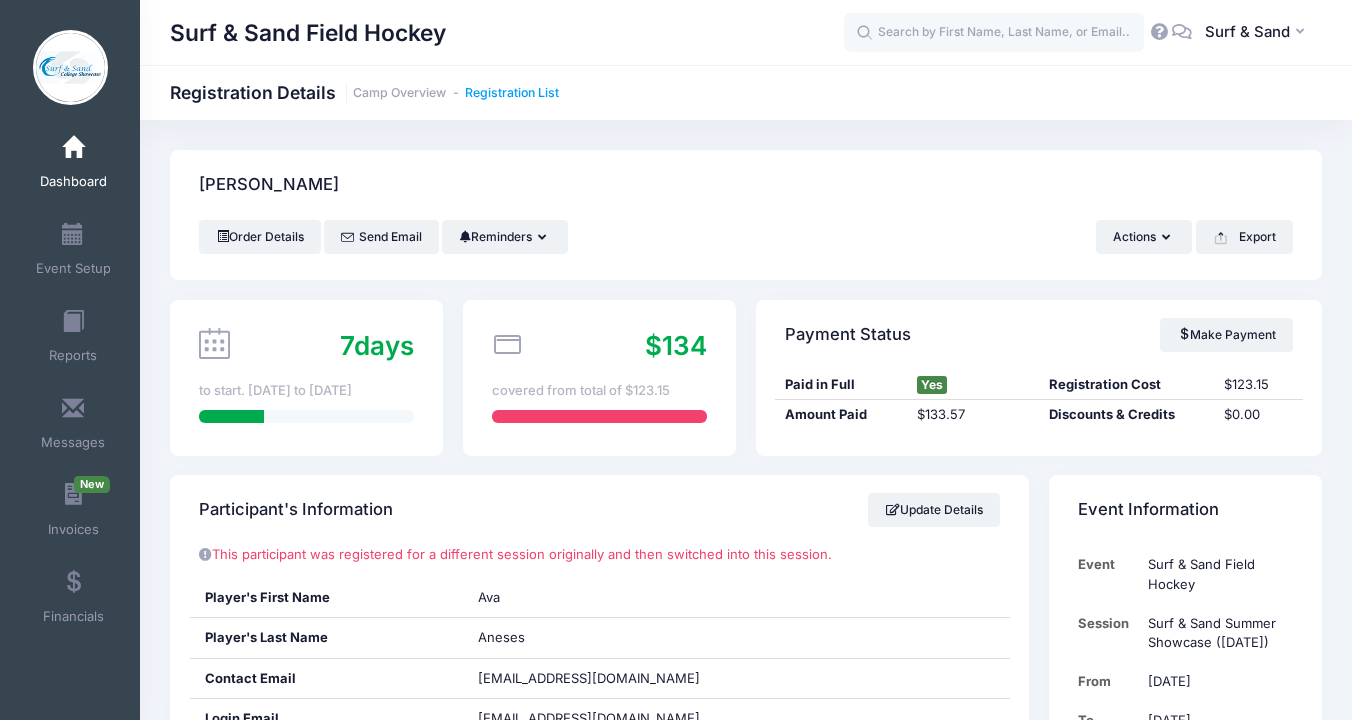 click on "Registration List" at bounding box center (512, 93) 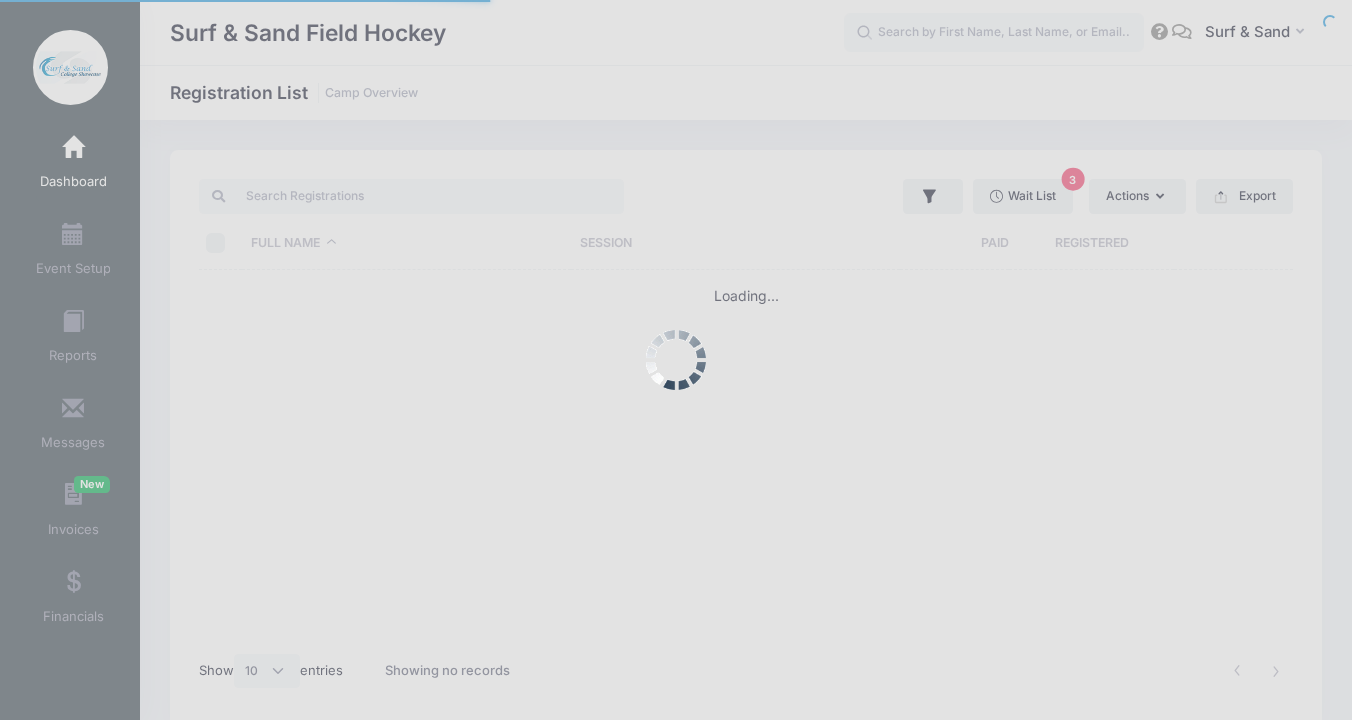 select on "10" 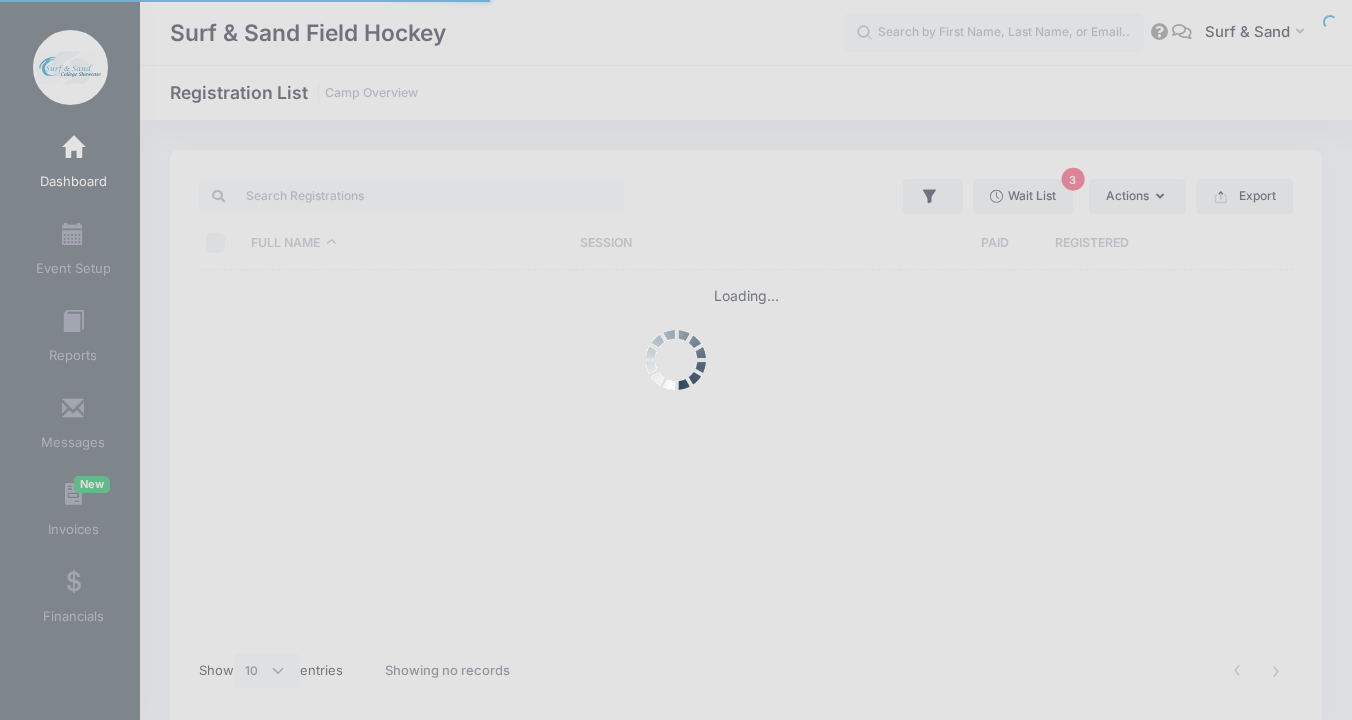 scroll, scrollTop: 0, scrollLeft: 0, axis: both 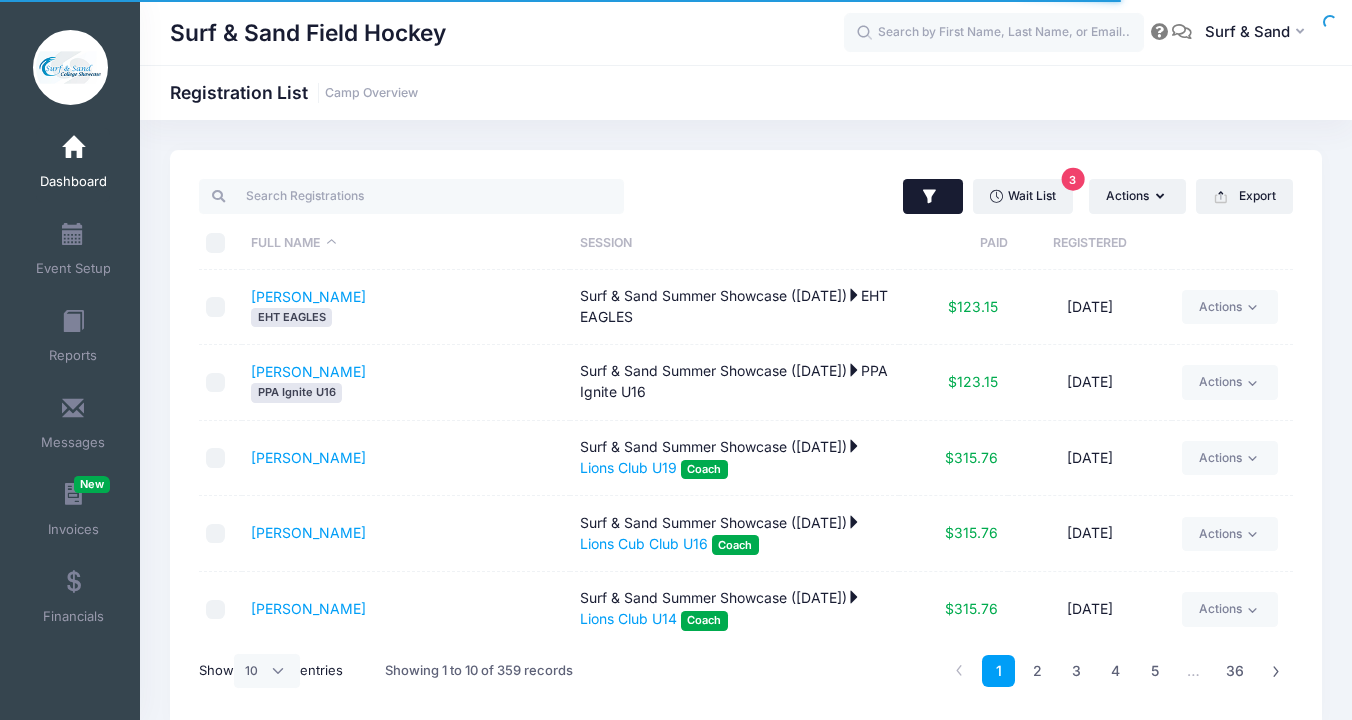 click at bounding box center (933, 197) 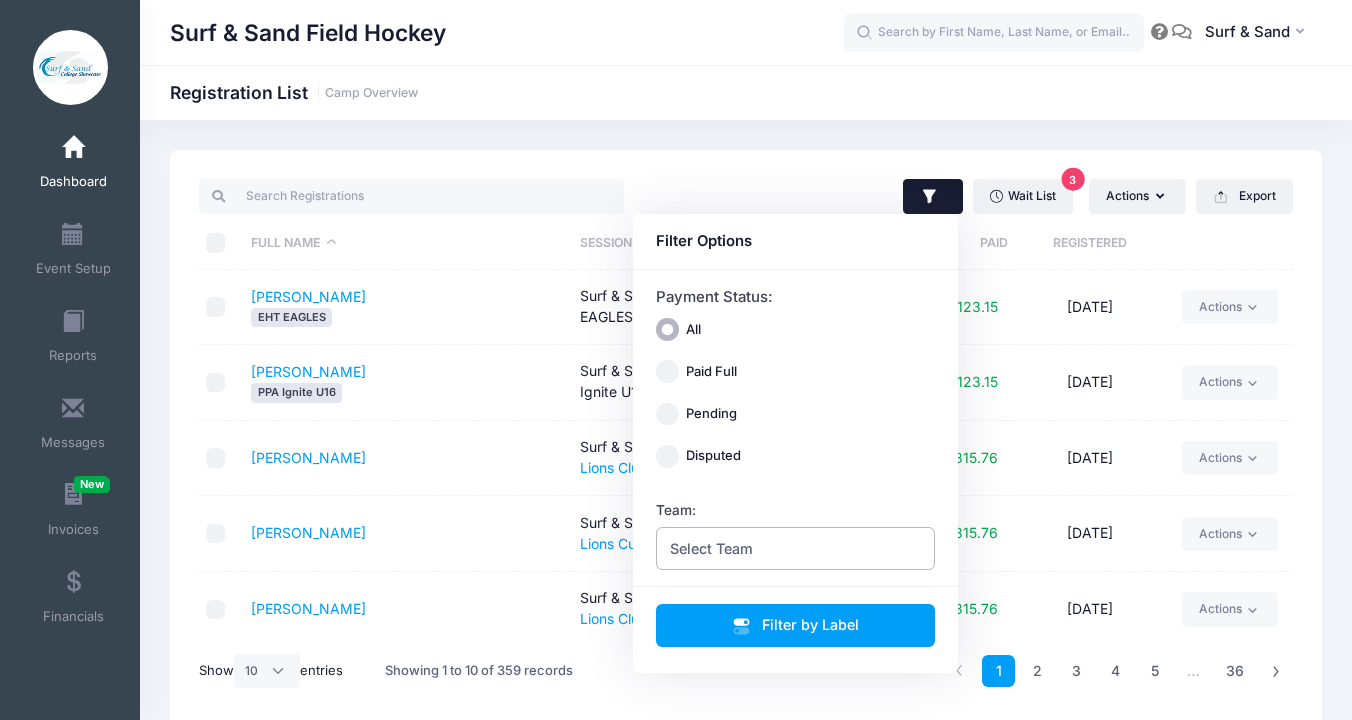 click on "Select Team" at bounding box center [796, 548] 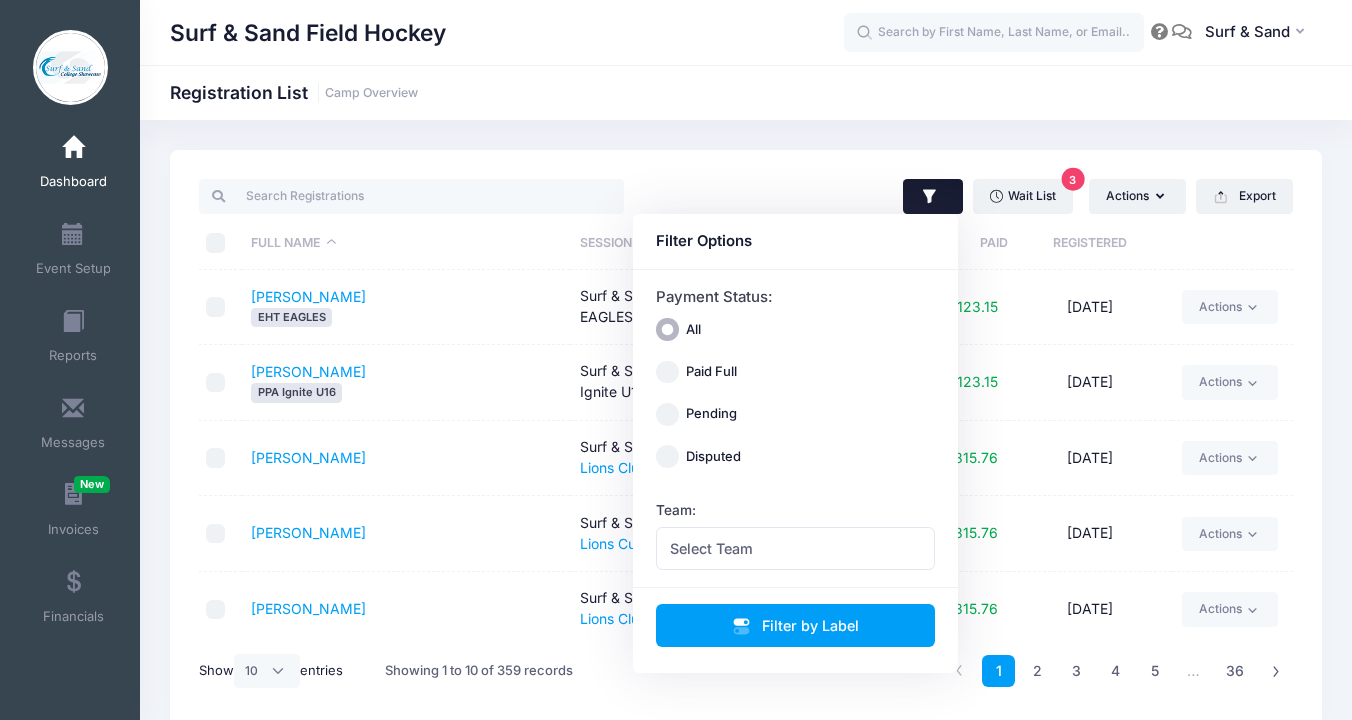 click on "Wait List
3
Actions      Assign Labels
Send Email
Send Payment Reminder
Send Document Upload Reminder
Request Additional Information
Deleted Registrations
Filter Options
Payment Status:
All
Paid Full
Pending Team:" at bounding box center [1024, 196] 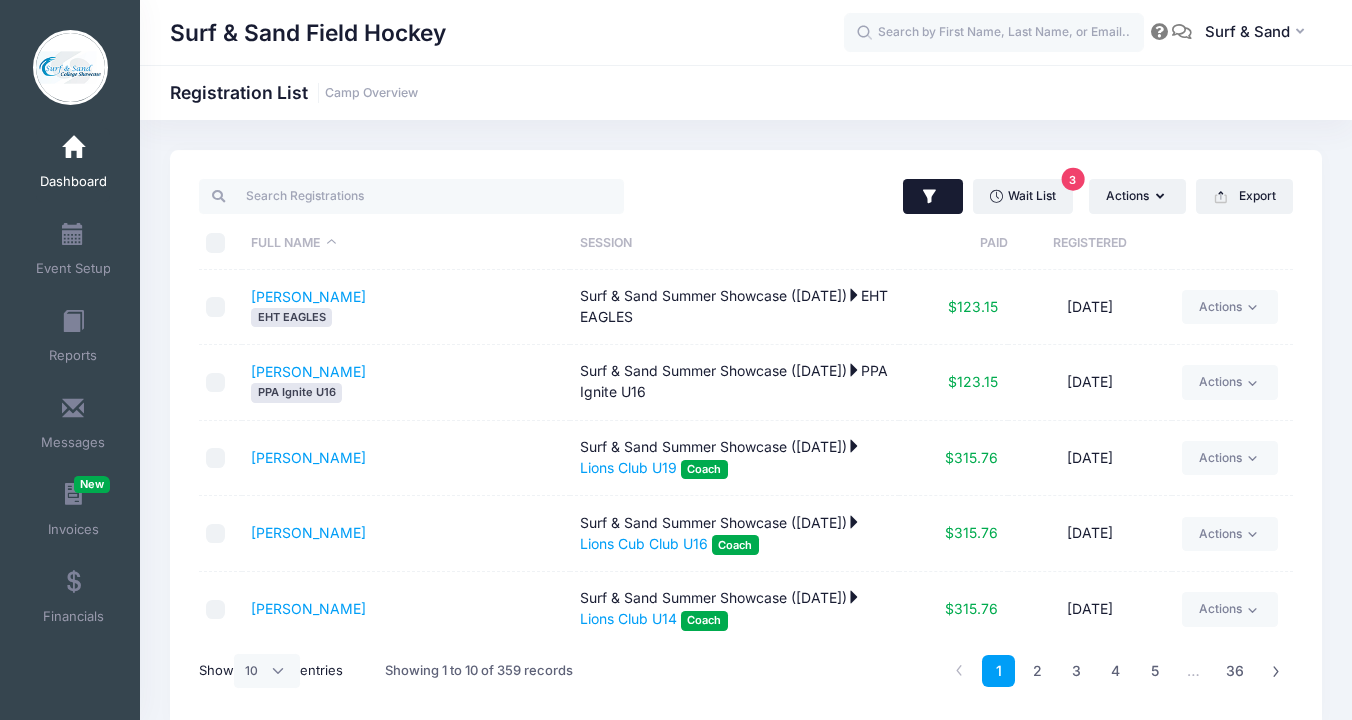 click 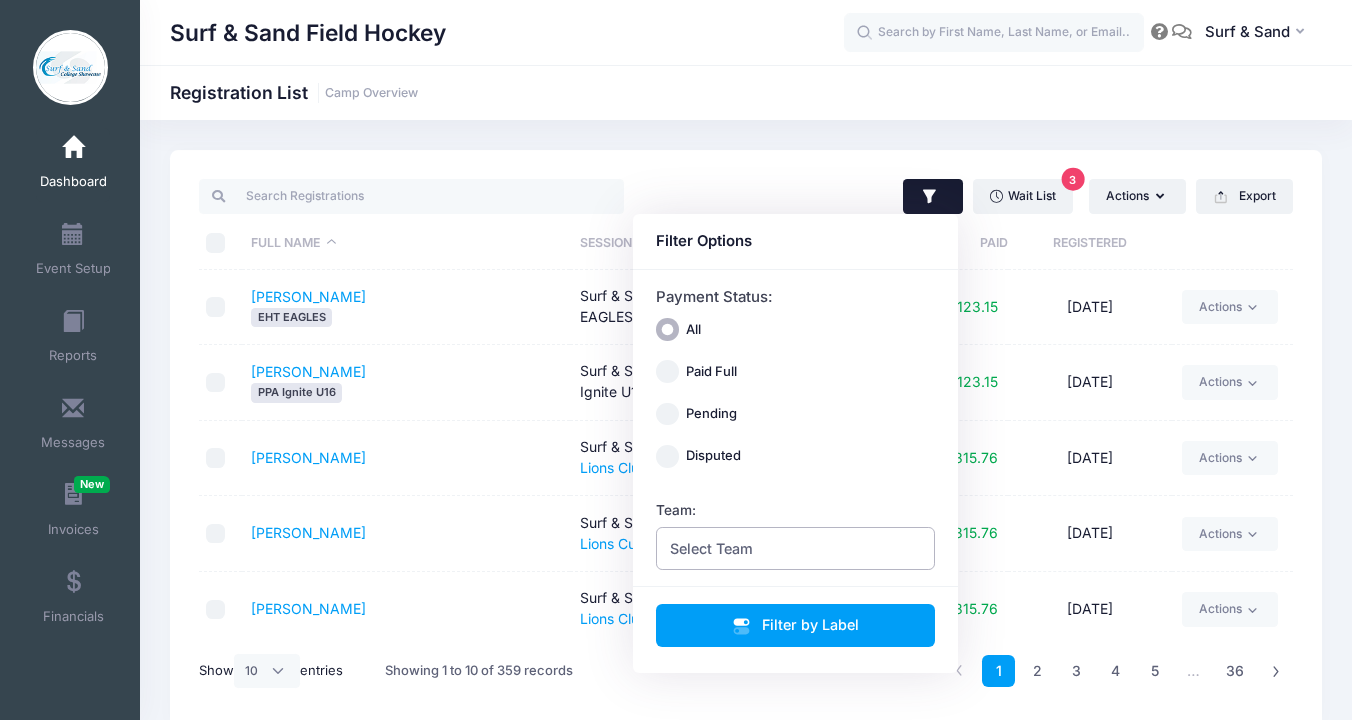 click on "Select Team" at bounding box center [796, 548] 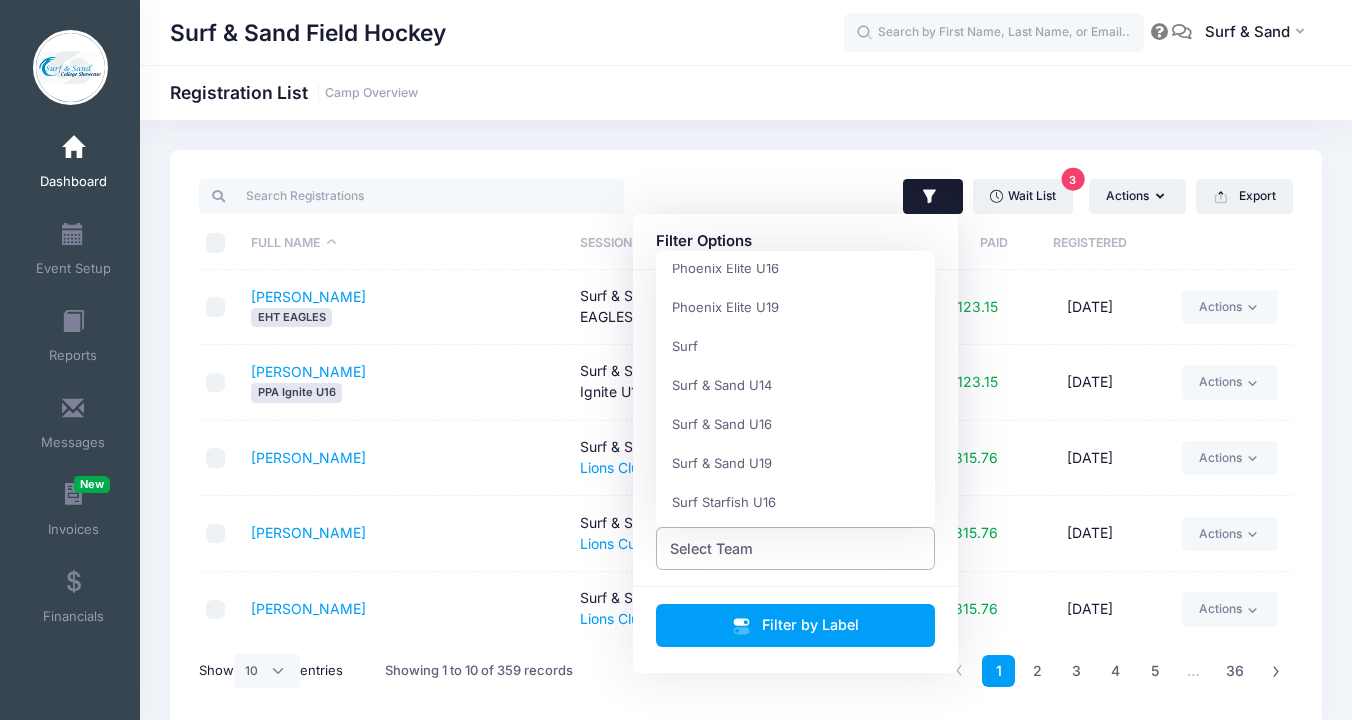 scroll, scrollTop: 1661, scrollLeft: 0, axis: vertical 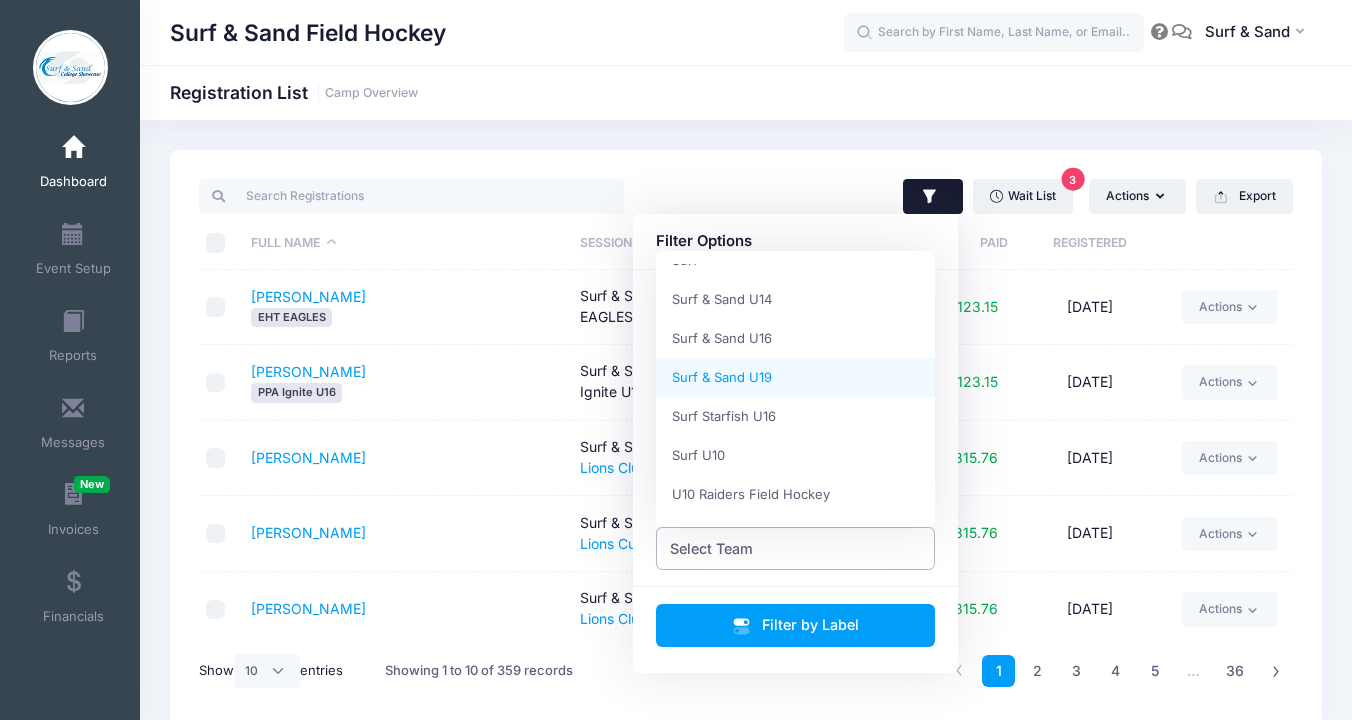 select on "Surf & Sand U19" 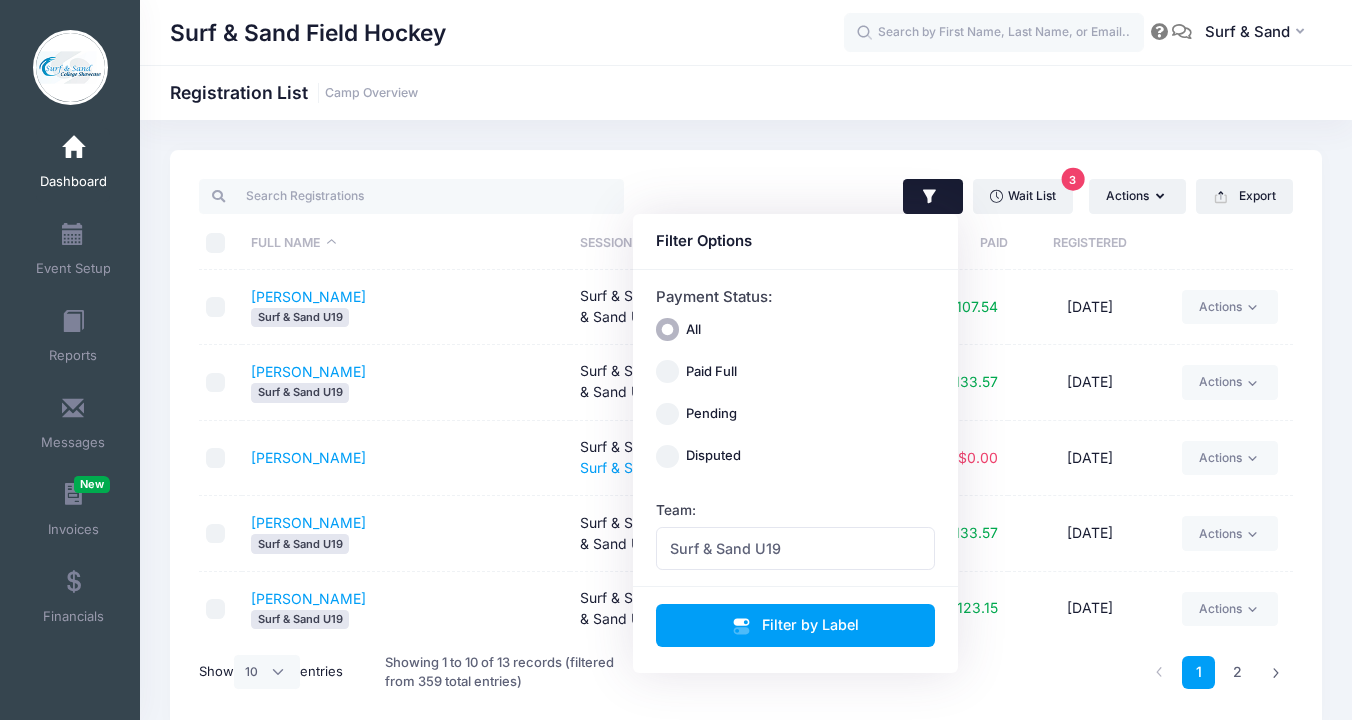 click at bounding box center (468, 196) 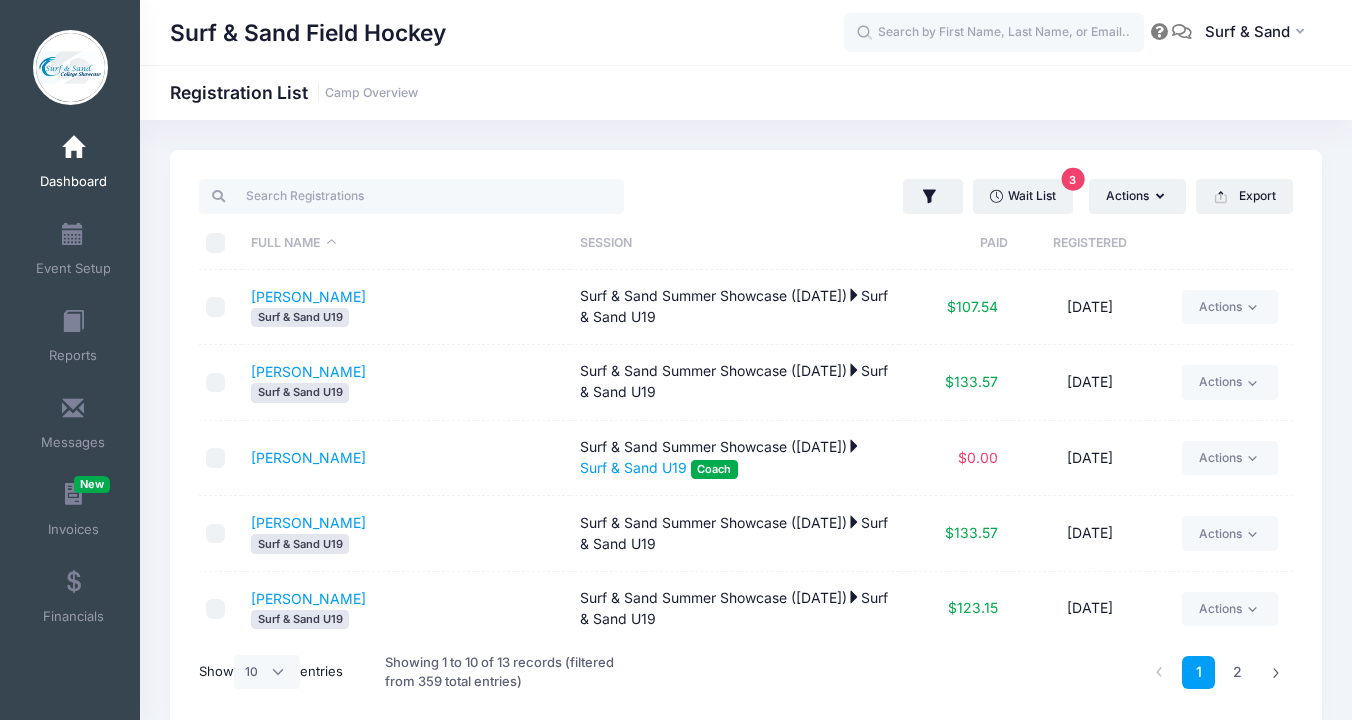 click on "Registered" at bounding box center (1090, 243) 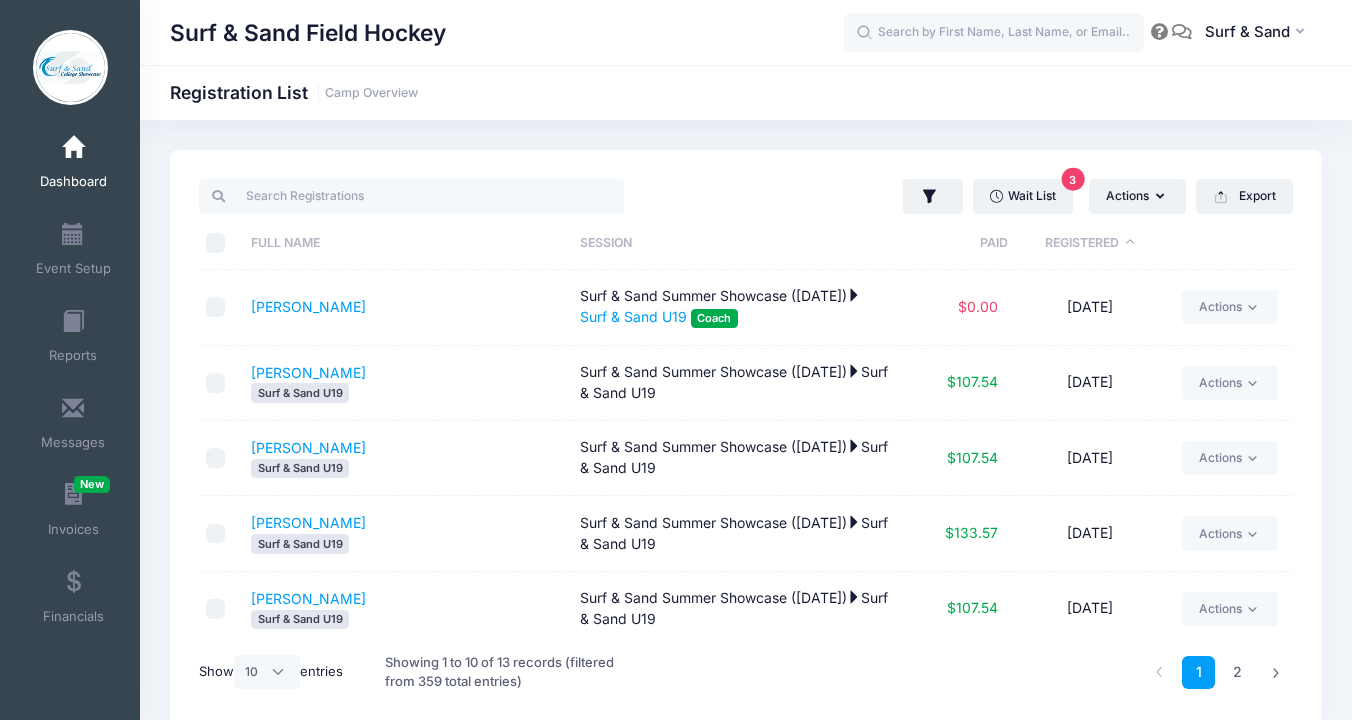 click on "Registered" at bounding box center [1090, 243] 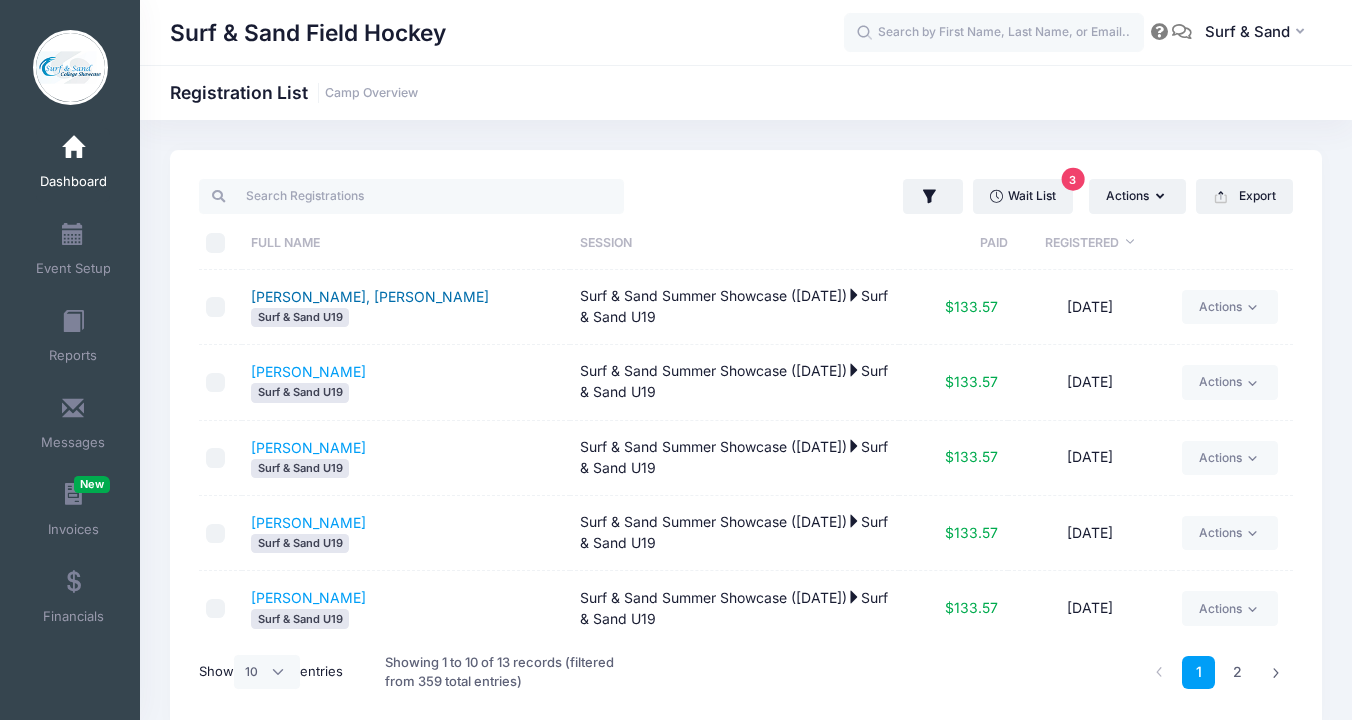 click on "Kurt, Mishel" at bounding box center (370, 296) 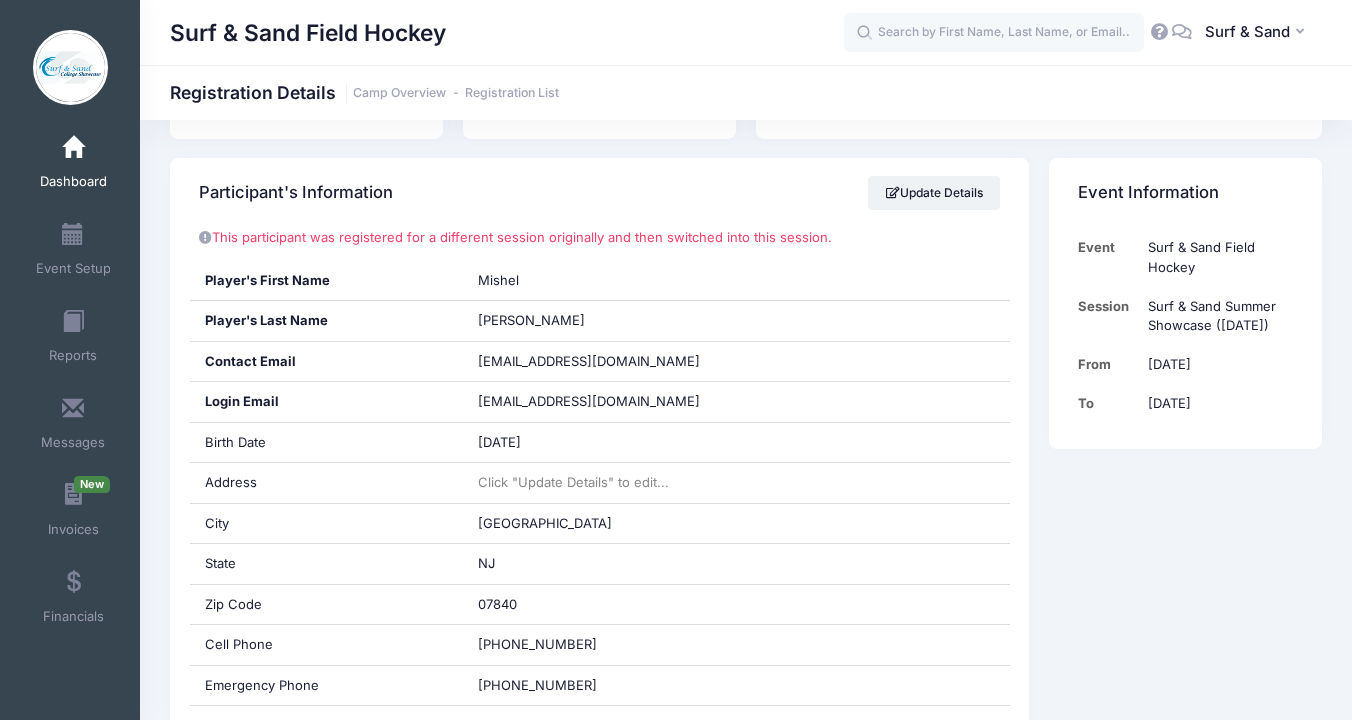 scroll, scrollTop: 272, scrollLeft: 0, axis: vertical 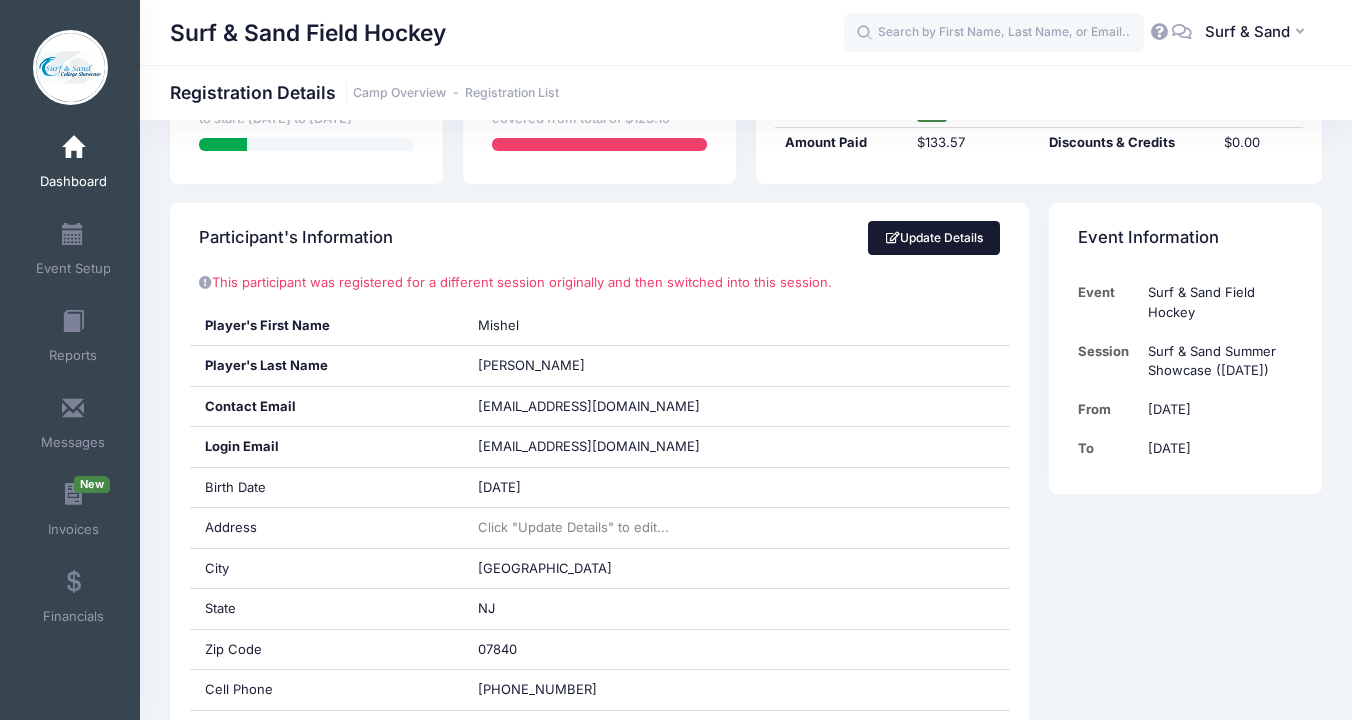 click on "Update Details" at bounding box center [934, 238] 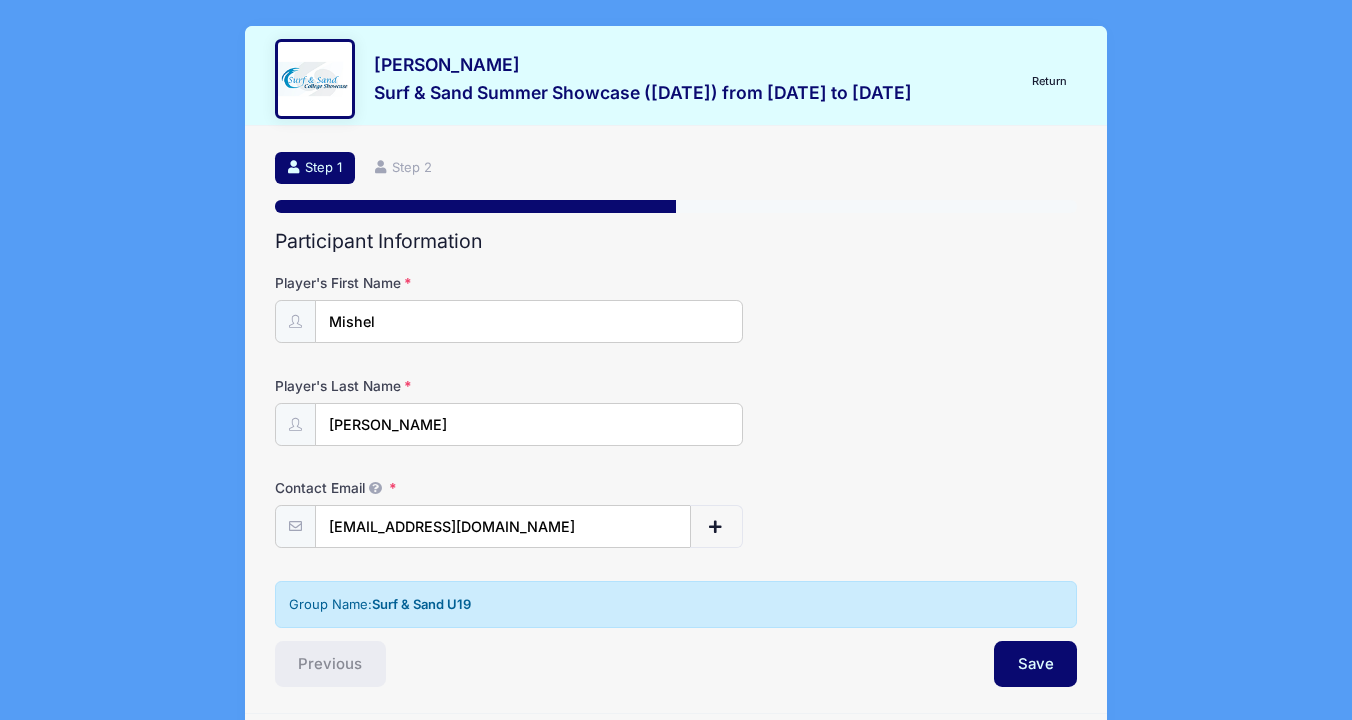 scroll, scrollTop: 72, scrollLeft: 0, axis: vertical 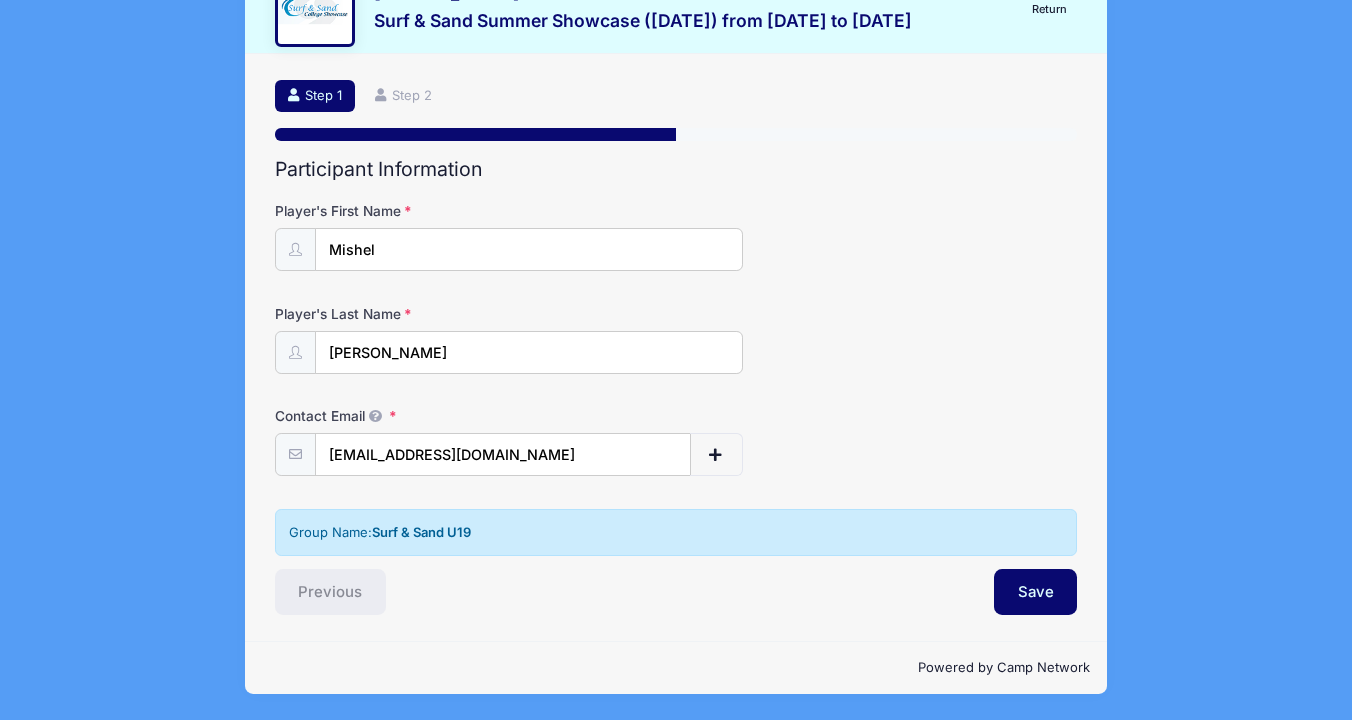 click on "Step  1 /7
Return
Step 1
Step 2
Participant Information
Player's First Name
[GEOGRAPHIC_DATA]
Player's Last Name
[PERSON_NAME]
Contact Email
[EMAIL_ADDRESS][DOMAIN_NAME]
NN   Save" at bounding box center (676, 348) 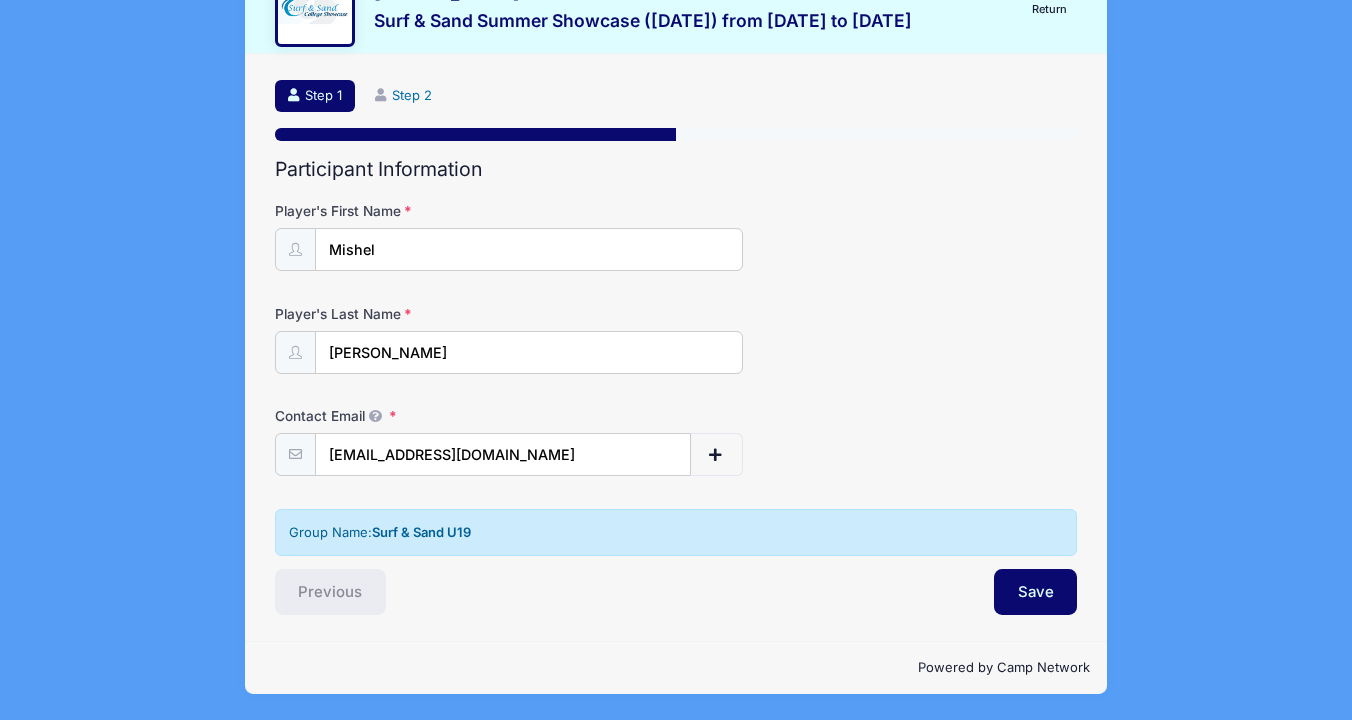click on "Step 2" at bounding box center (404, 96) 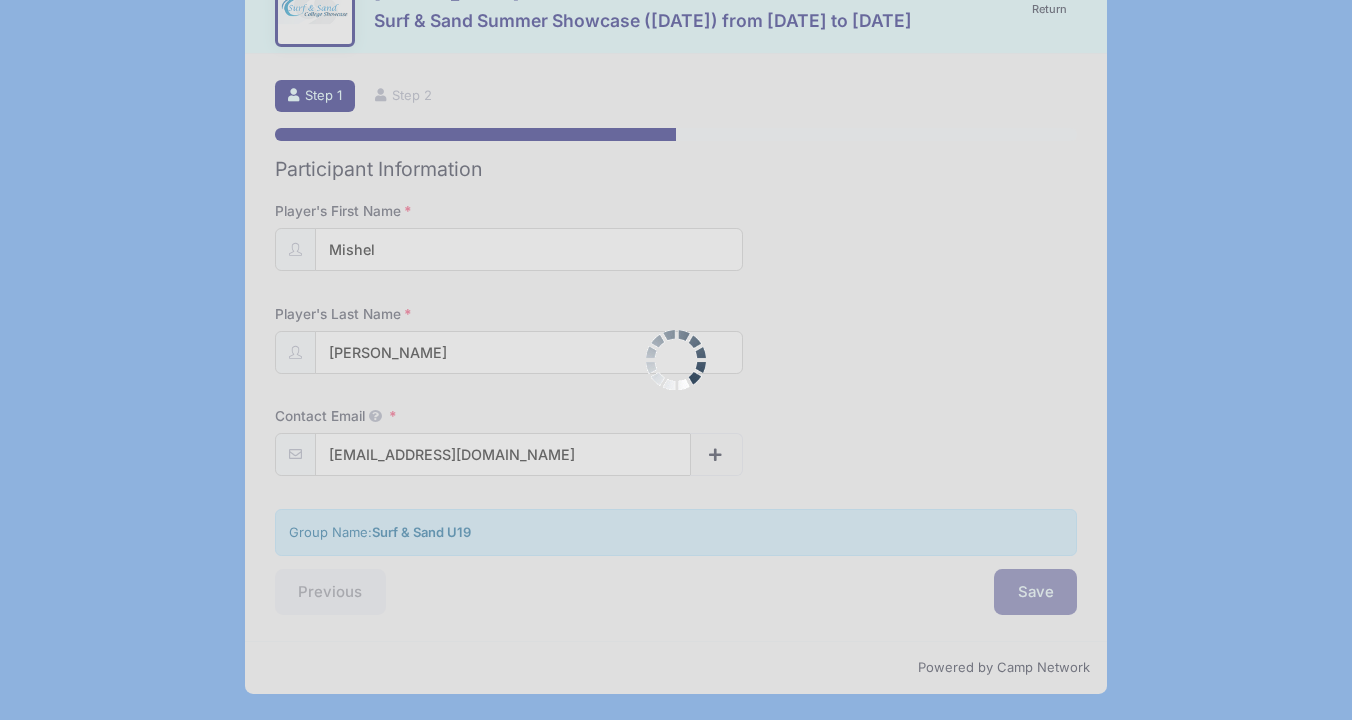 scroll, scrollTop: 71, scrollLeft: 0, axis: vertical 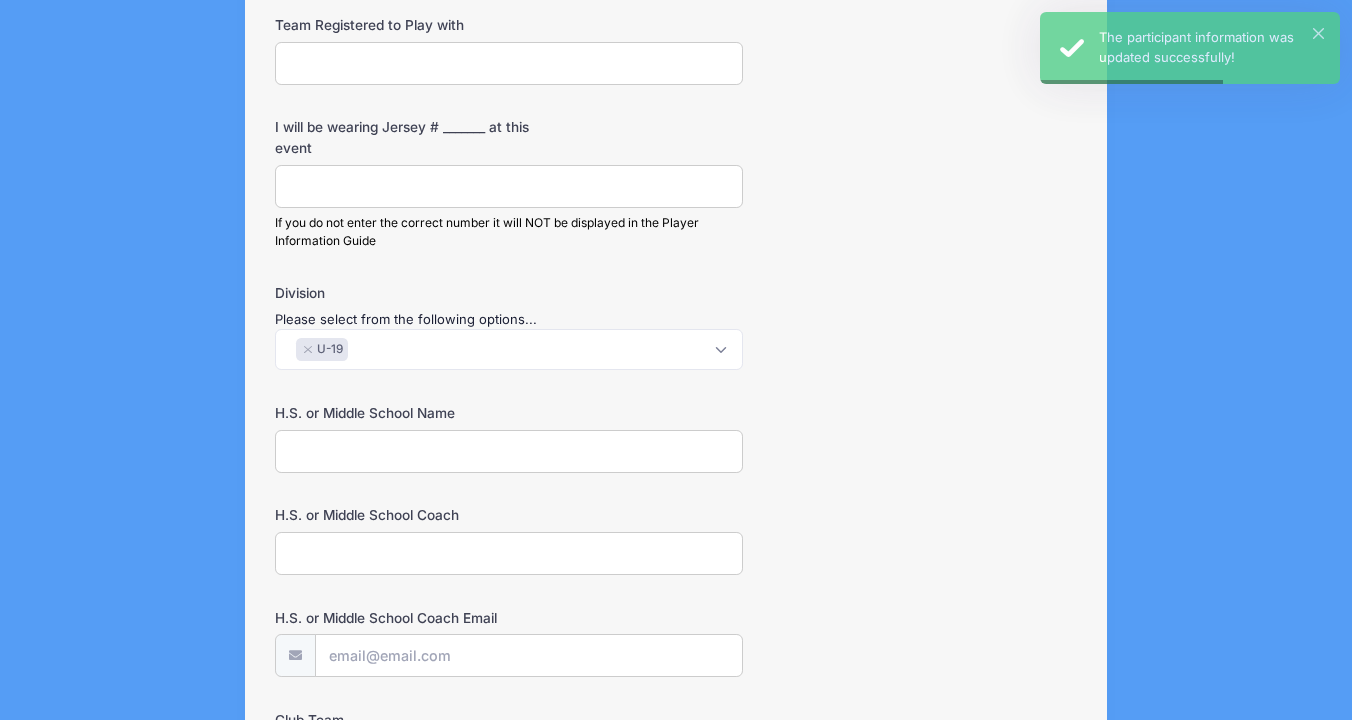 click on "I will be wearing Jersey # _______ at this event" at bounding box center [509, 186] 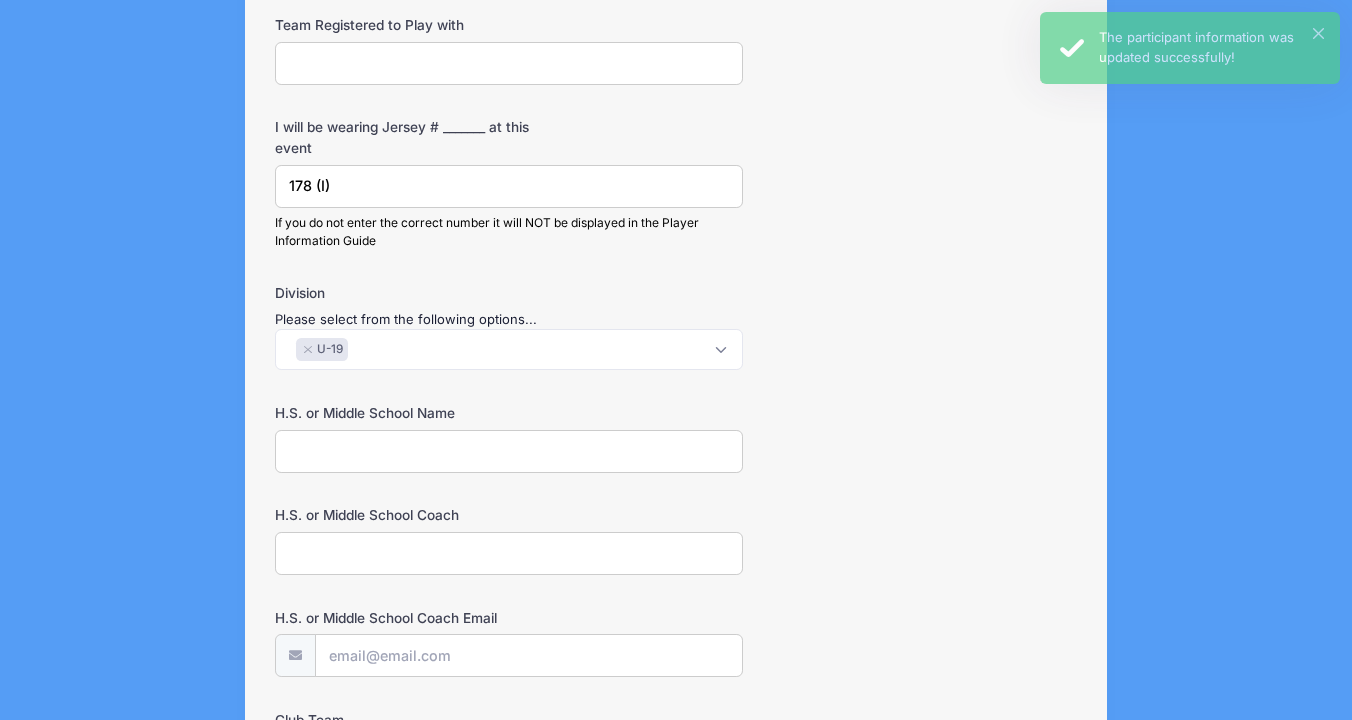 scroll, scrollTop: 2062, scrollLeft: 0, axis: vertical 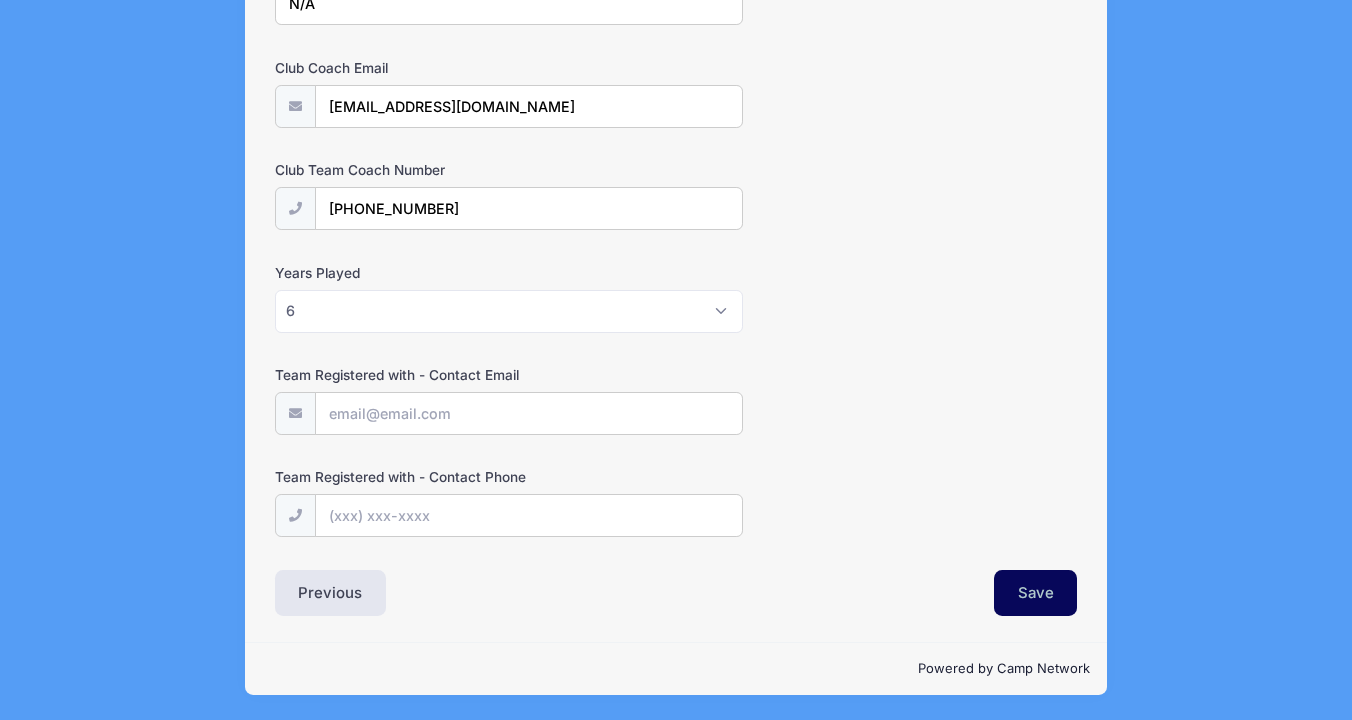 type on "178 (I)" 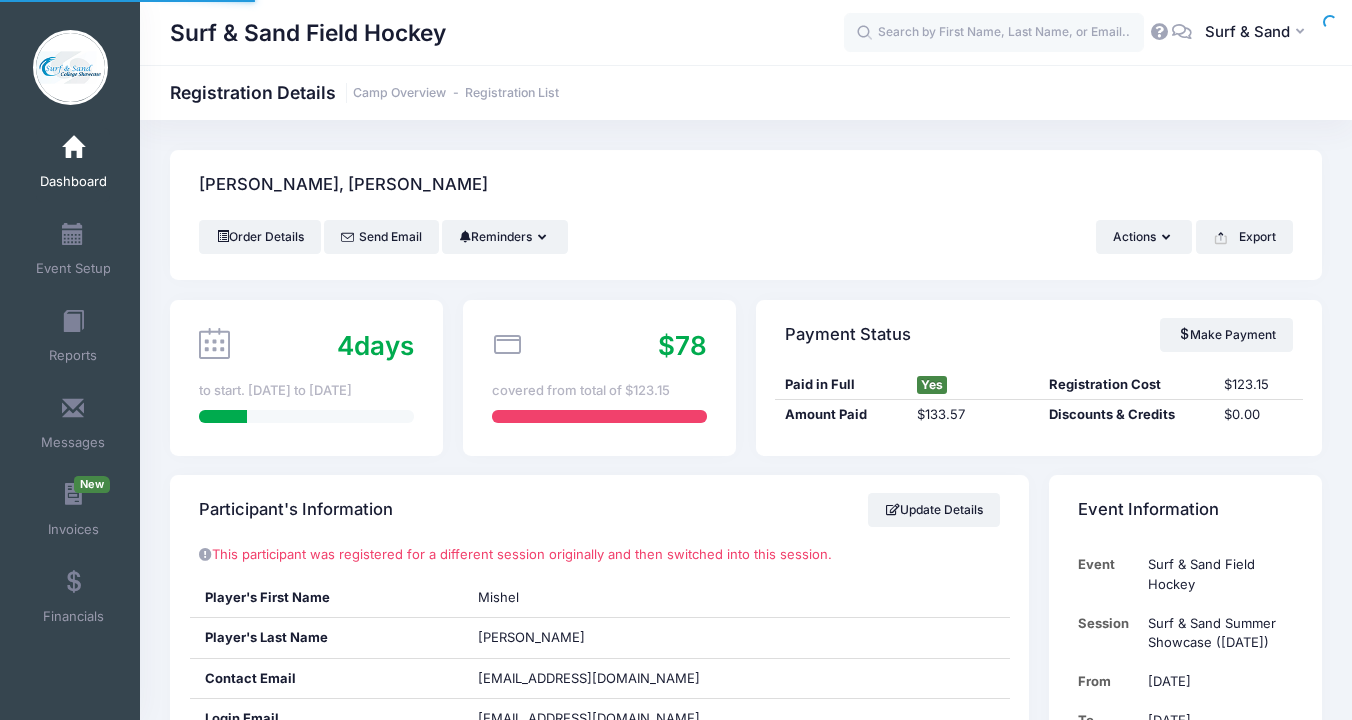 scroll, scrollTop: 0, scrollLeft: 0, axis: both 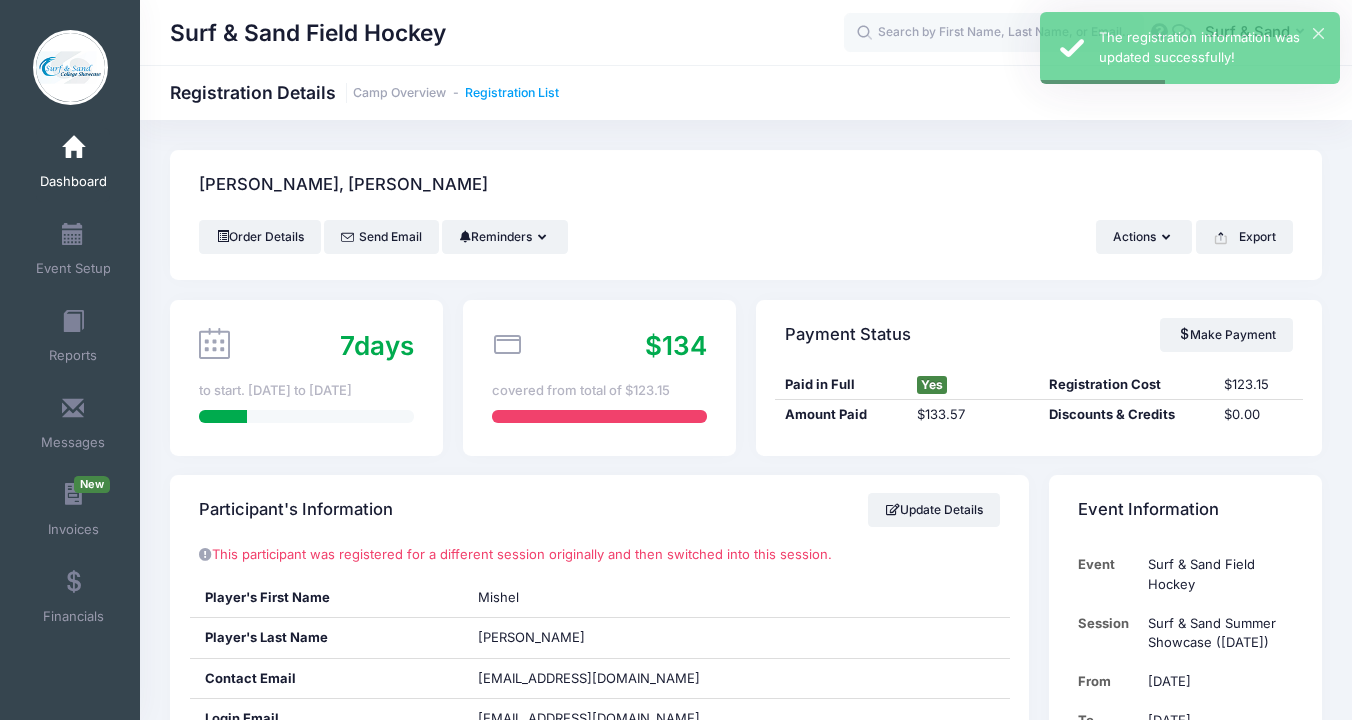 click on "Registration List" at bounding box center [512, 93] 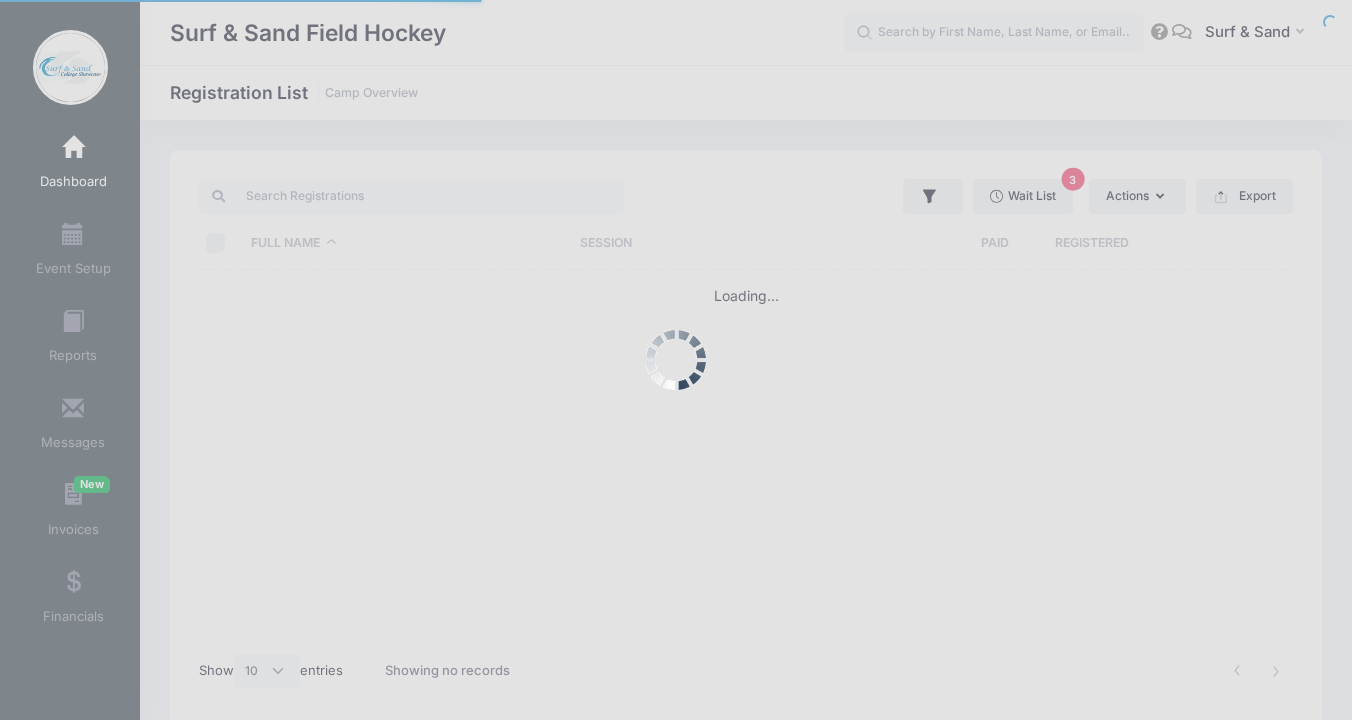 select on "10" 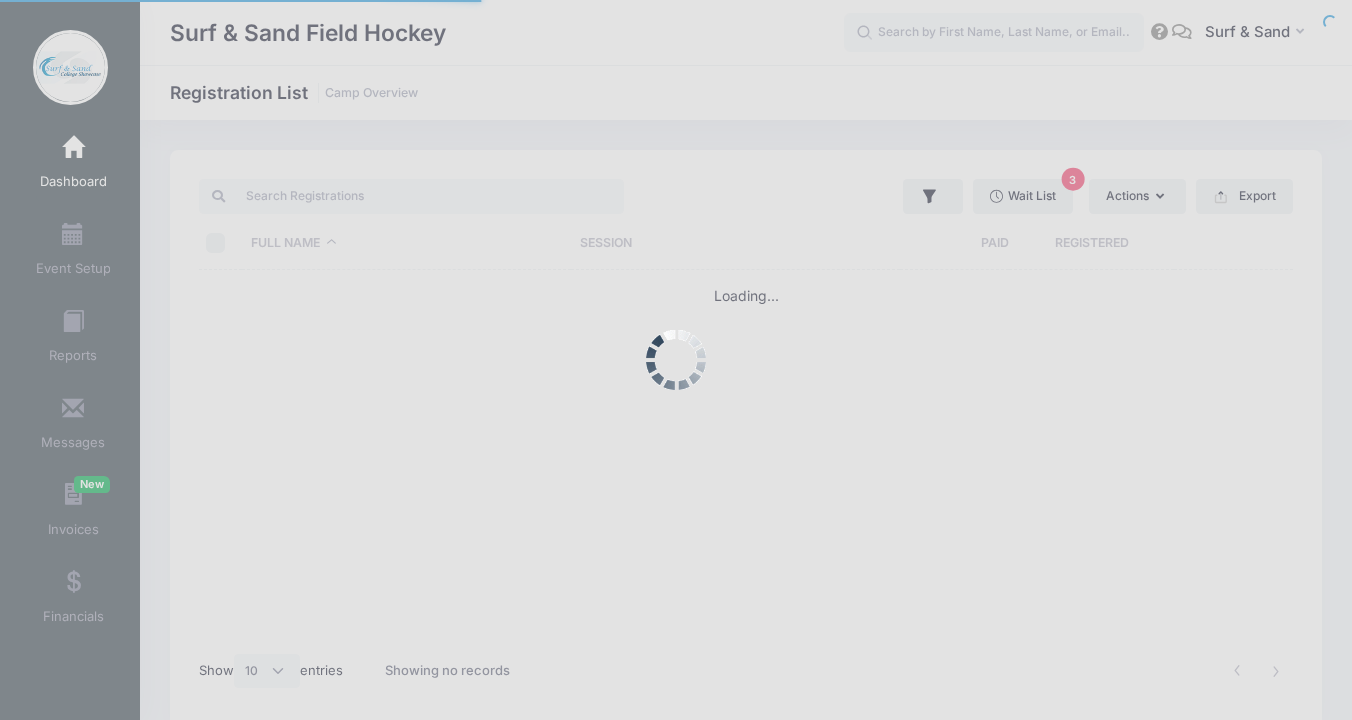 scroll, scrollTop: 0, scrollLeft: 0, axis: both 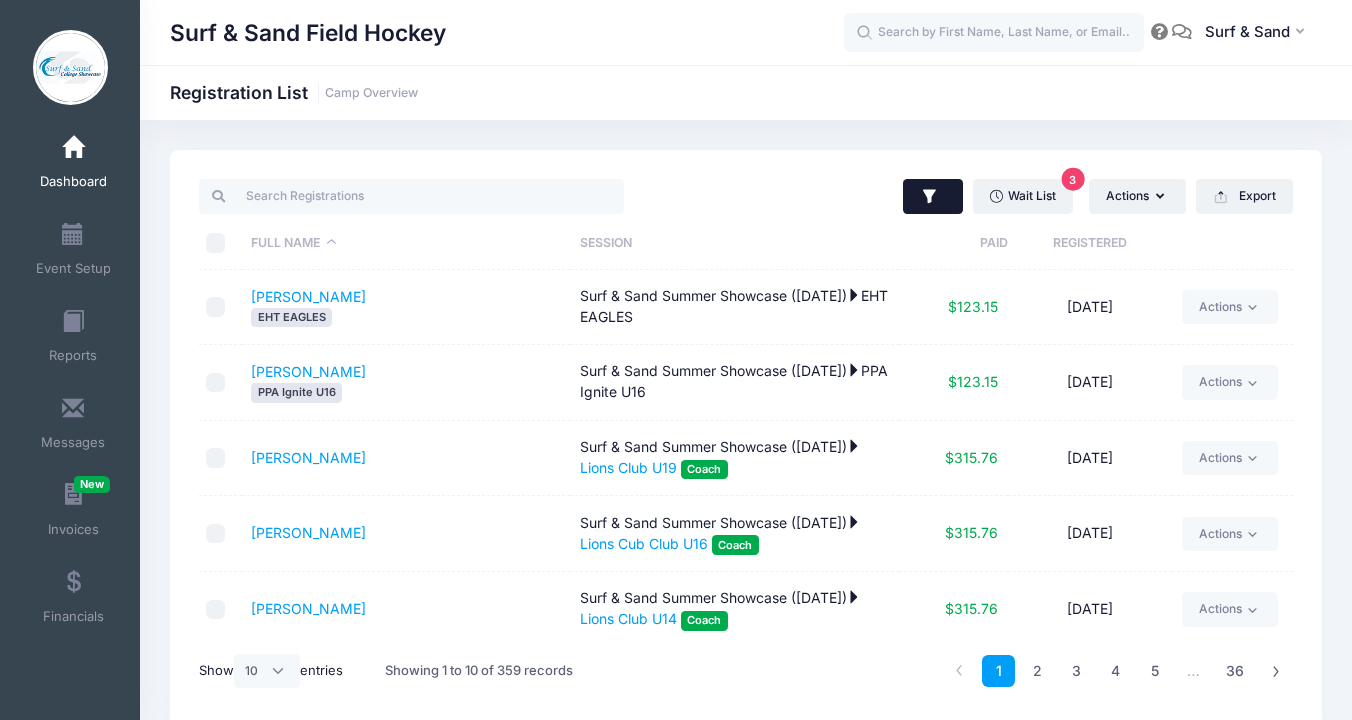 click 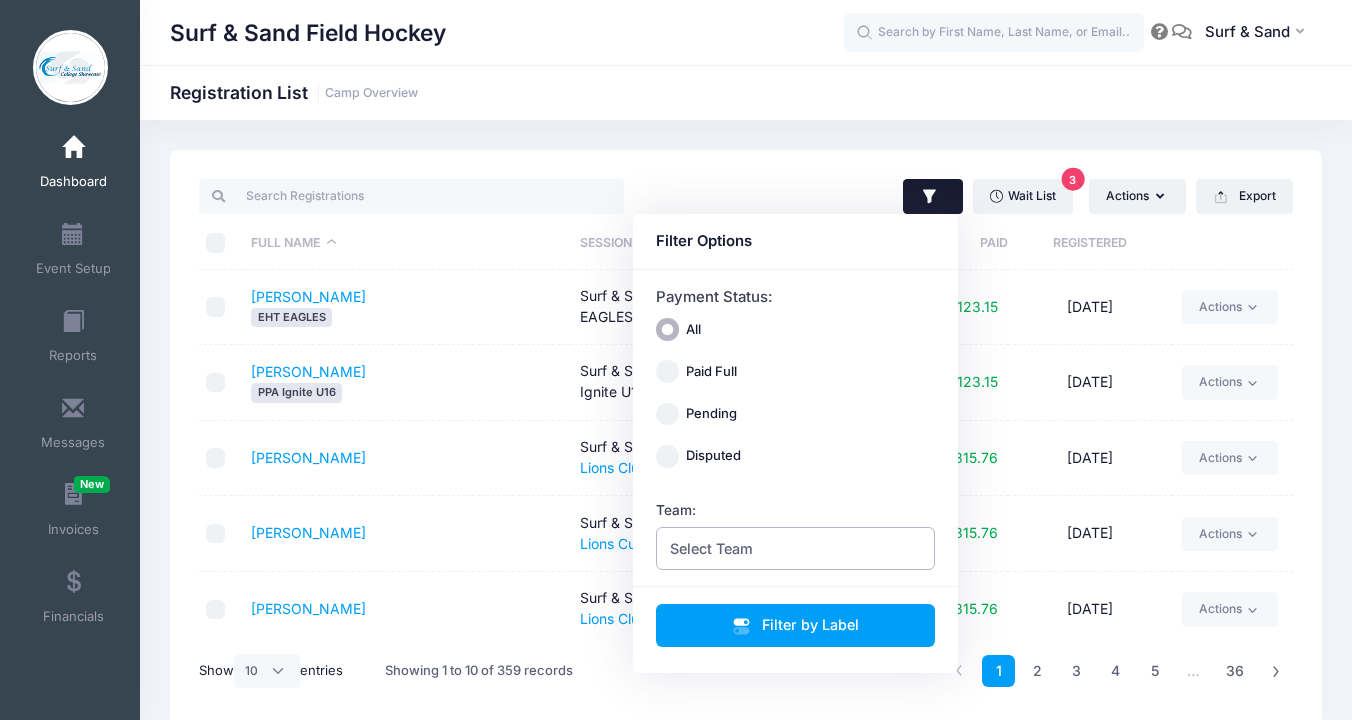 click on "Select Team" at bounding box center (711, 548) 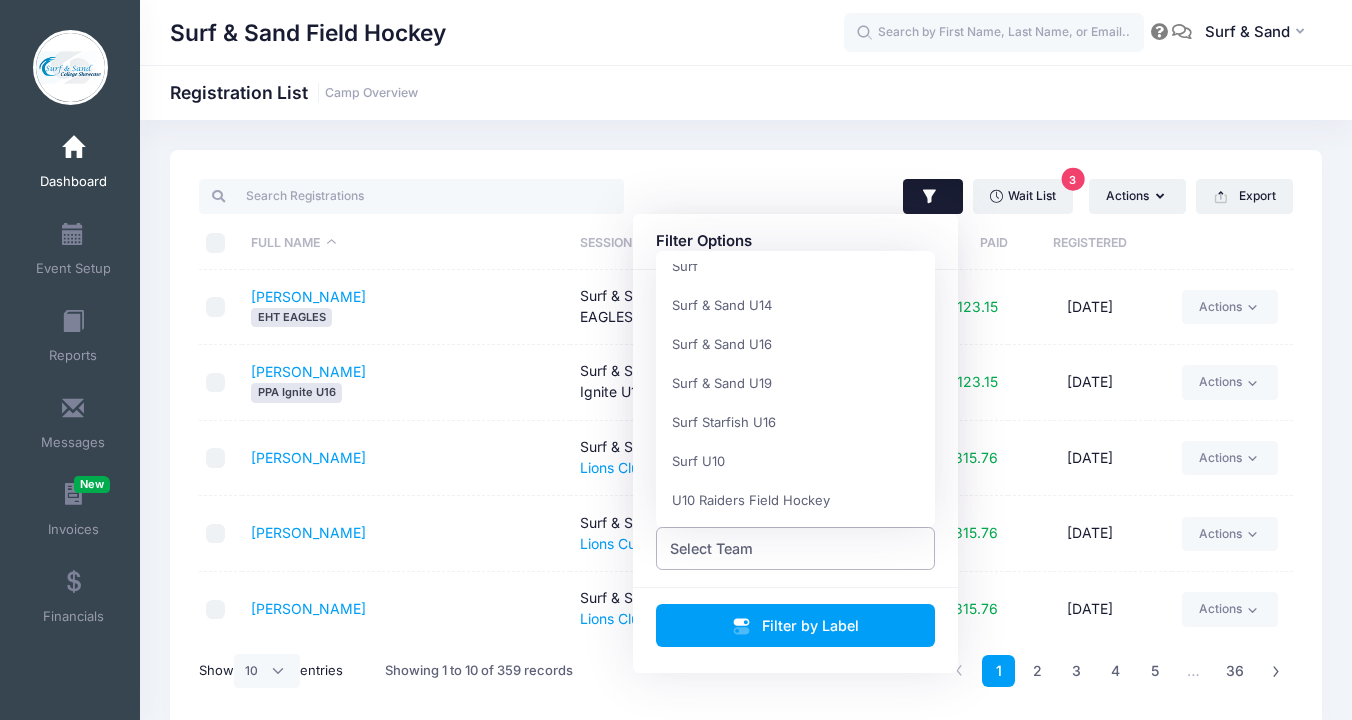 scroll, scrollTop: 1661, scrollLeft: 0, axis: vertical 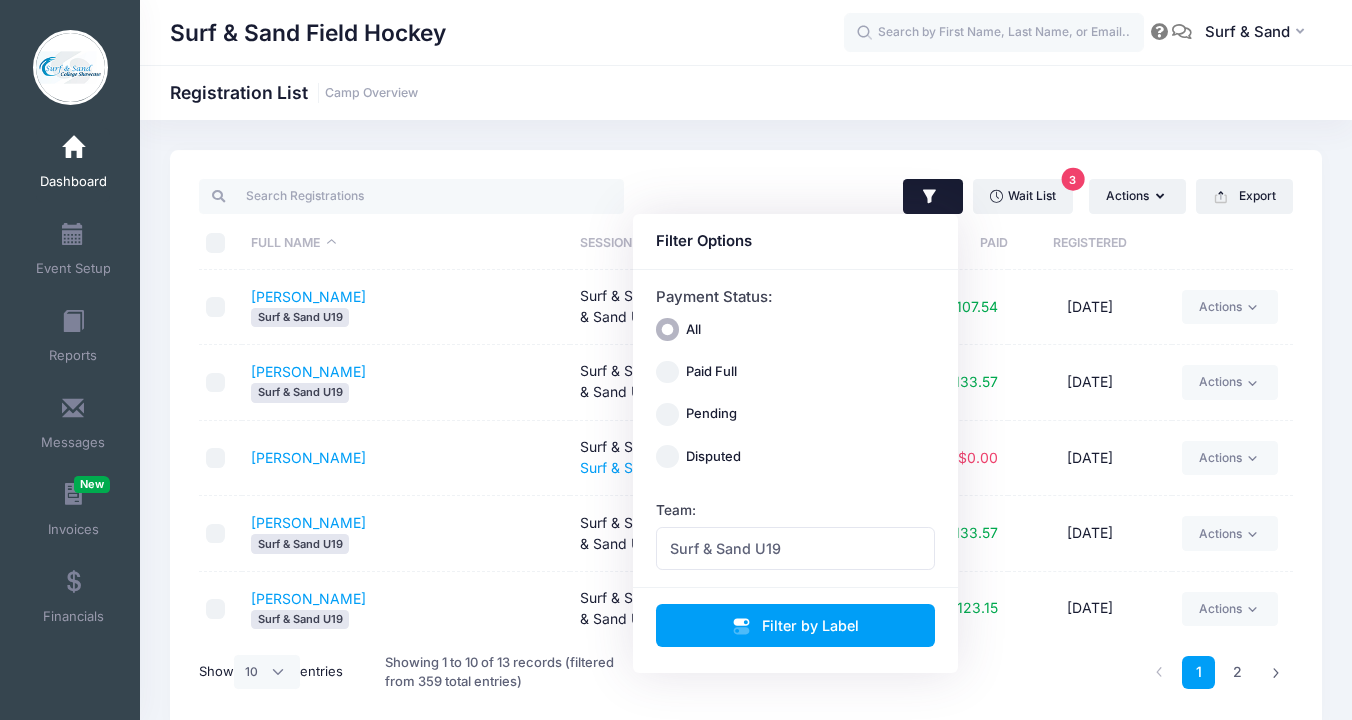 click on "Surf & Sand Field Hockey
Registration List
Camp Overview" at bounding box center [746, 93] 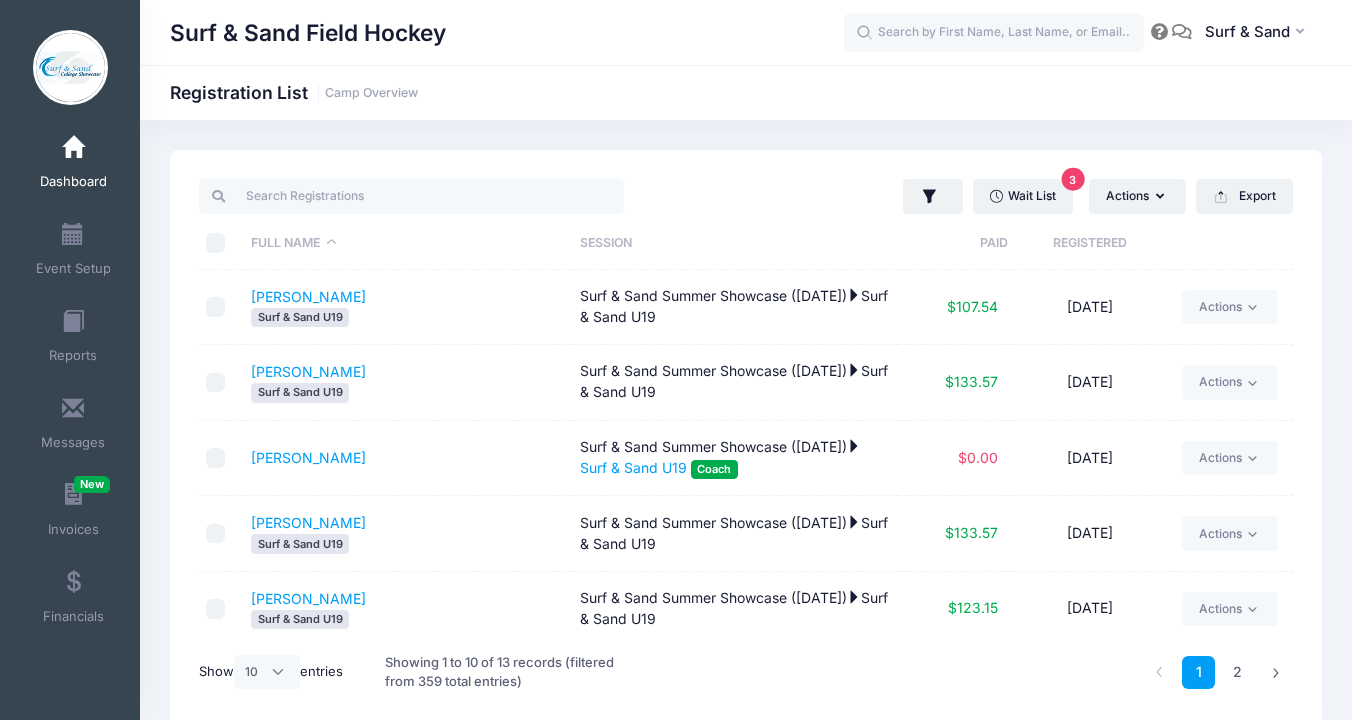 scroll, scrollTop: 384, scrollLeft: 0, axis: vertical 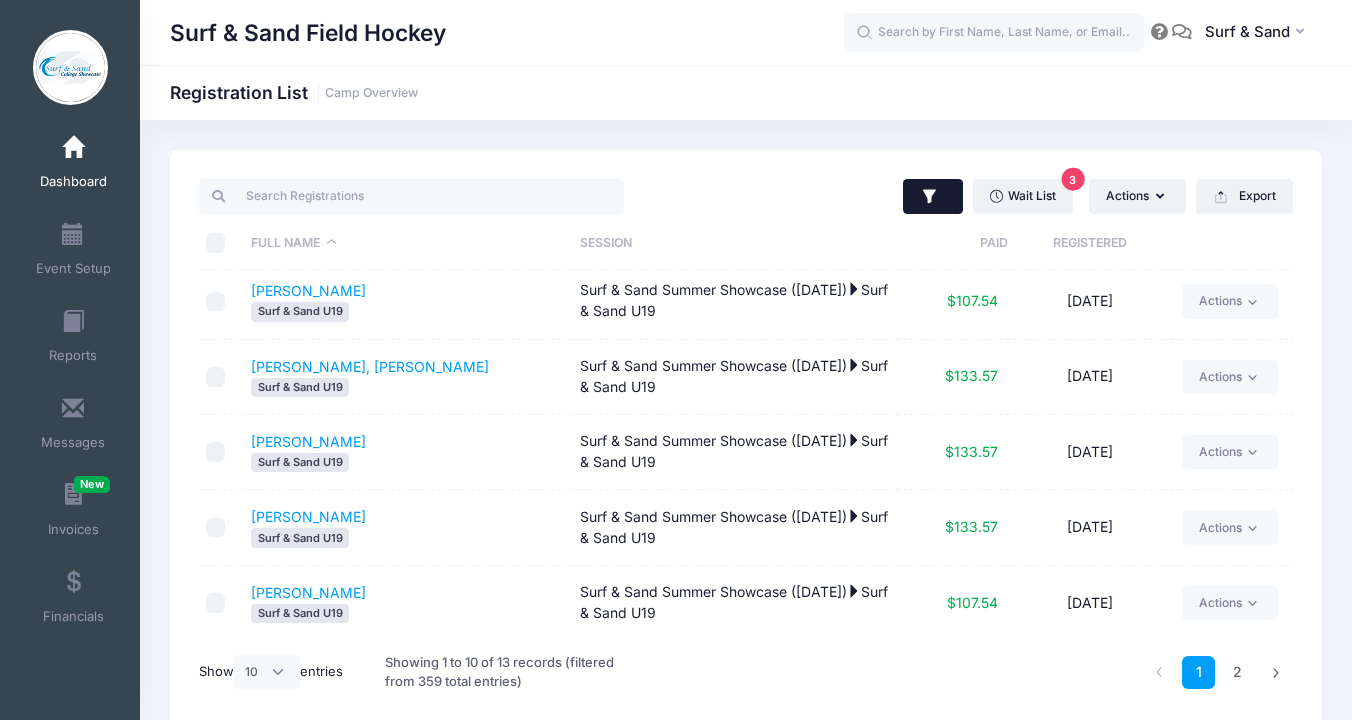 click 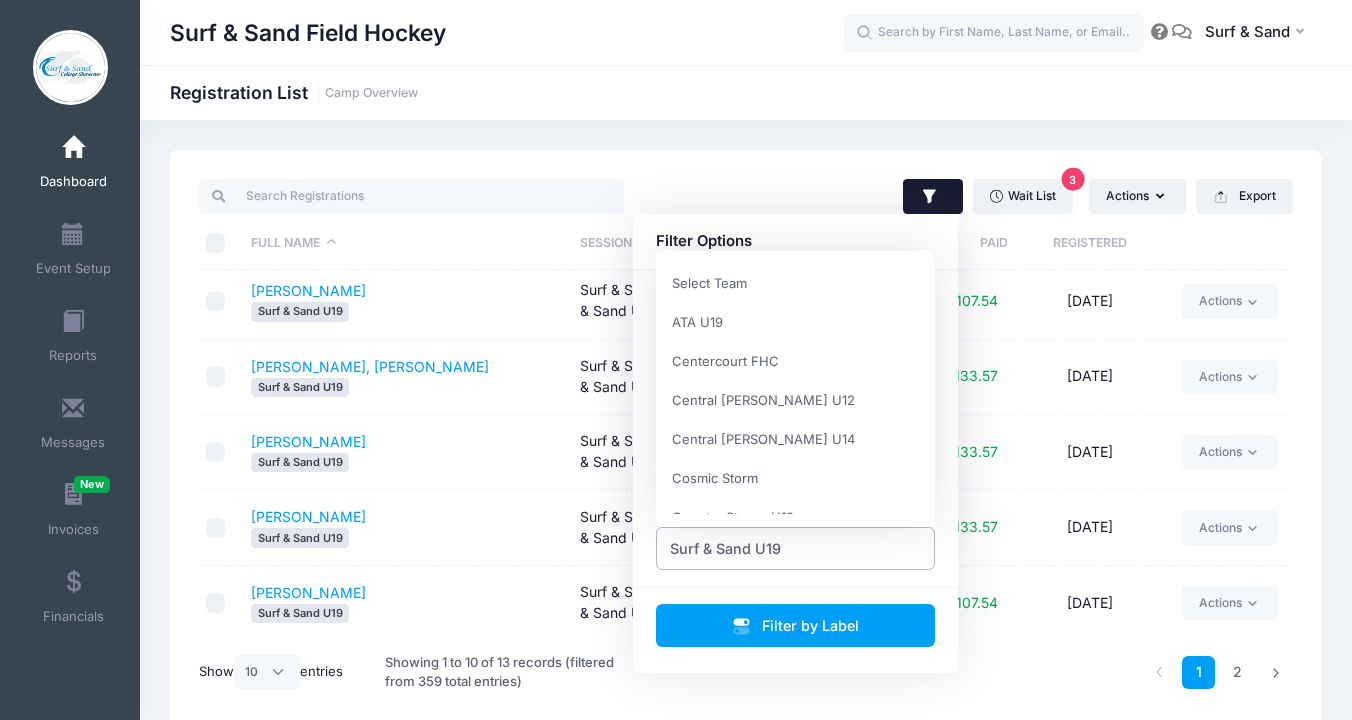 click on "Surf & Sand U19" at bounding box center [725, 548] 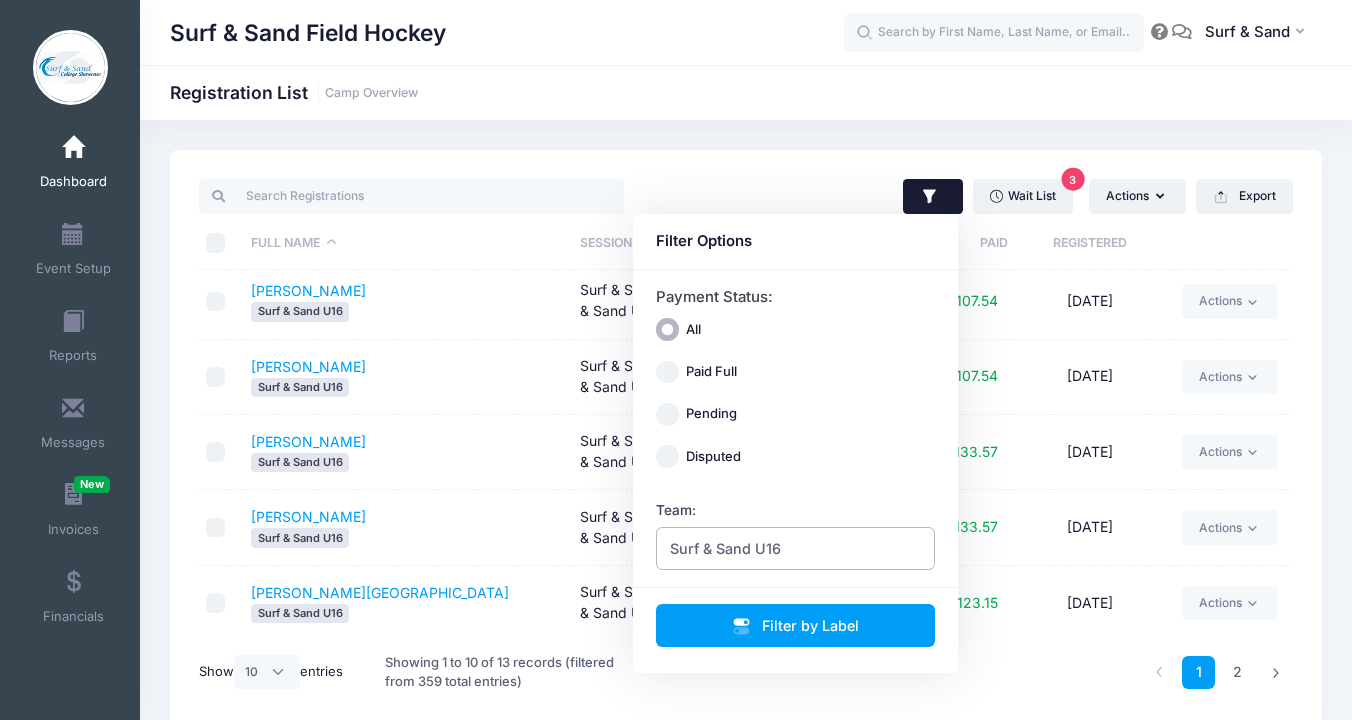 scroll, scrollTop: 0, scrollLeft: 0, axis: both 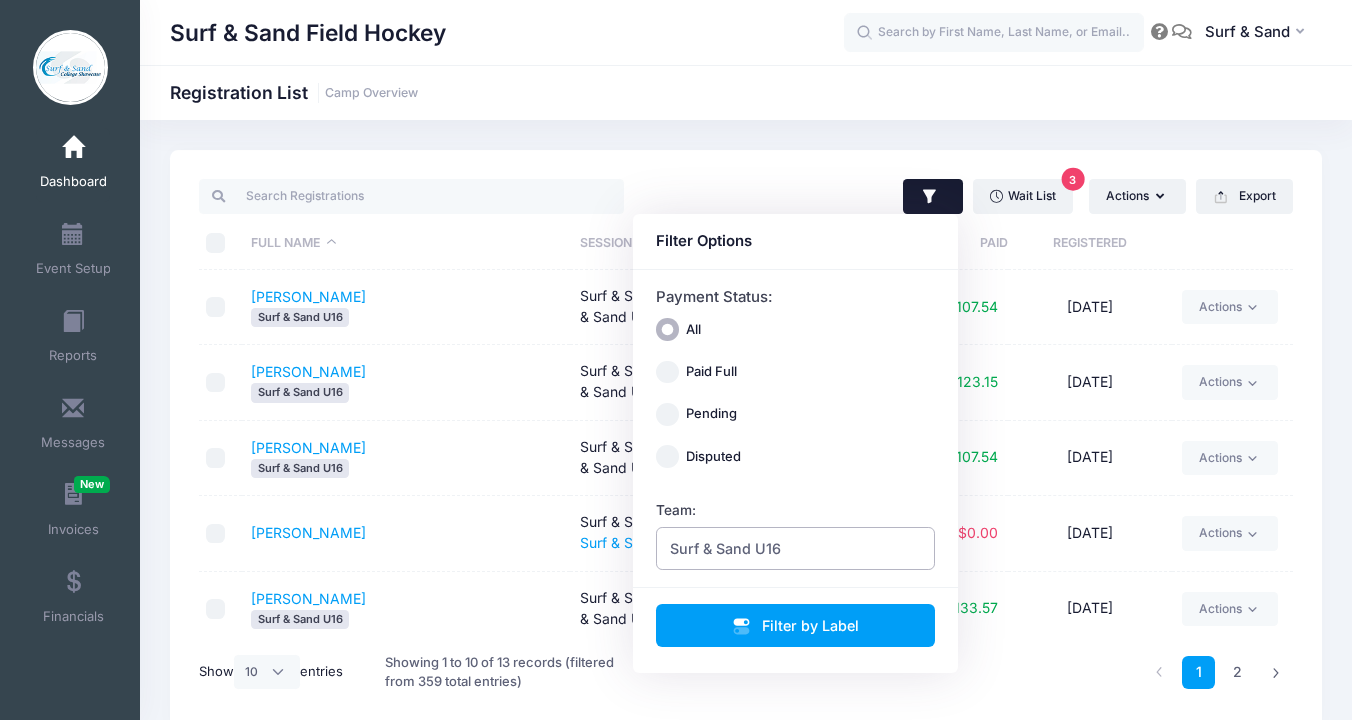 click on "Surf & Sand U16" at bounding box center [725, 548] 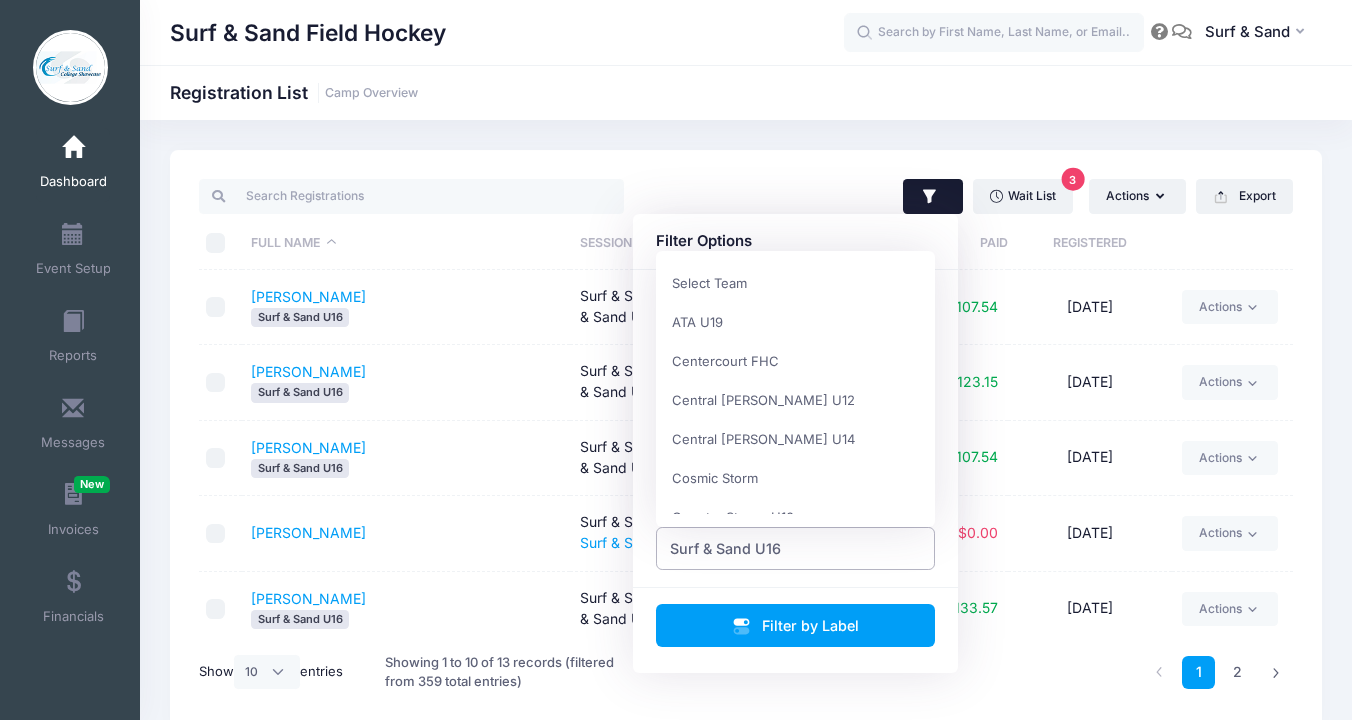 scroll, scrollTop: 1661, scrollLeft: 0, axis: vertical 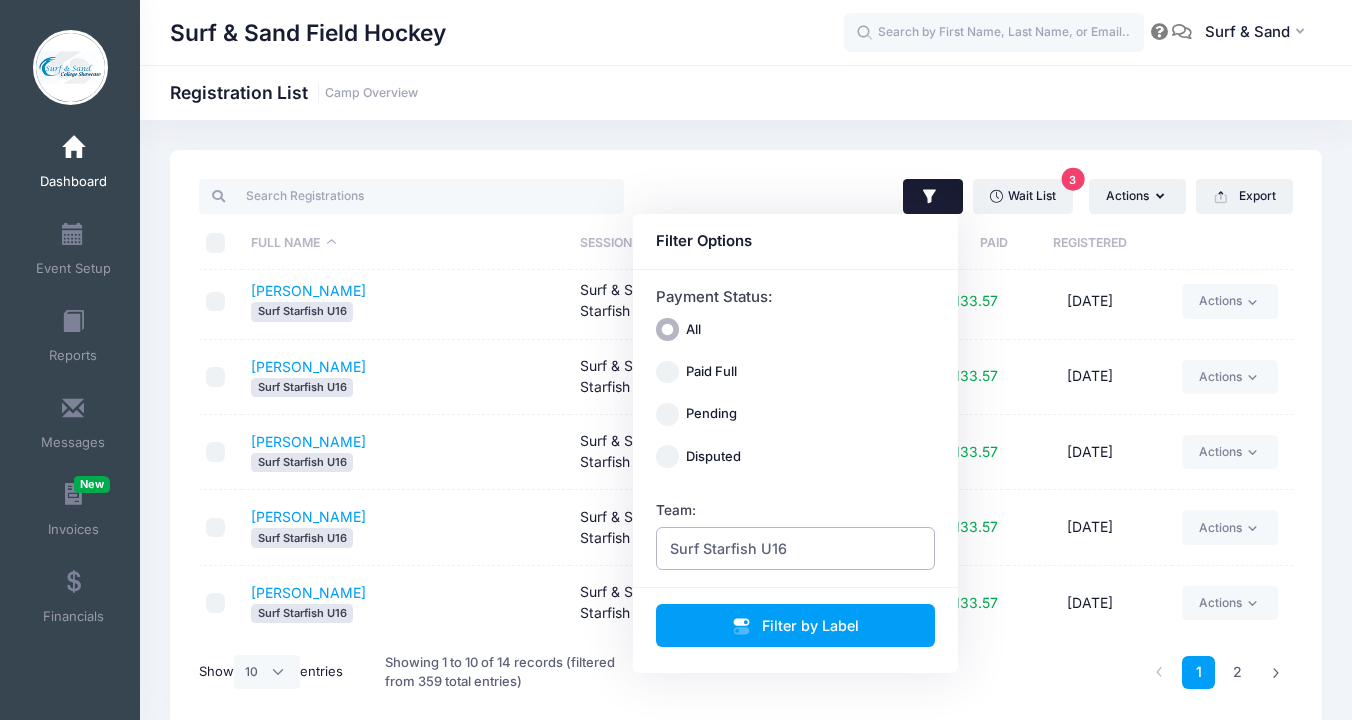 click on "Surf Starfish U16" at bounding box center (796, 548) 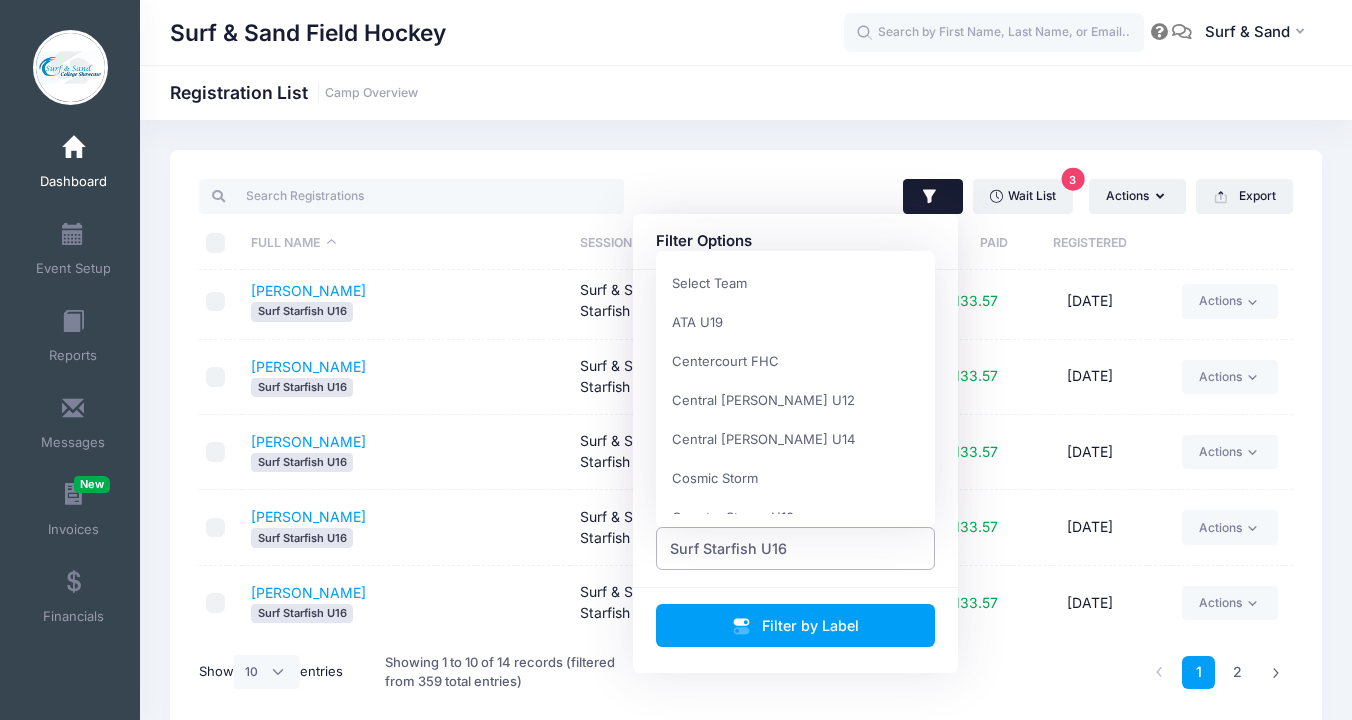 scroll, scrollTop: 1661, scrollLeft: 0, axis: vertical 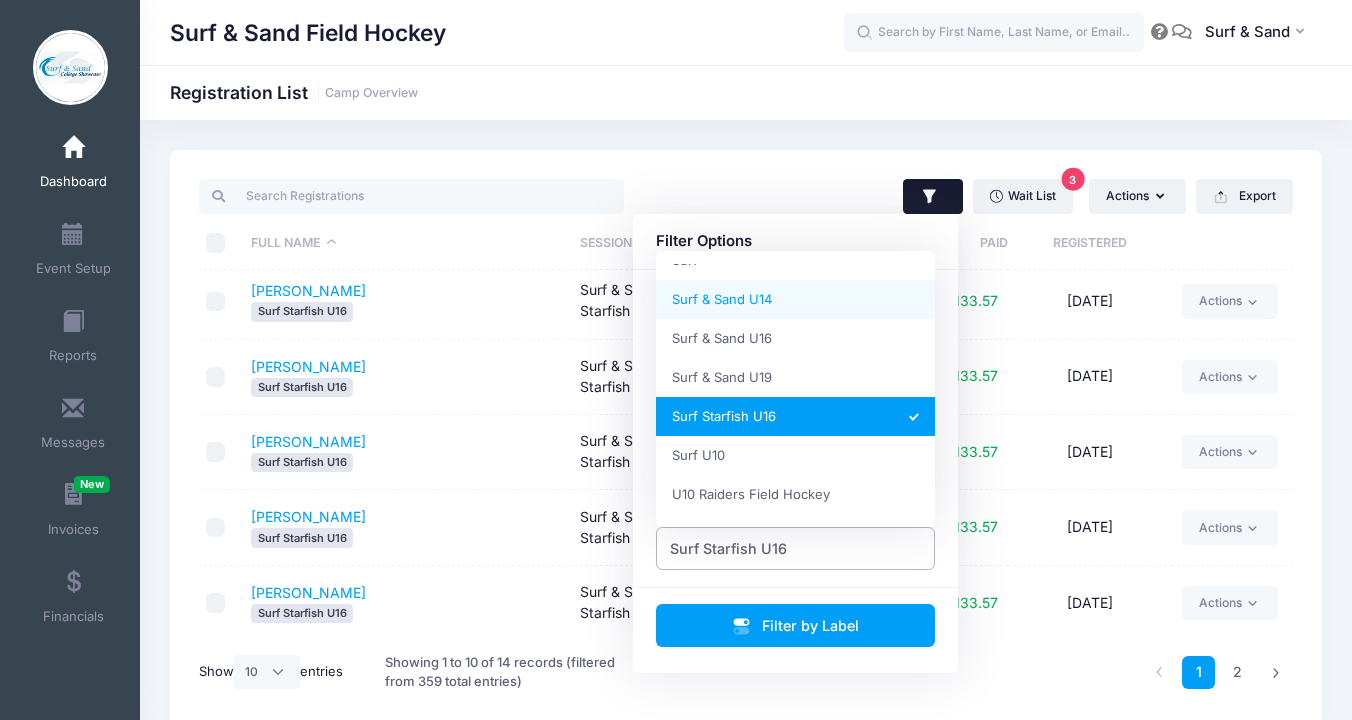 select on "Surf & Sand U14" 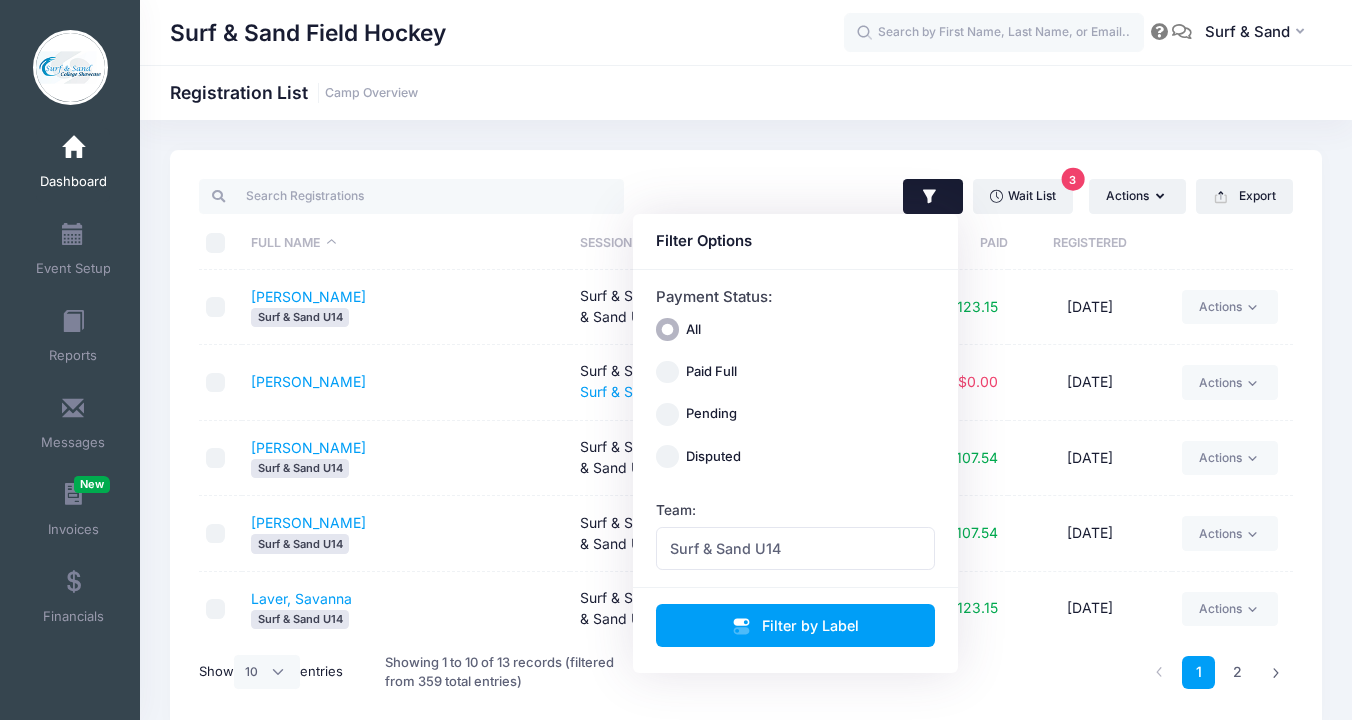 click on "Surf & Sand Field Hockey
Registration List
Camp Overview" at bounding box center [746, 93] 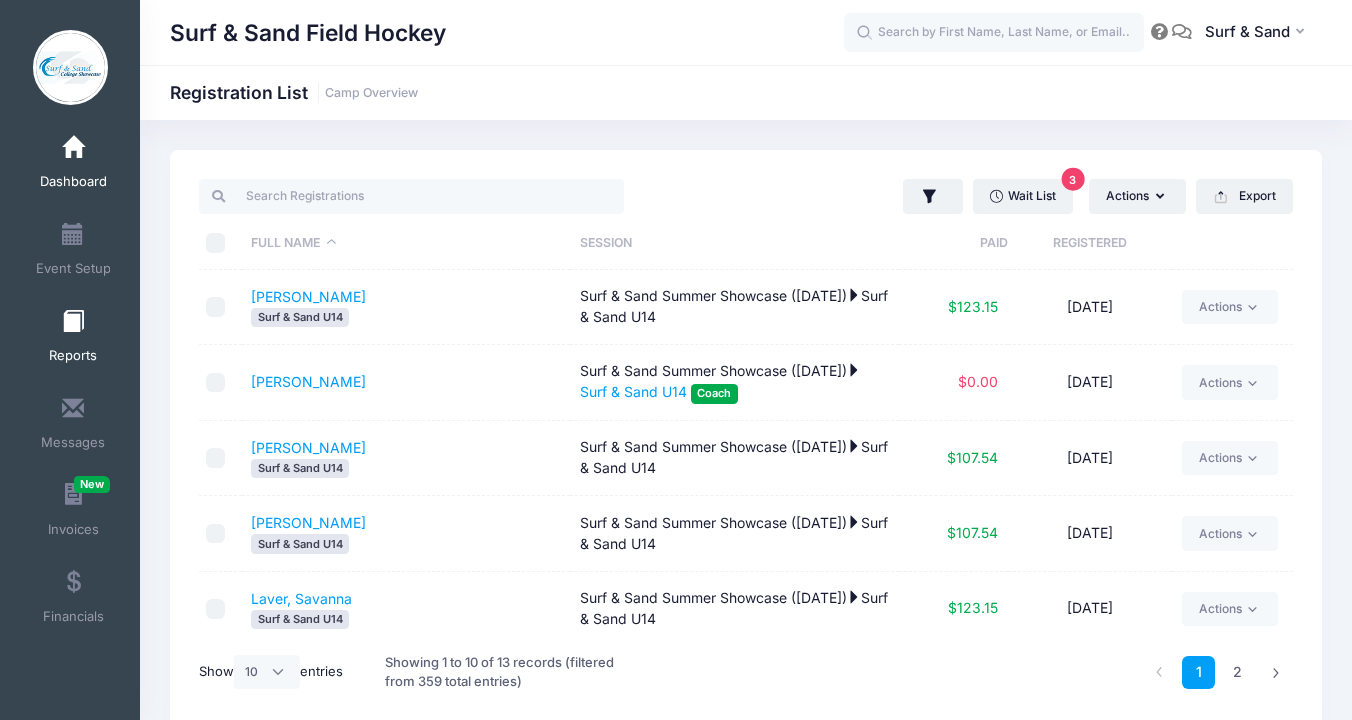 click at bounding box center [73, 322] 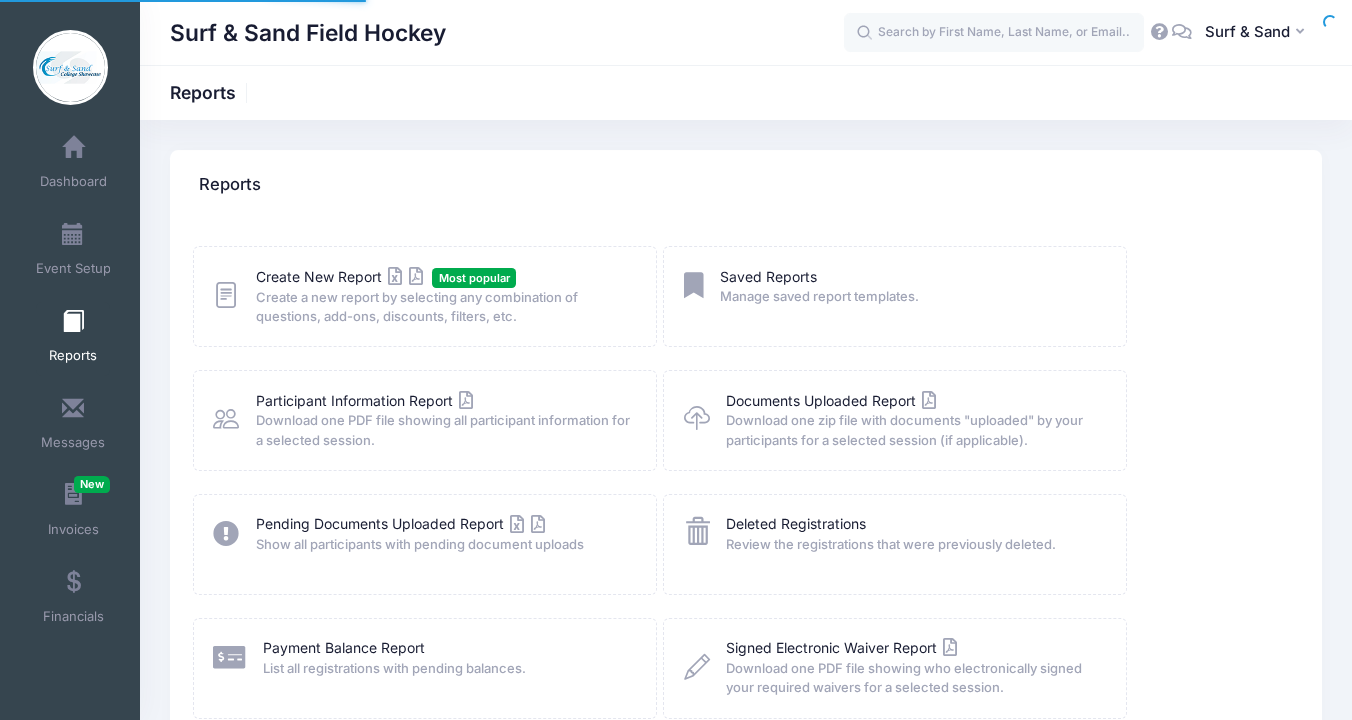 scroll, scrollTop: 0, scrollLeft: 0, axis: both 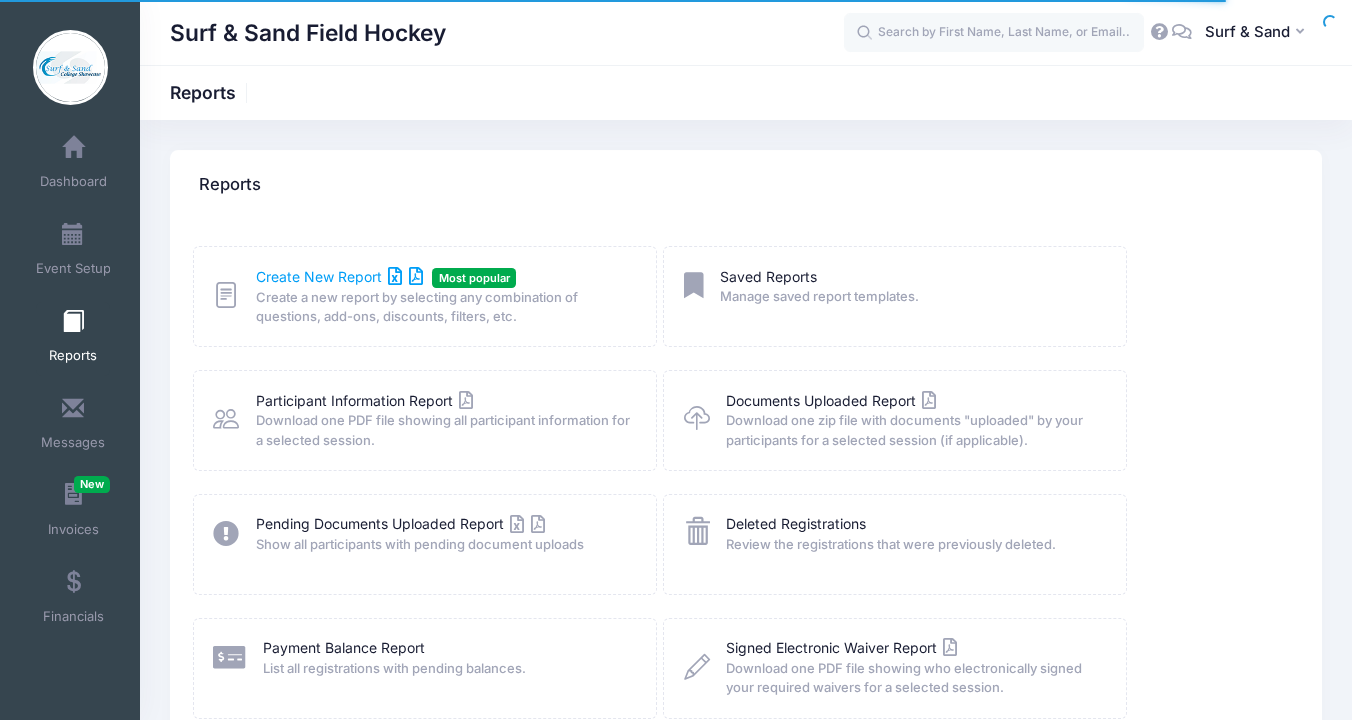 click on "Create New Report" at bounding box center [339, 276] 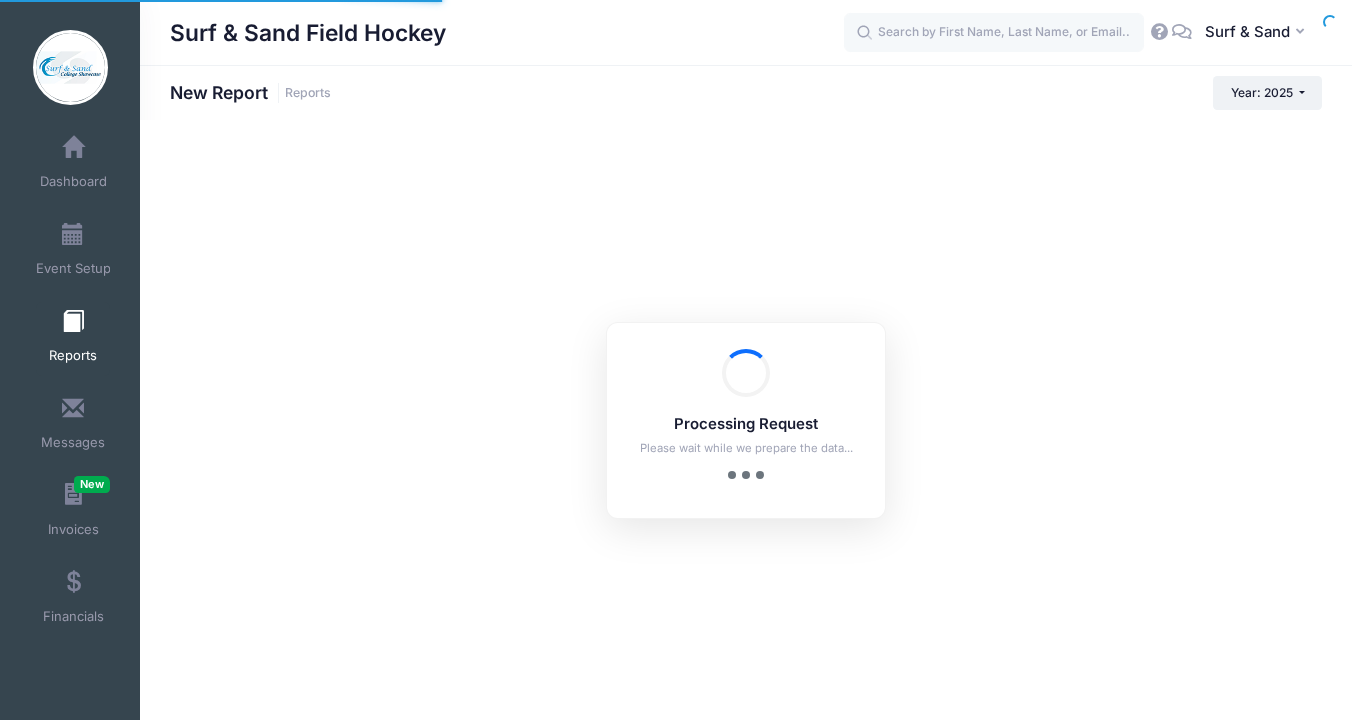 scroll, scrollTop: 0, scrollLeft: 0, axis: both 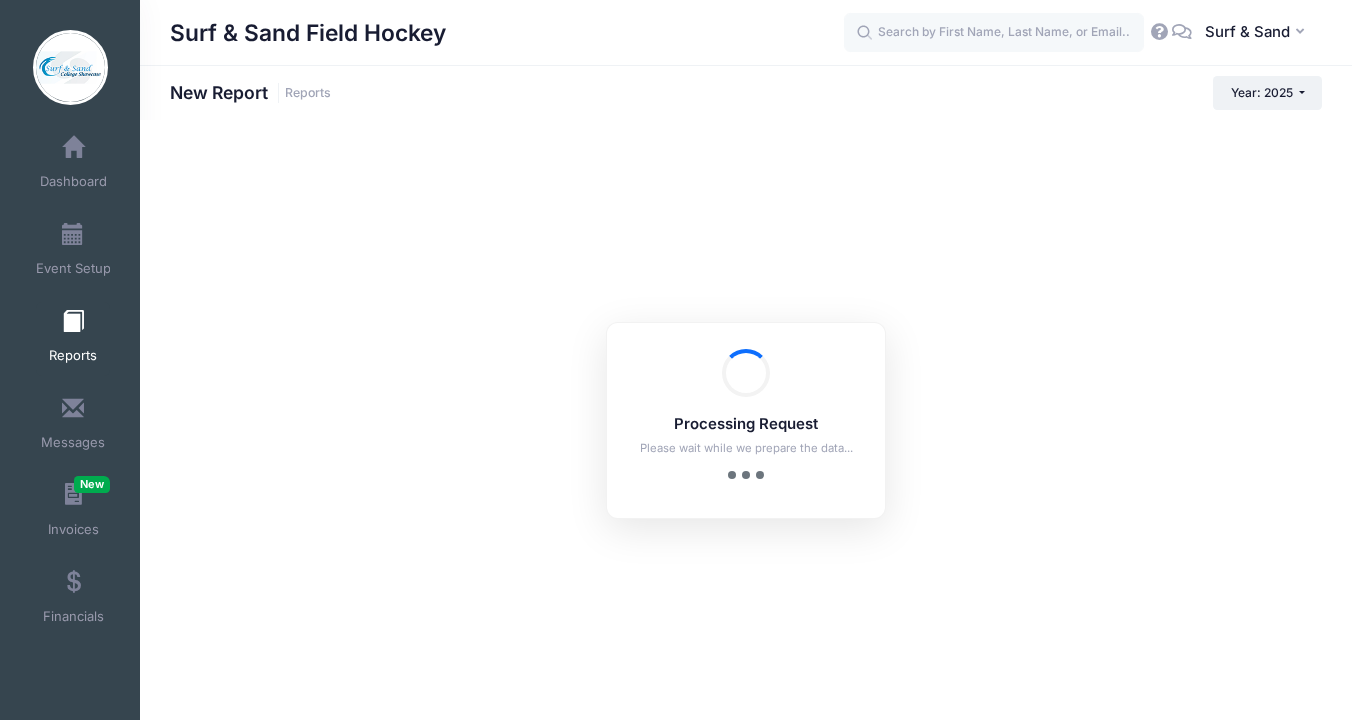 checkbox on "true" 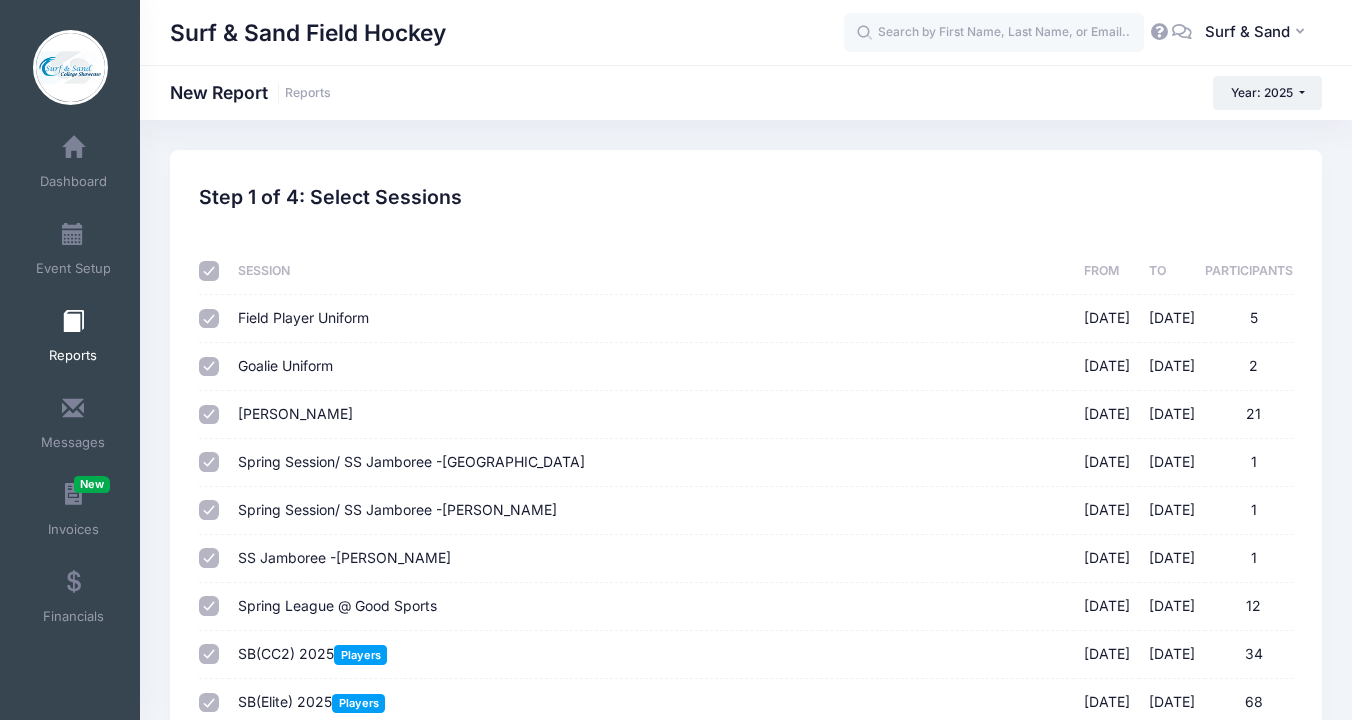 click at bounding box center [209, 271] 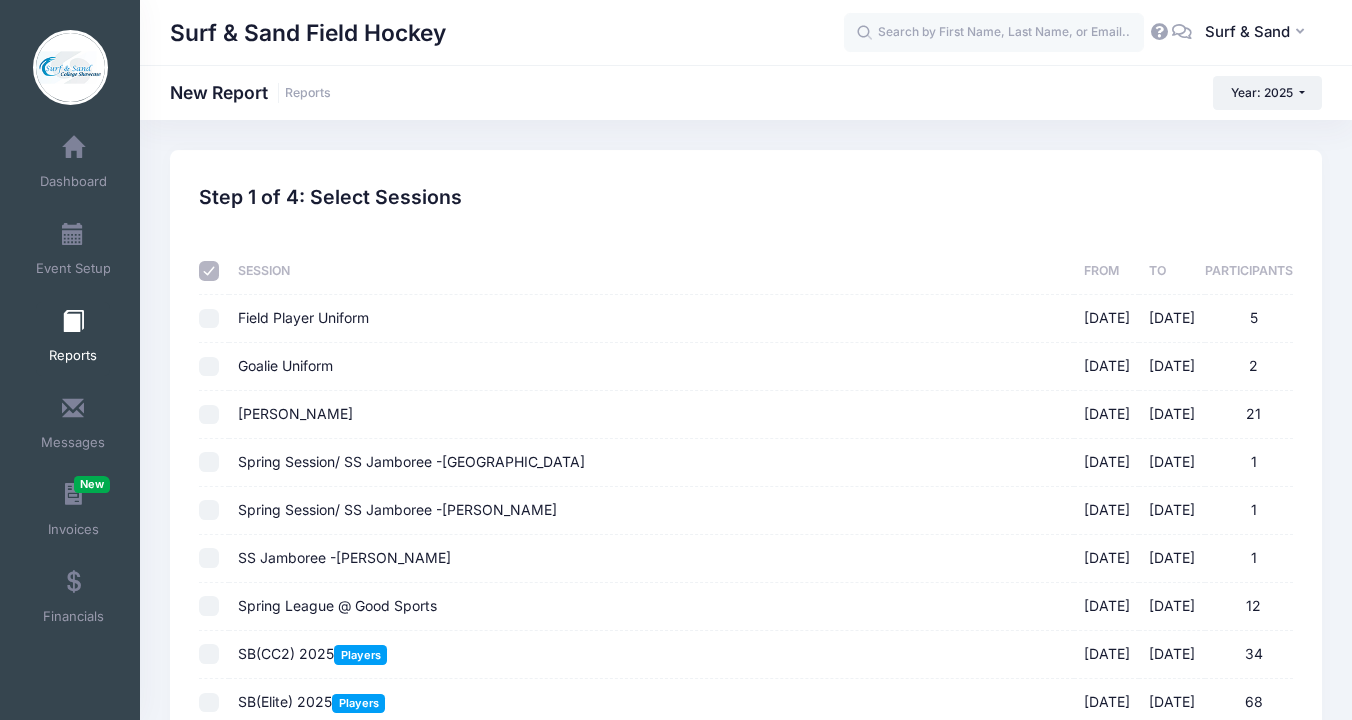 checkbox on "false" 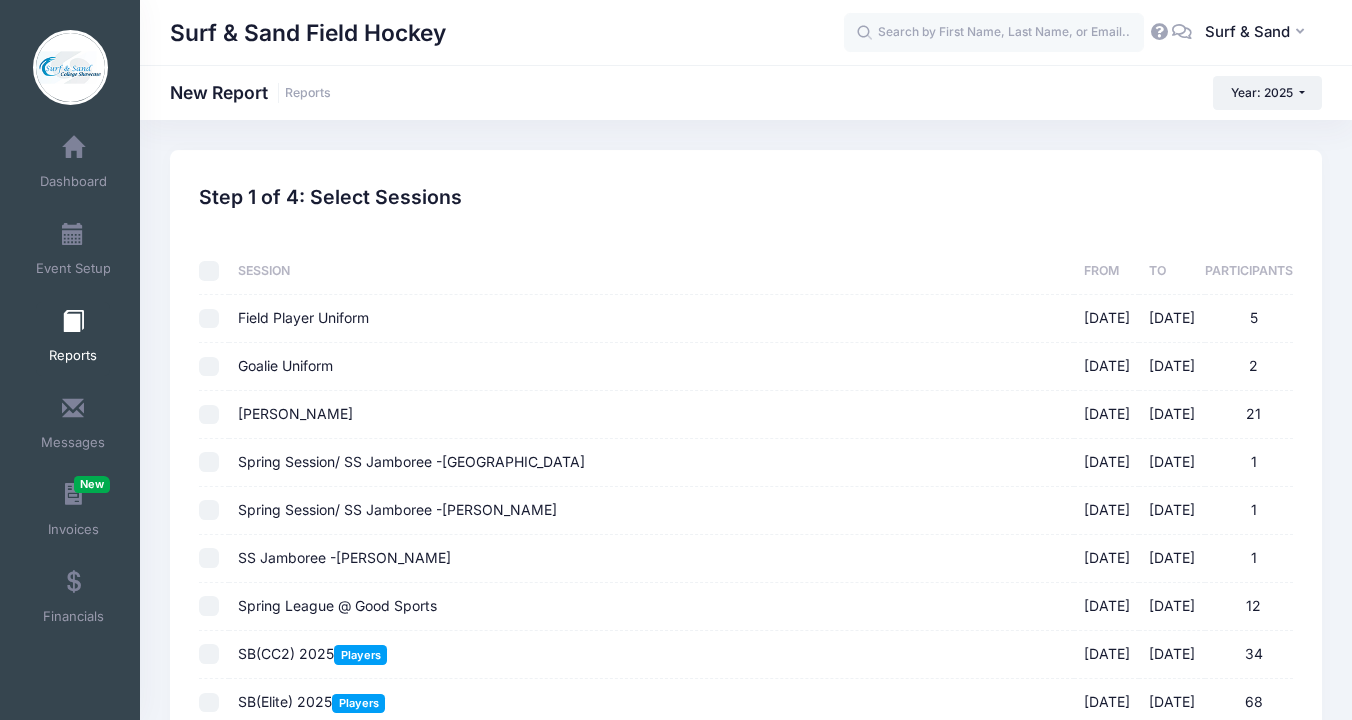 checkbox on "false" 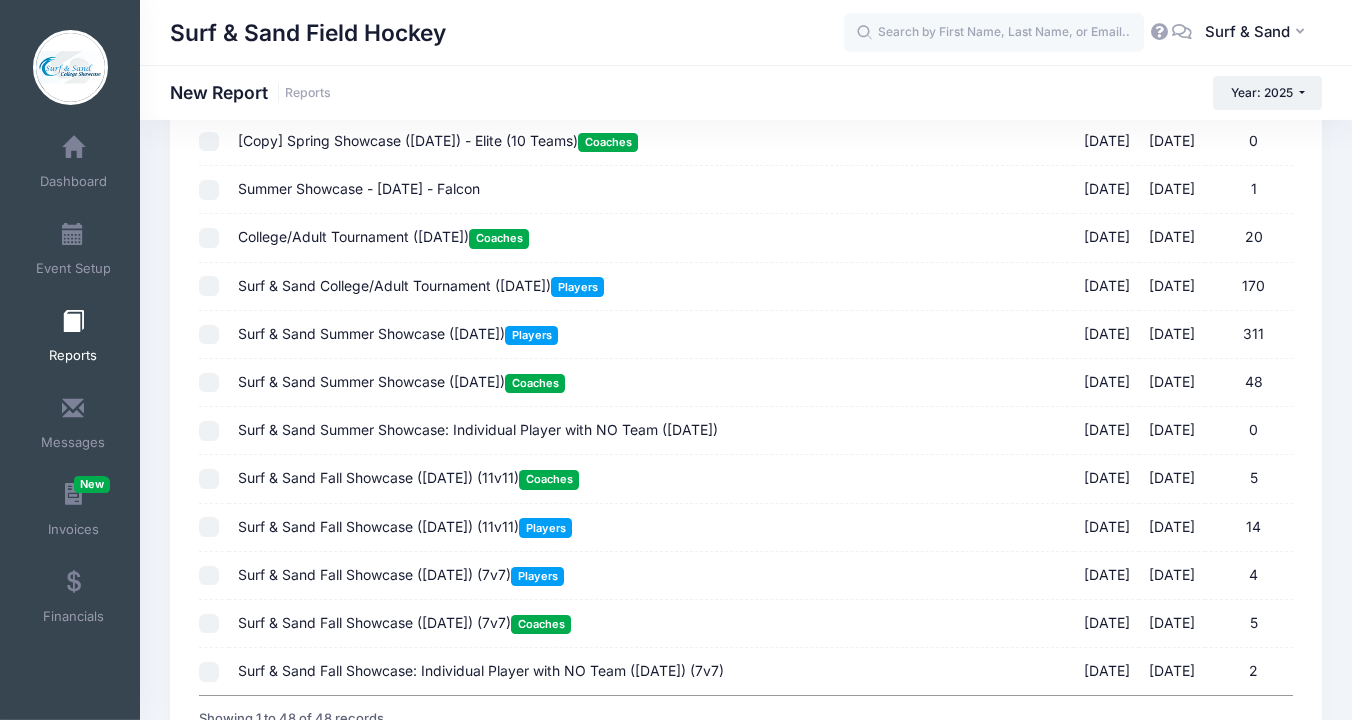 scroll, scrollTop: 1872, scrollLeft: 0, axis: vertical 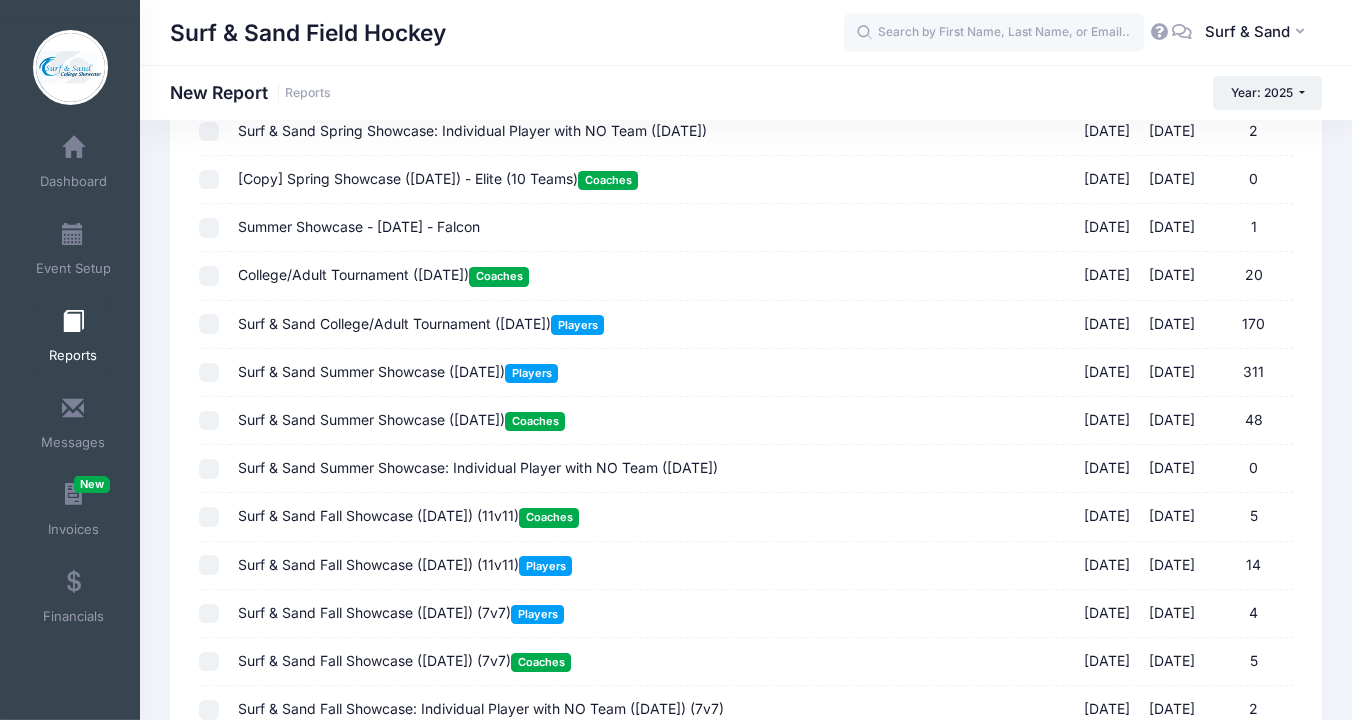 click on "Surf & Sand College/Adult Tournament ([DATE])  Players" at bounding box center (421, 323) 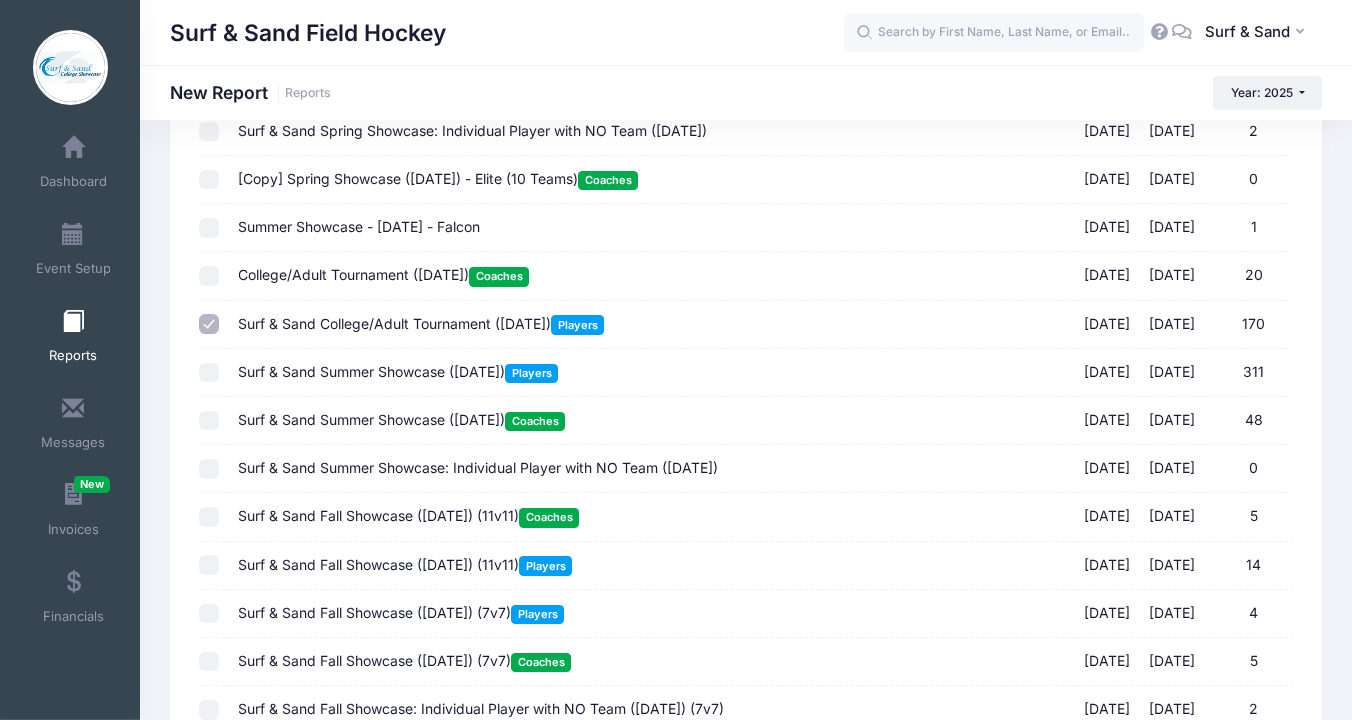 click on "Surf & Sand Summer Showcase ([DATE])  Players" at bounding box center [398, 371] 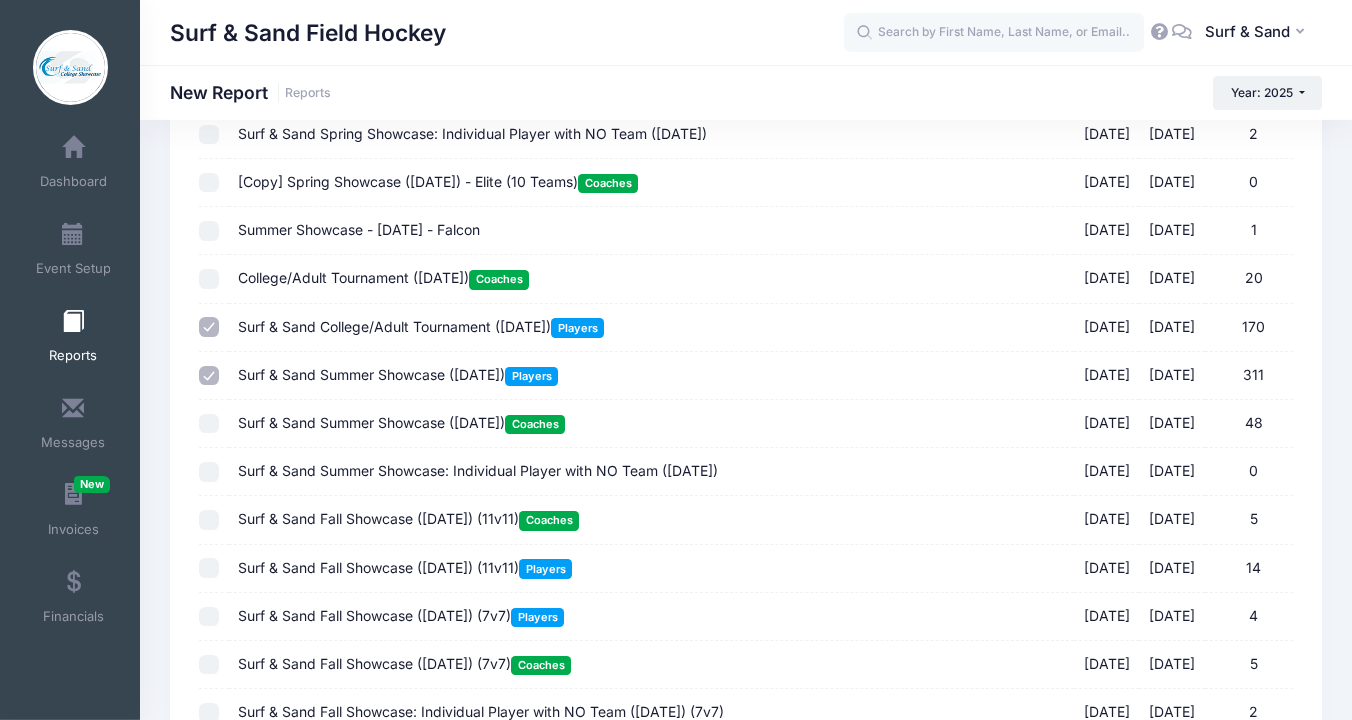 scroll, scrollTop: 2094, scrollLeft: 0, axis: vertical 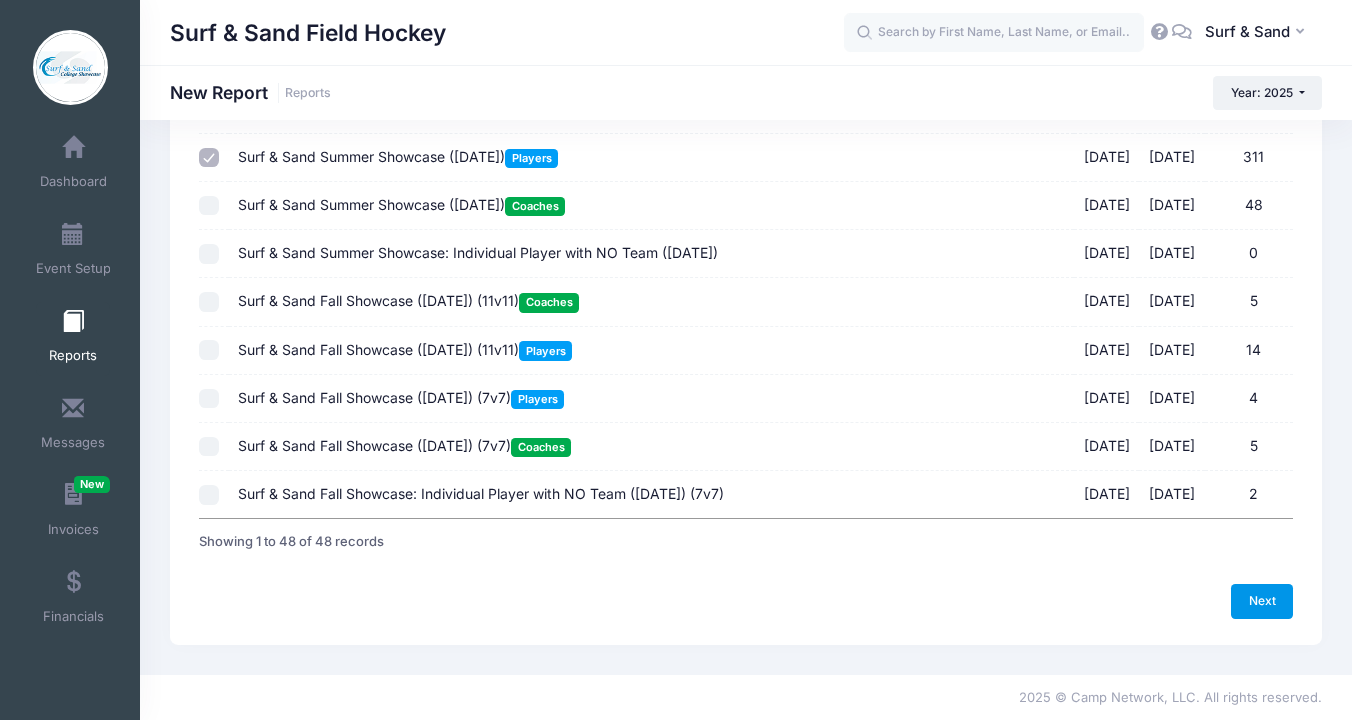 click on "Next" at bounding box center [1262, 601] 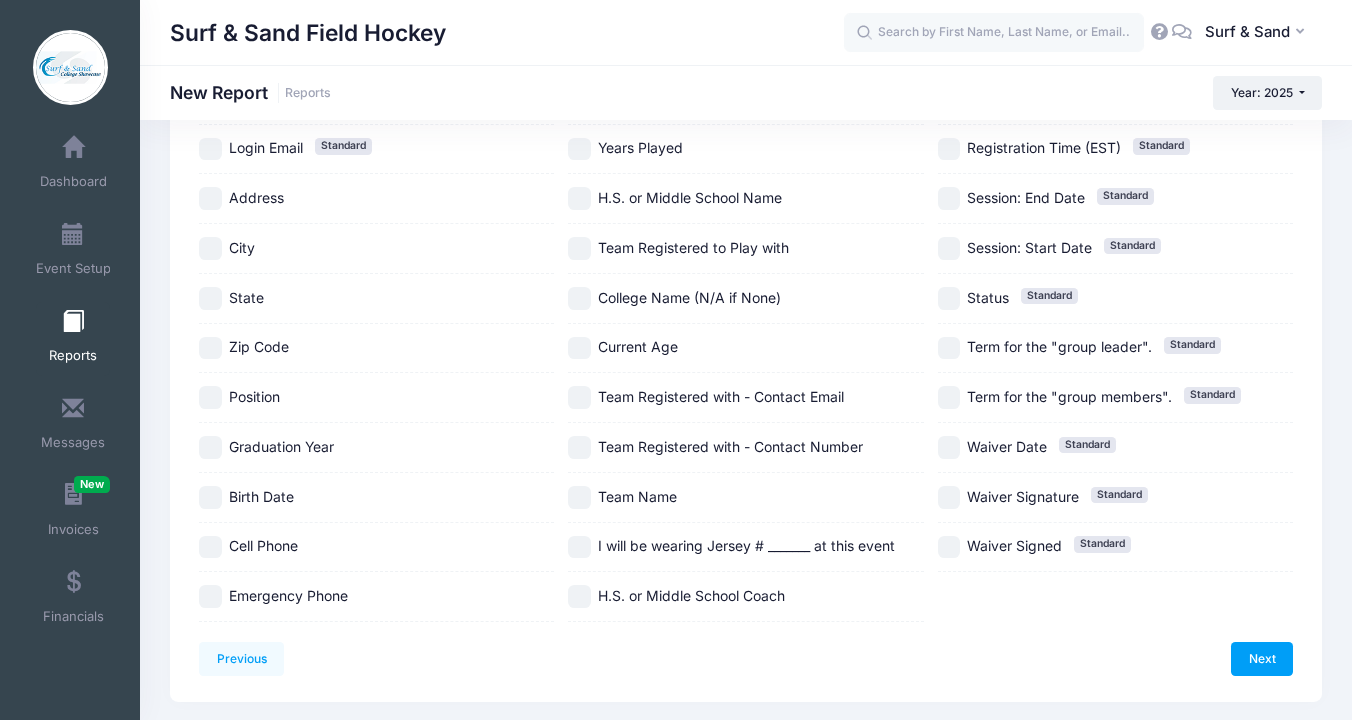 scroll, scrollTop: 389, scrollLeft: 0, axis: vertical 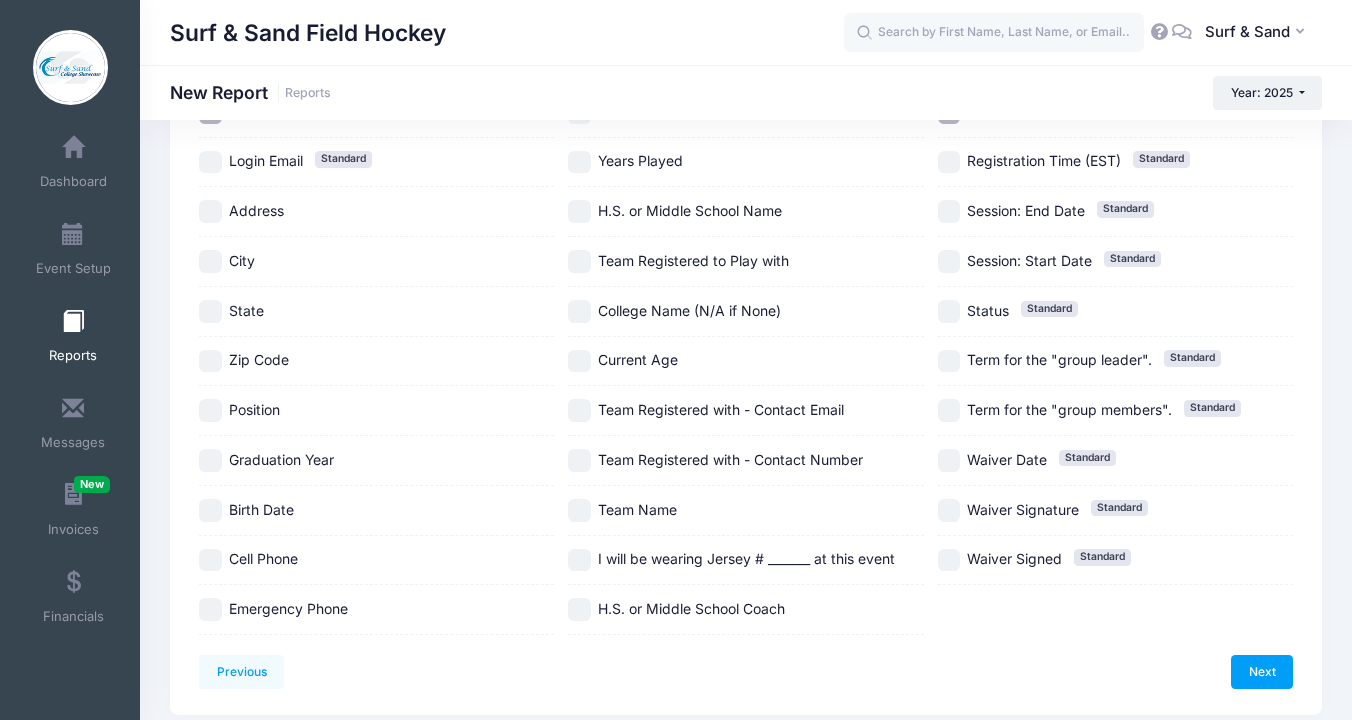click on "City" at bounding box center [242, 260] 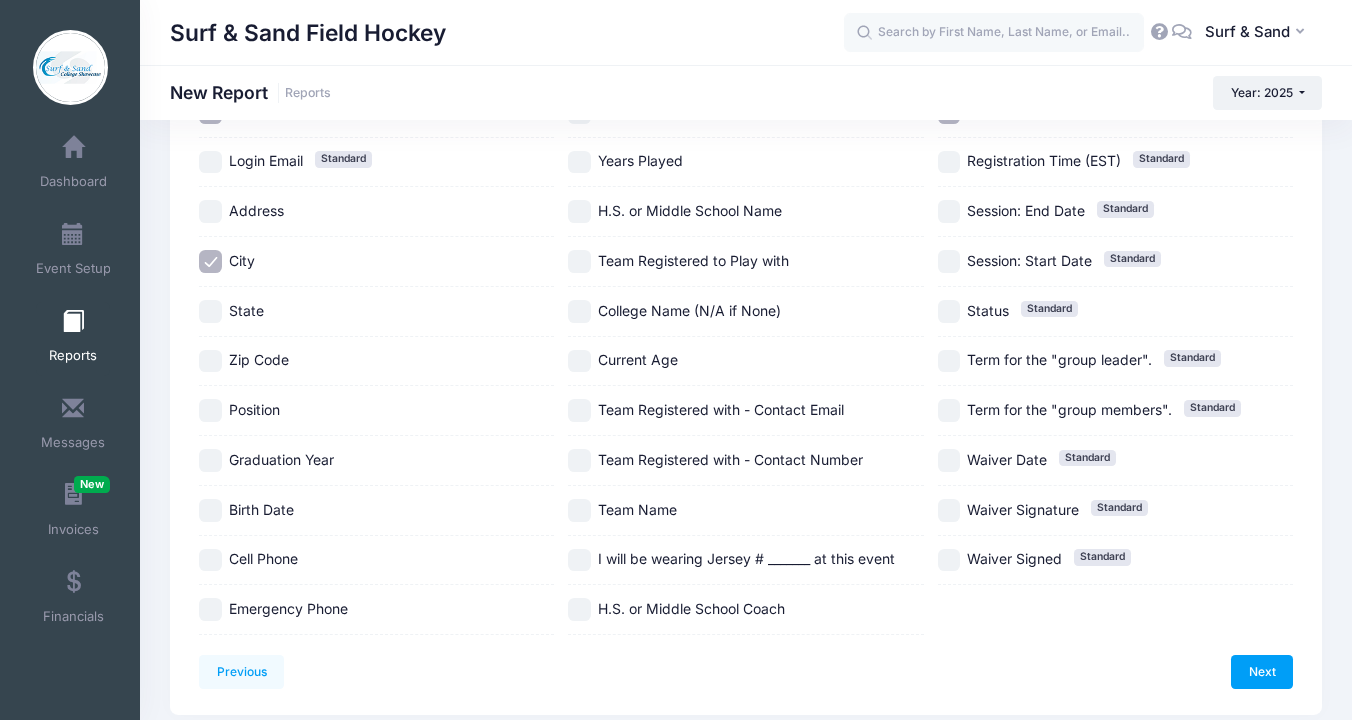 click on "State" at bounding box center (246, 310) 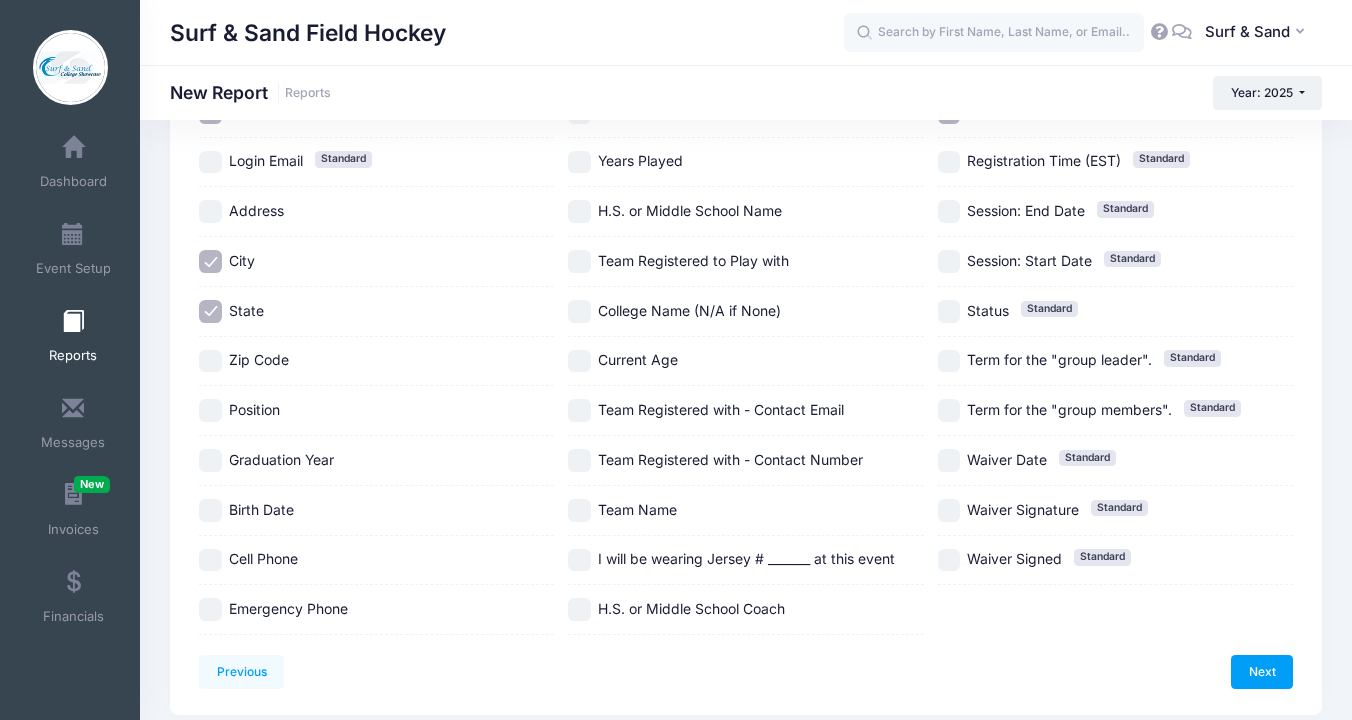 click on "Zip Code" at bounding box center [259, 359] 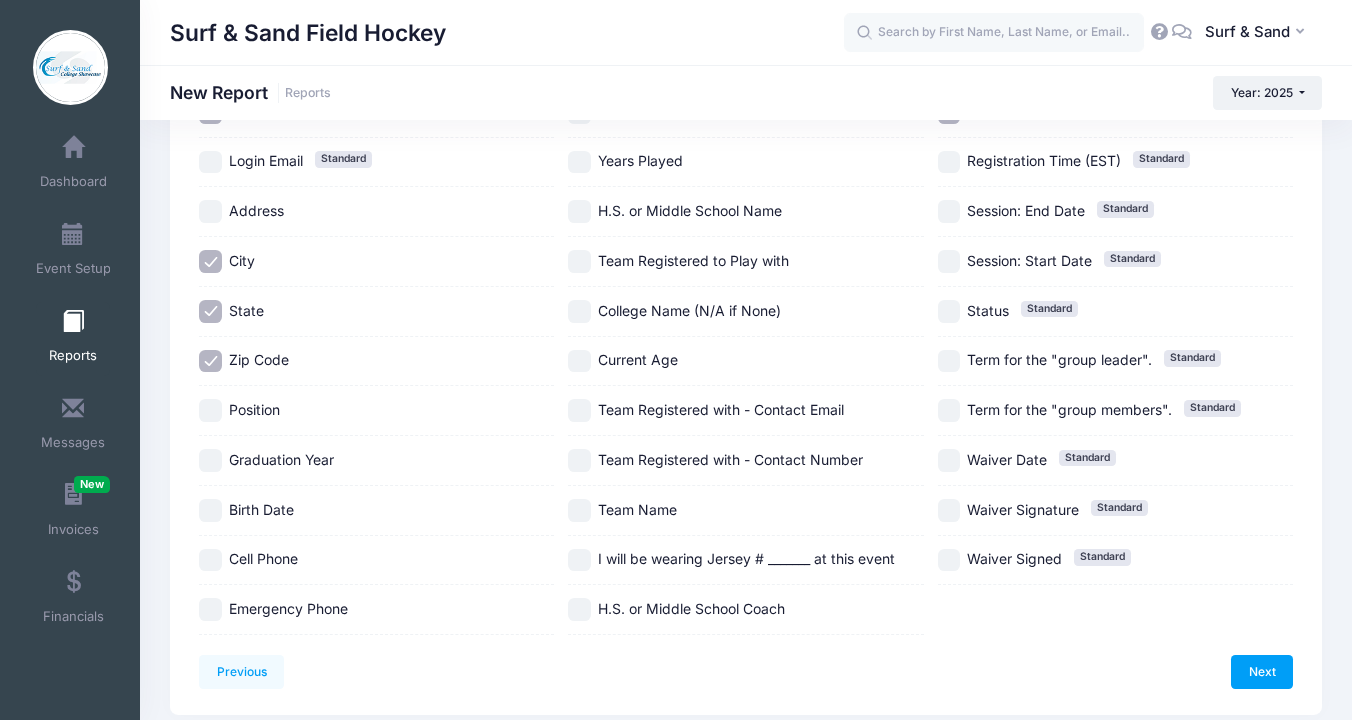 click on "Zip Code" at bounding box center (259, 360) 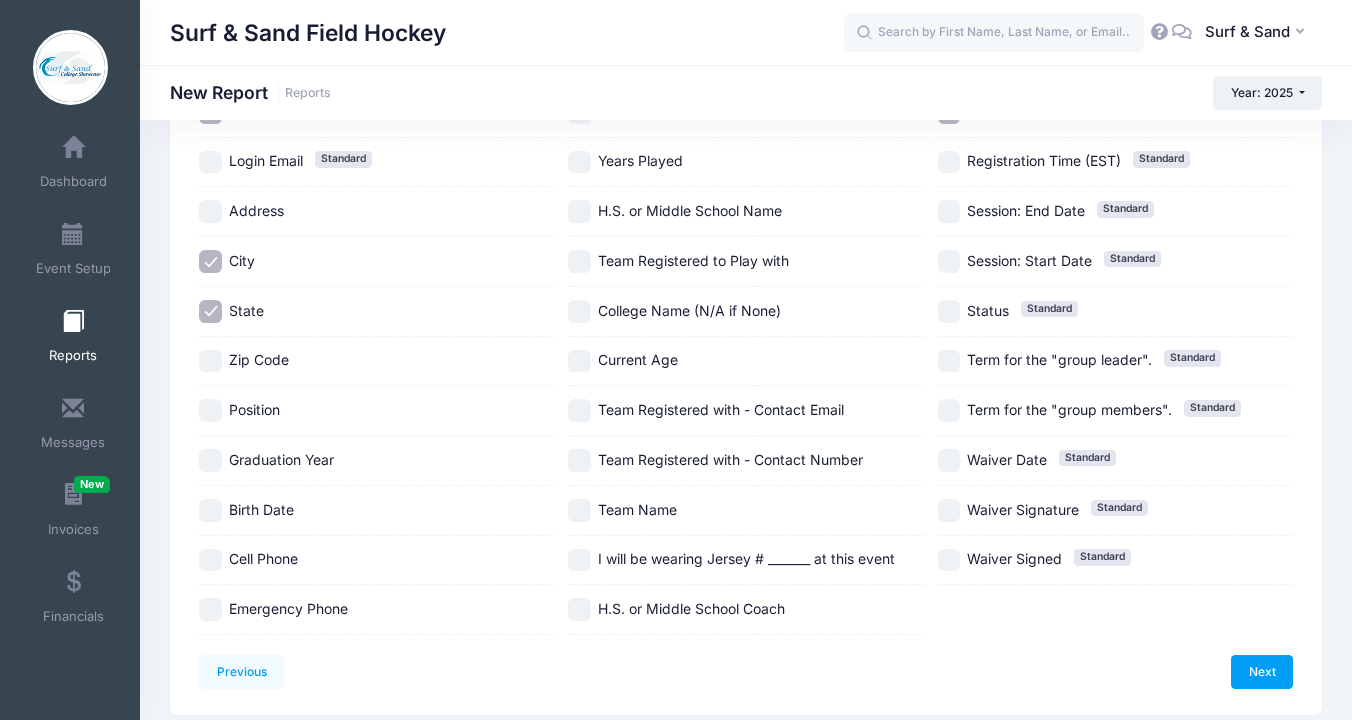 click on "Position" at bounding box center [254, 409] 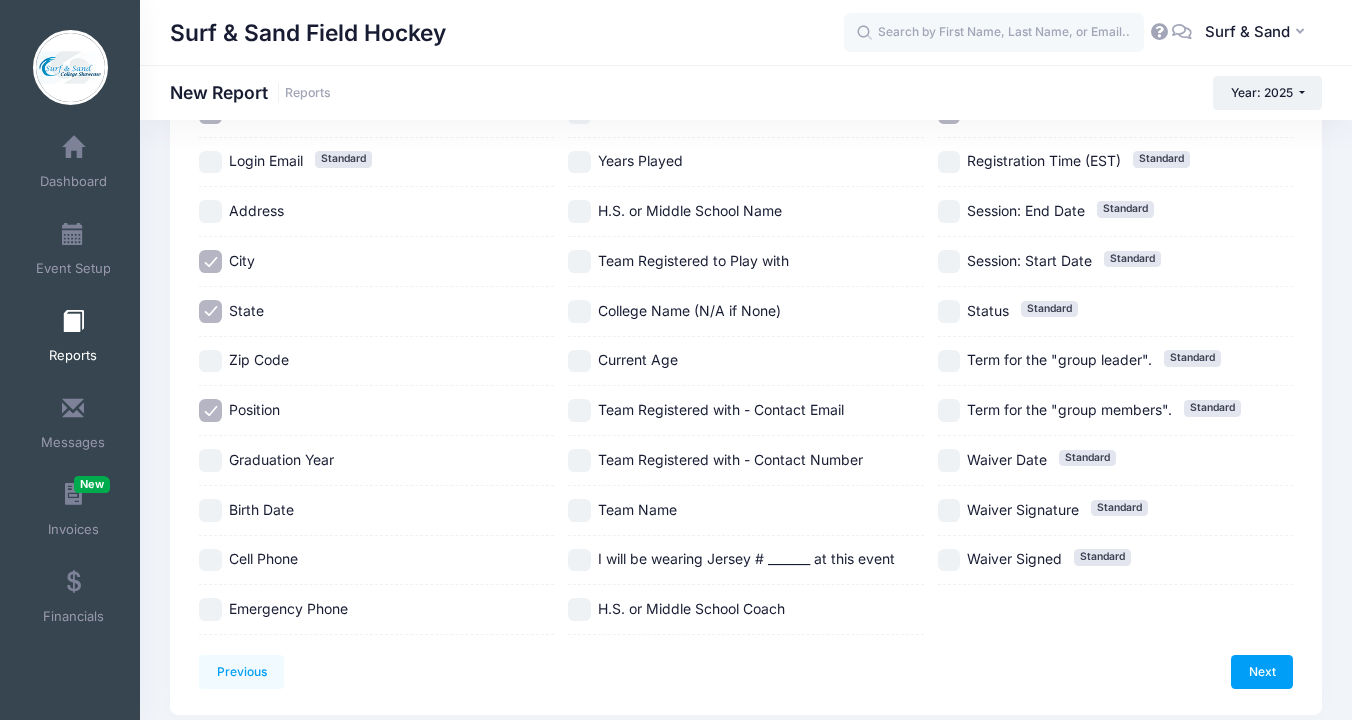 click on "Graduation Year" at bounding box center (281, 459) 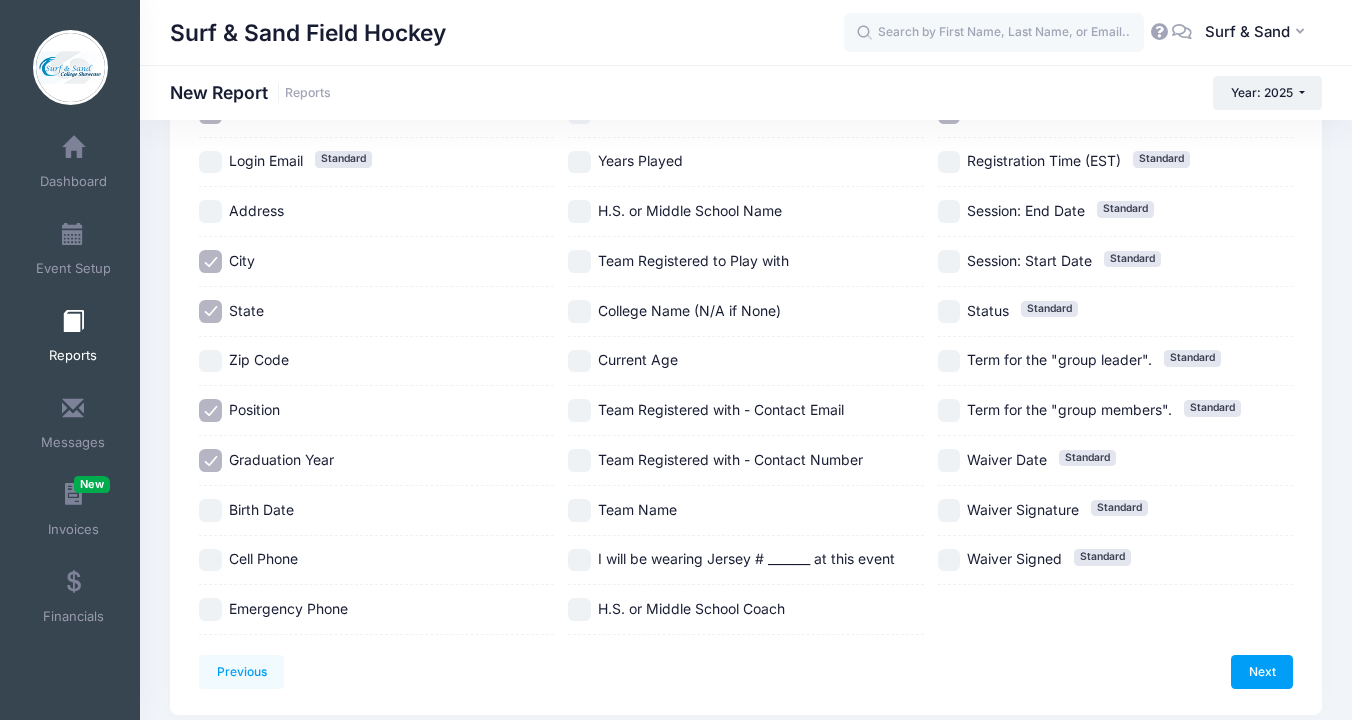 click on "Birth Date" at bounding box center [261, 510] 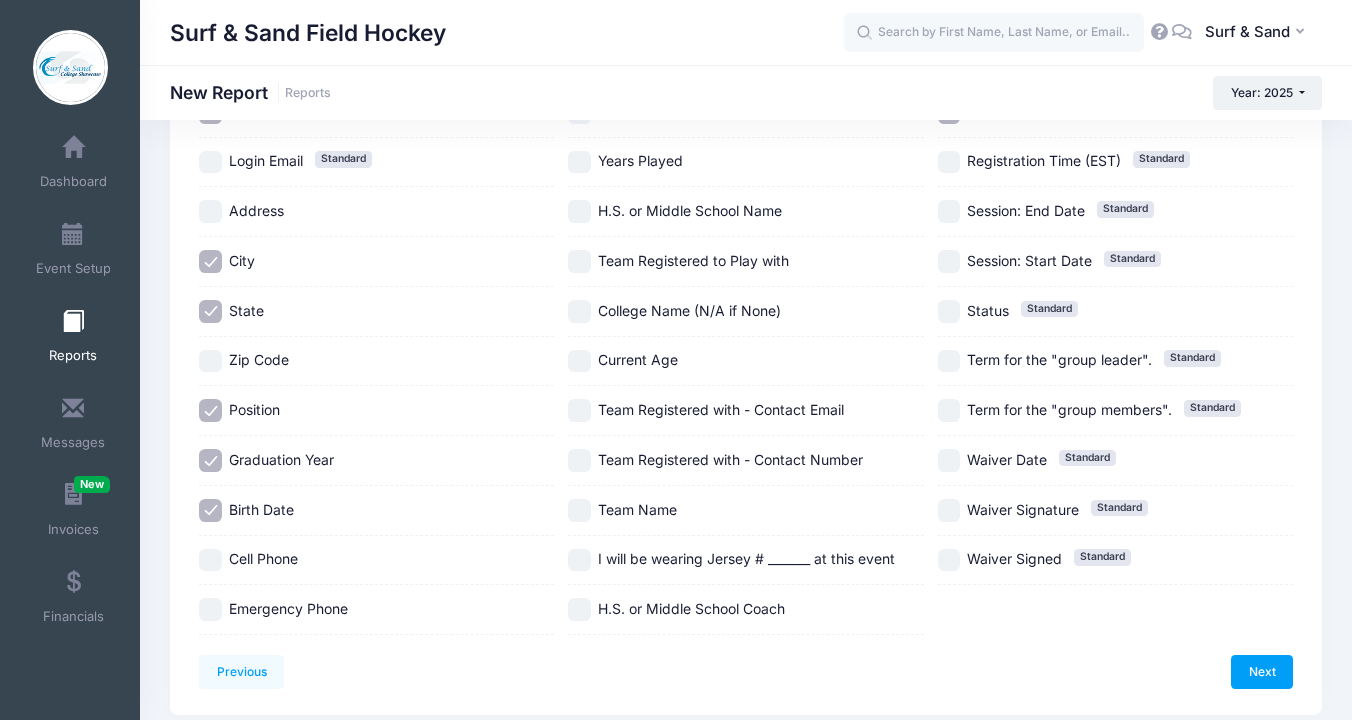 click on "Cell Phone" at bounding box center (263, 558) 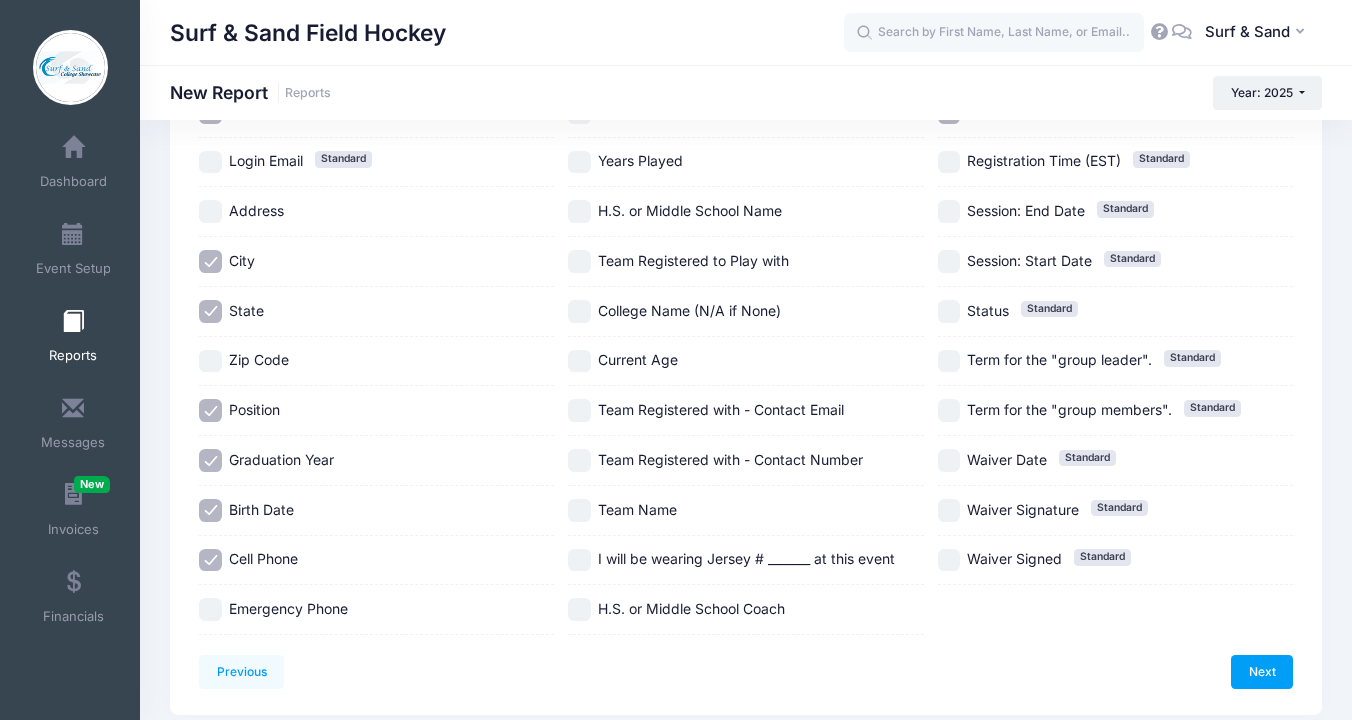 click on "Emergency Phone" at bounding box center [288, 609] 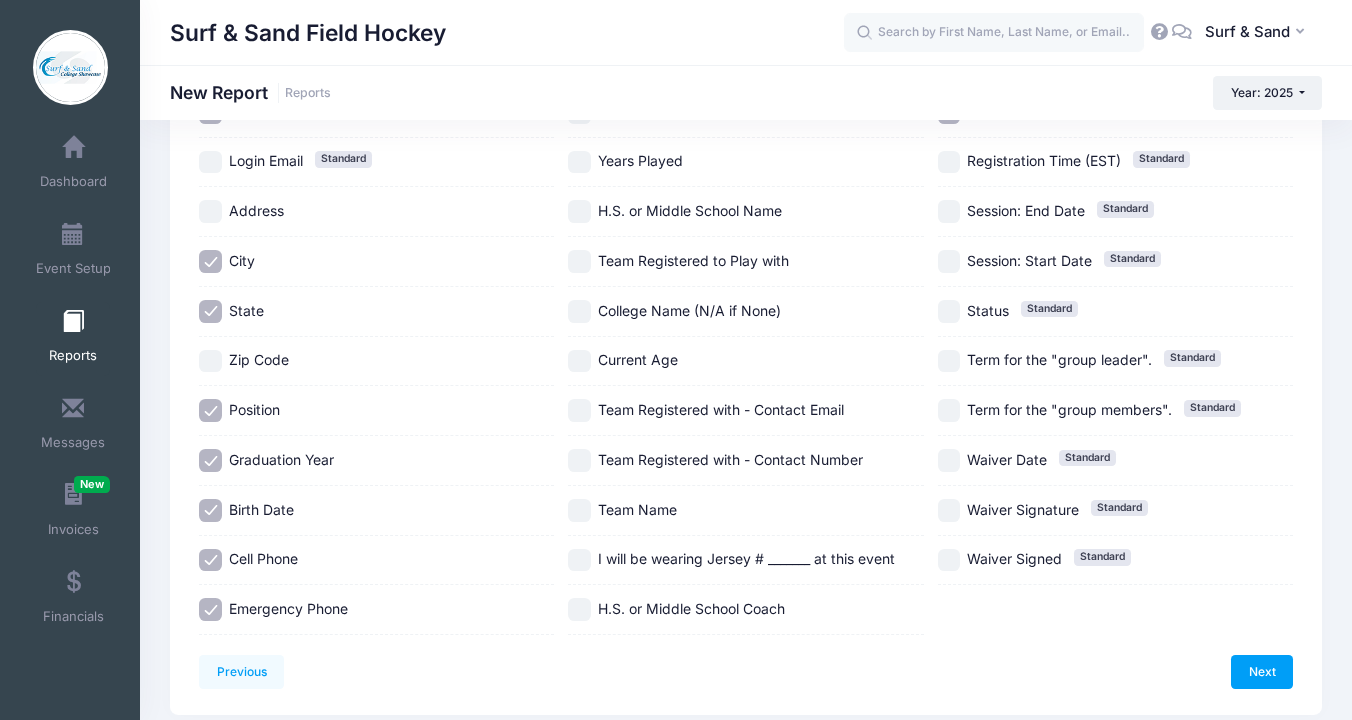 click on "I will be wearing Jersey # _______ at this event" at bounding box center (746, 559) 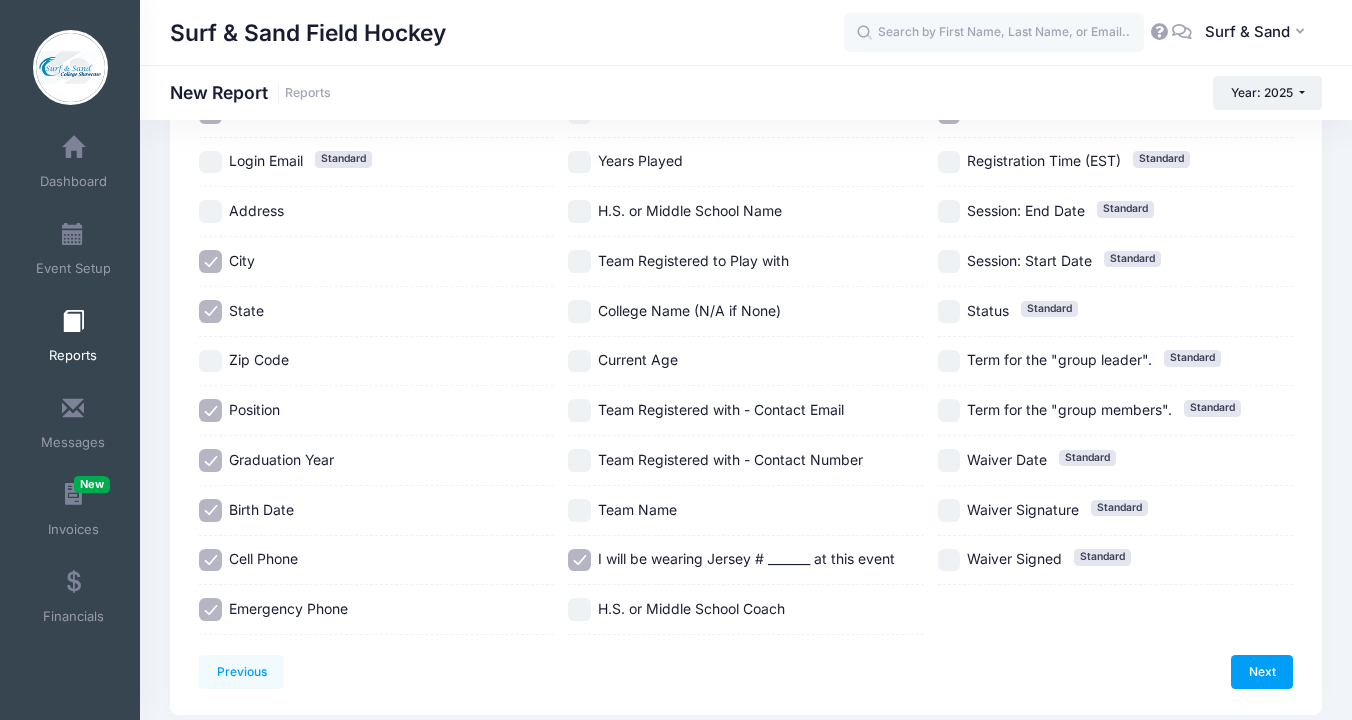 scroll, scrollTop: 0, scrollLeft: 0, axis: both 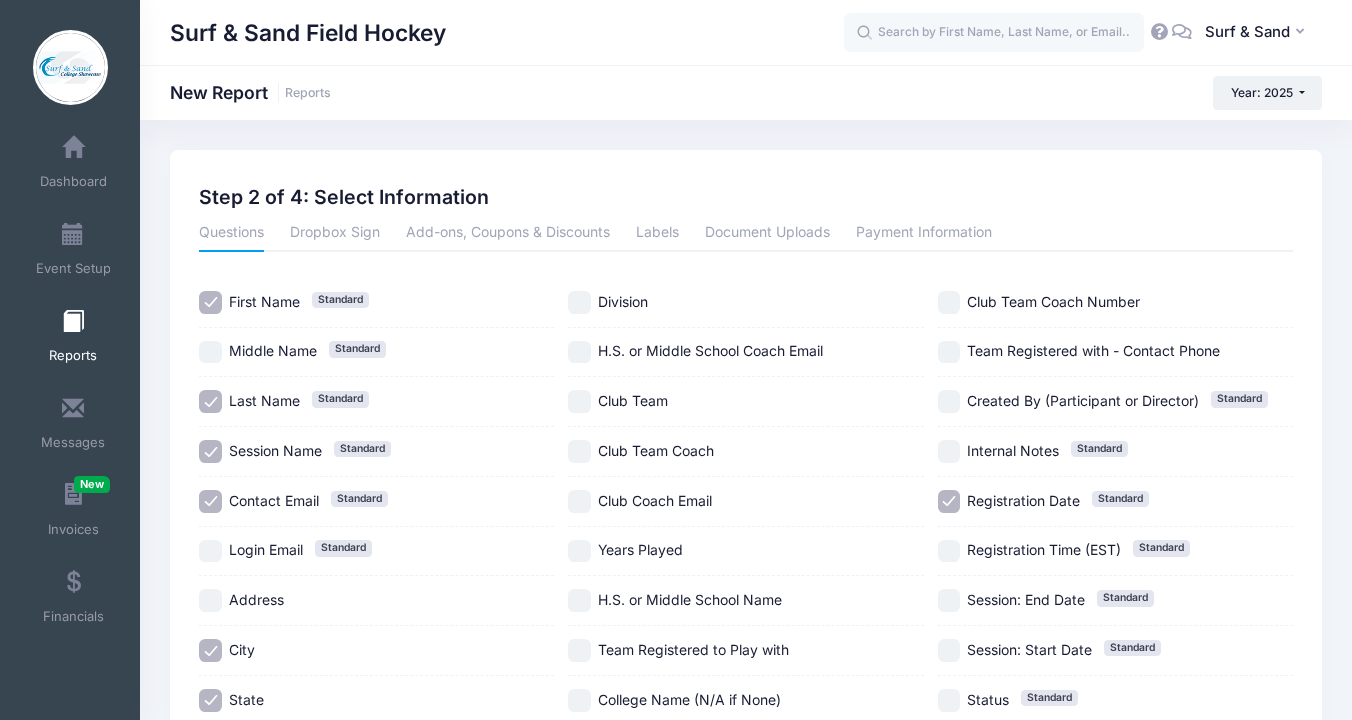 click on "Division" at bounding box center (623, 301) 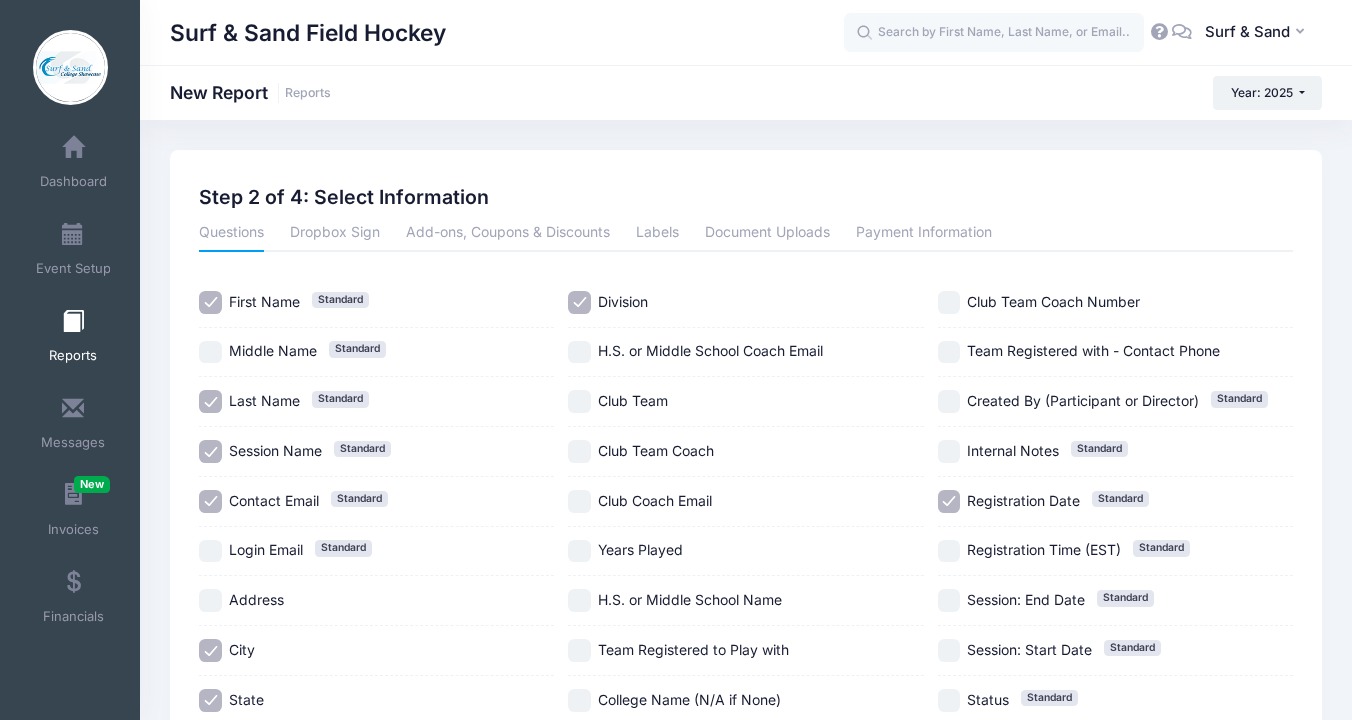 scroll, scrollTop: 460, scrollLeft: 0, axis: vertical 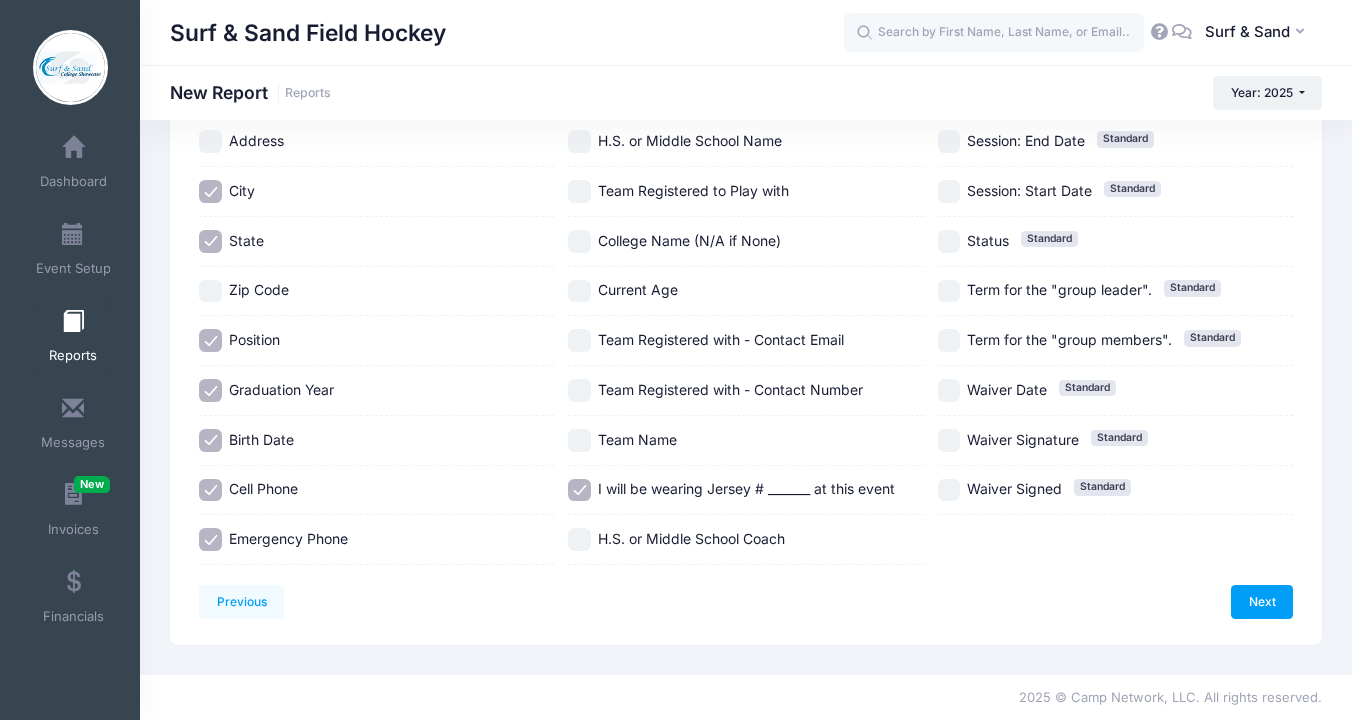 click on "Team Name" at bounding box center [637, 439] 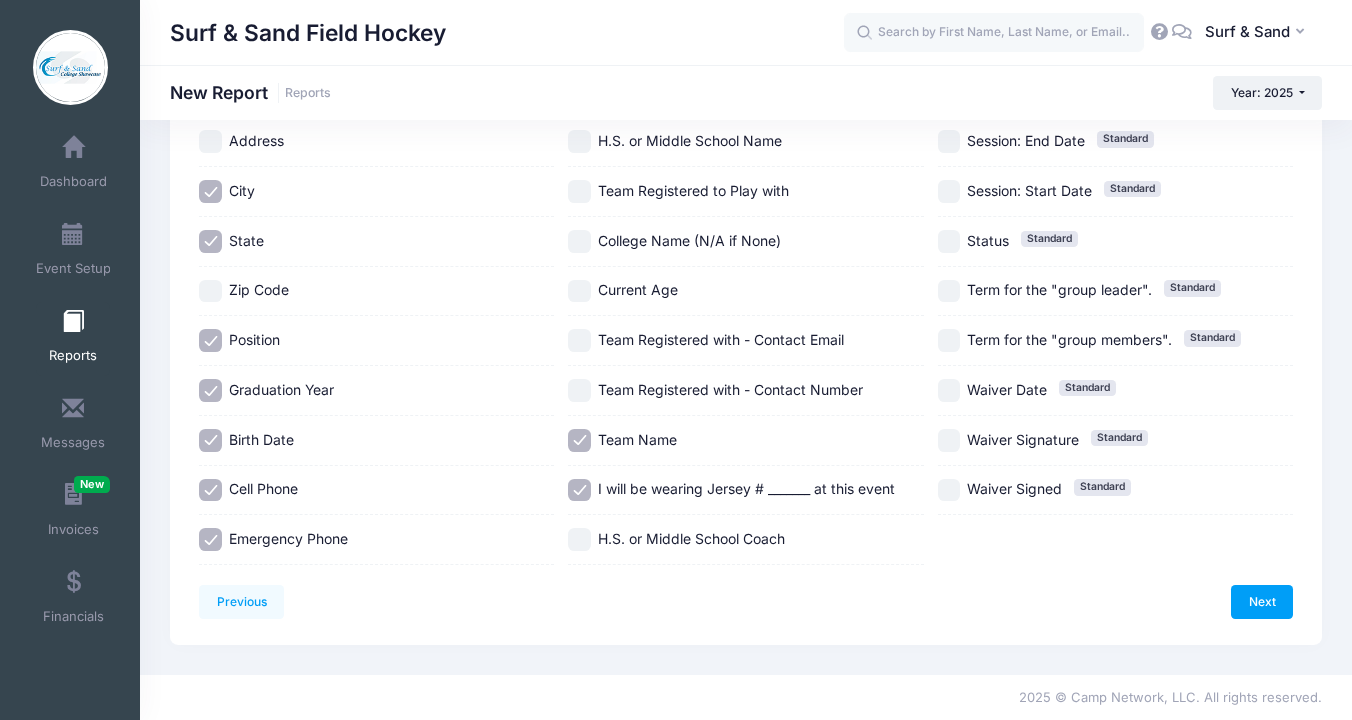 scroll, scrollTop: 0, scrollLeft: 0, axis: both 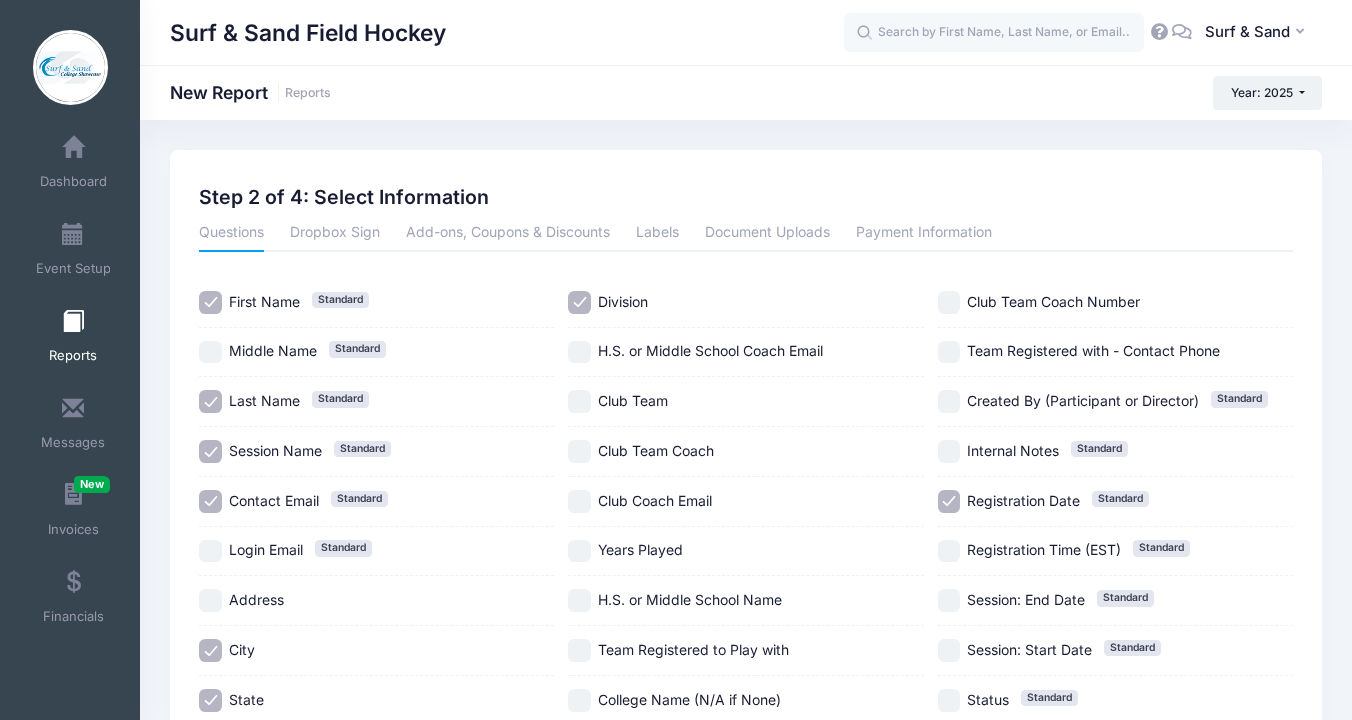 click on "Registration Time (EST) Standard" at bounding box center (1115, 552) 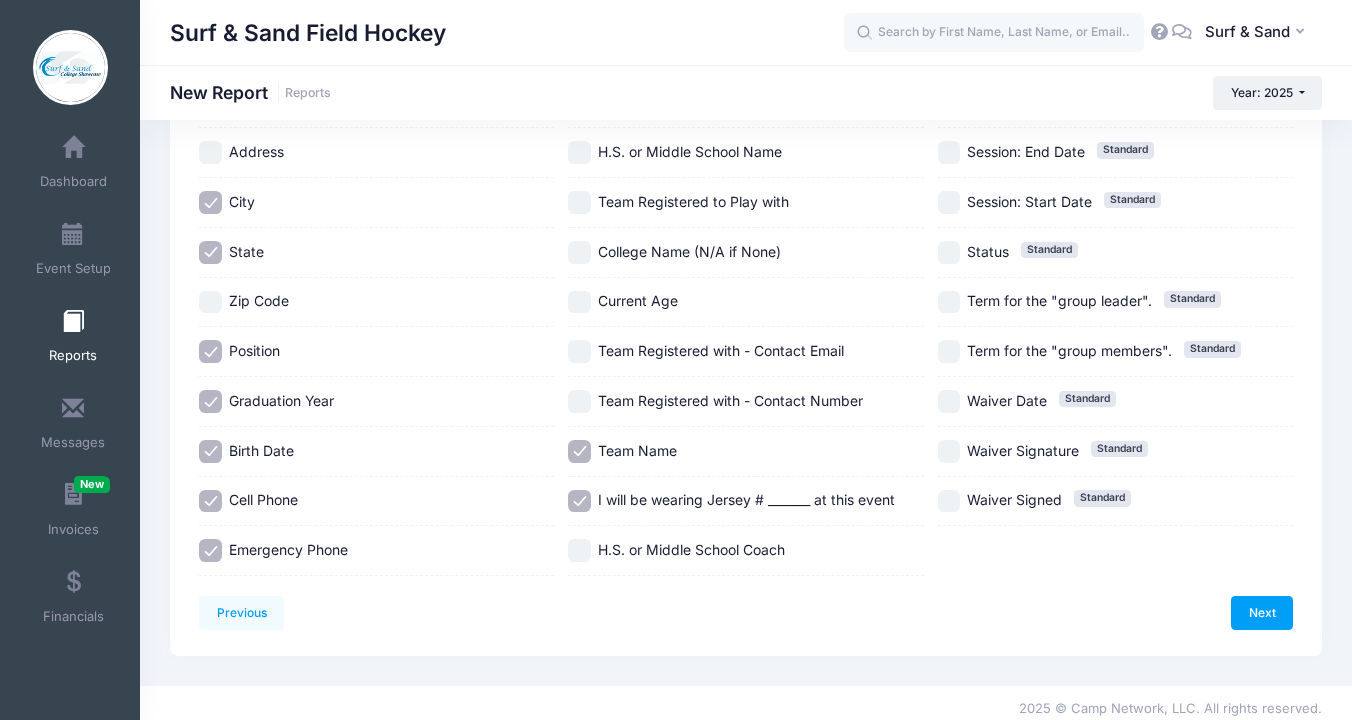 scroll, scrollTop: 460, scrollLeft: 0, axis: vertical 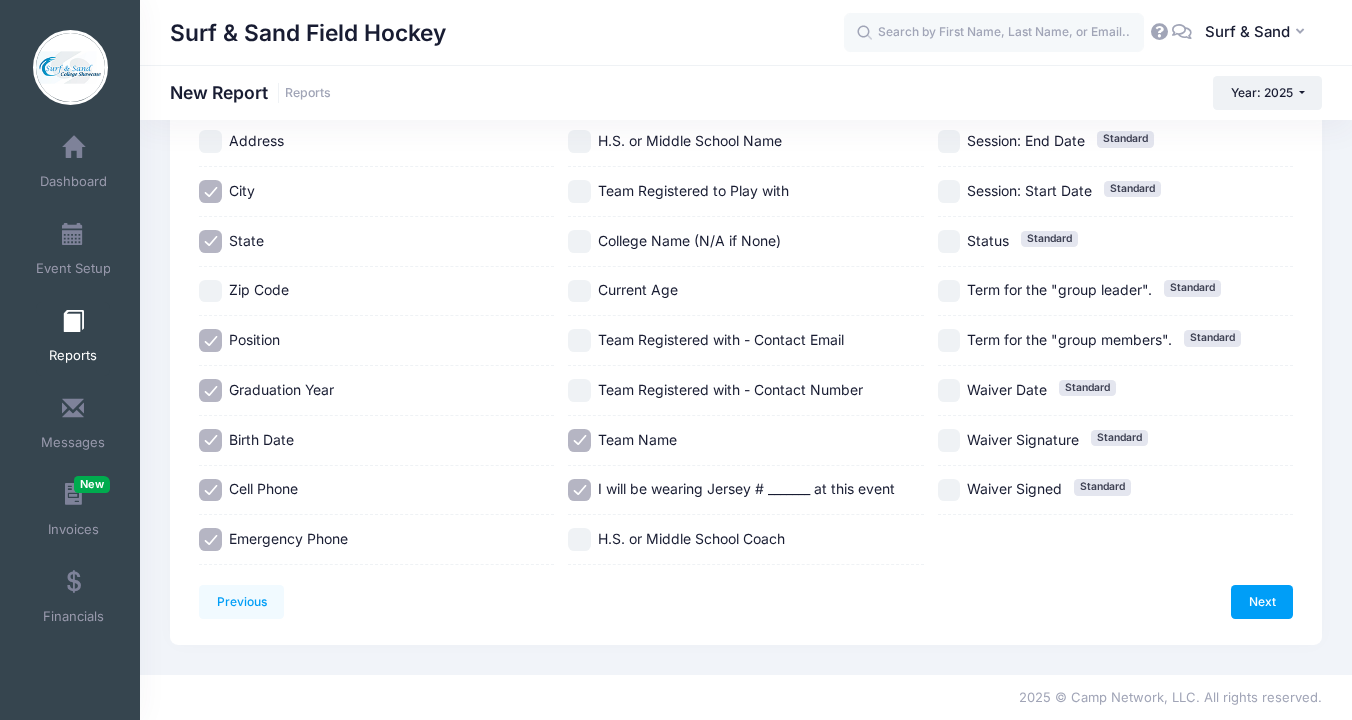 click on "Previous
Next
Step  2  of 4:  Select Information
1  Select Sessions
2 Select Information
3  Select Filters
4 Create Report
Created By Participant
Added by Director
Step 1 of 4: Select Sessions
Sessions
To" at bounding box center (746, 168) 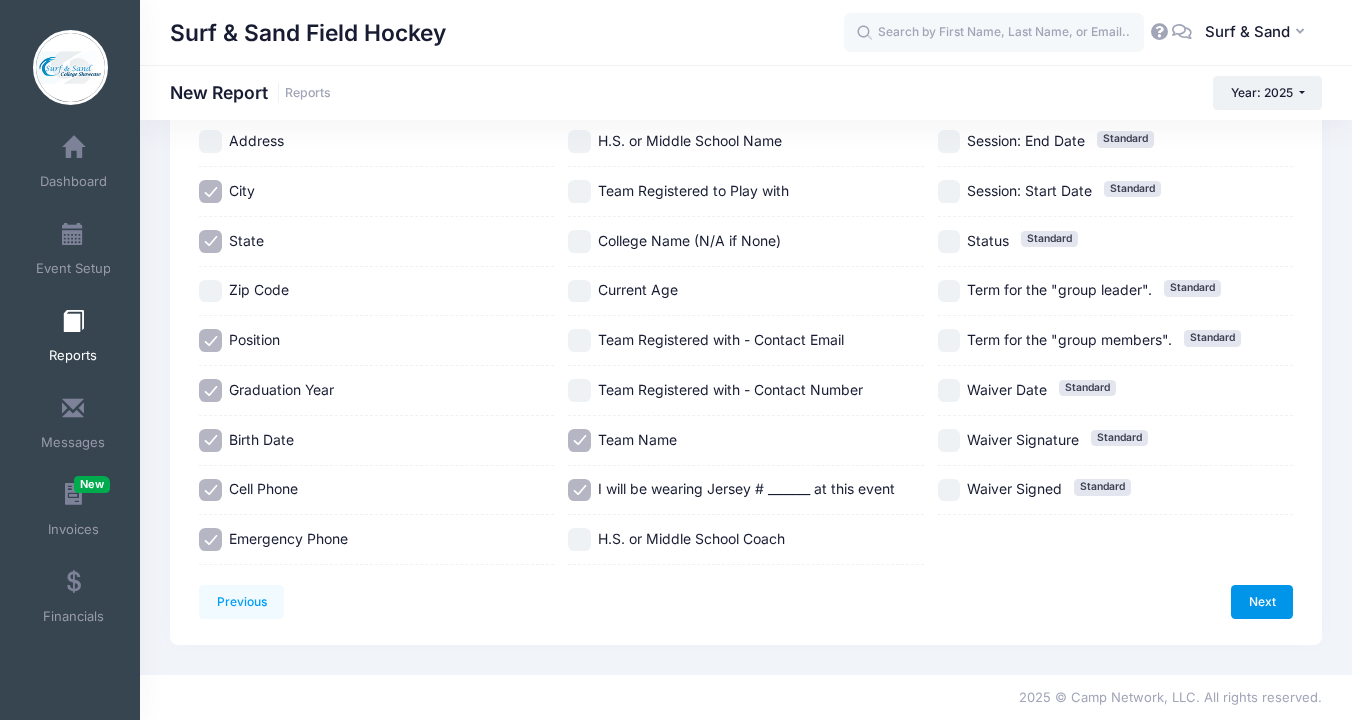 click on "Next" at bounding box center [1262, 602] 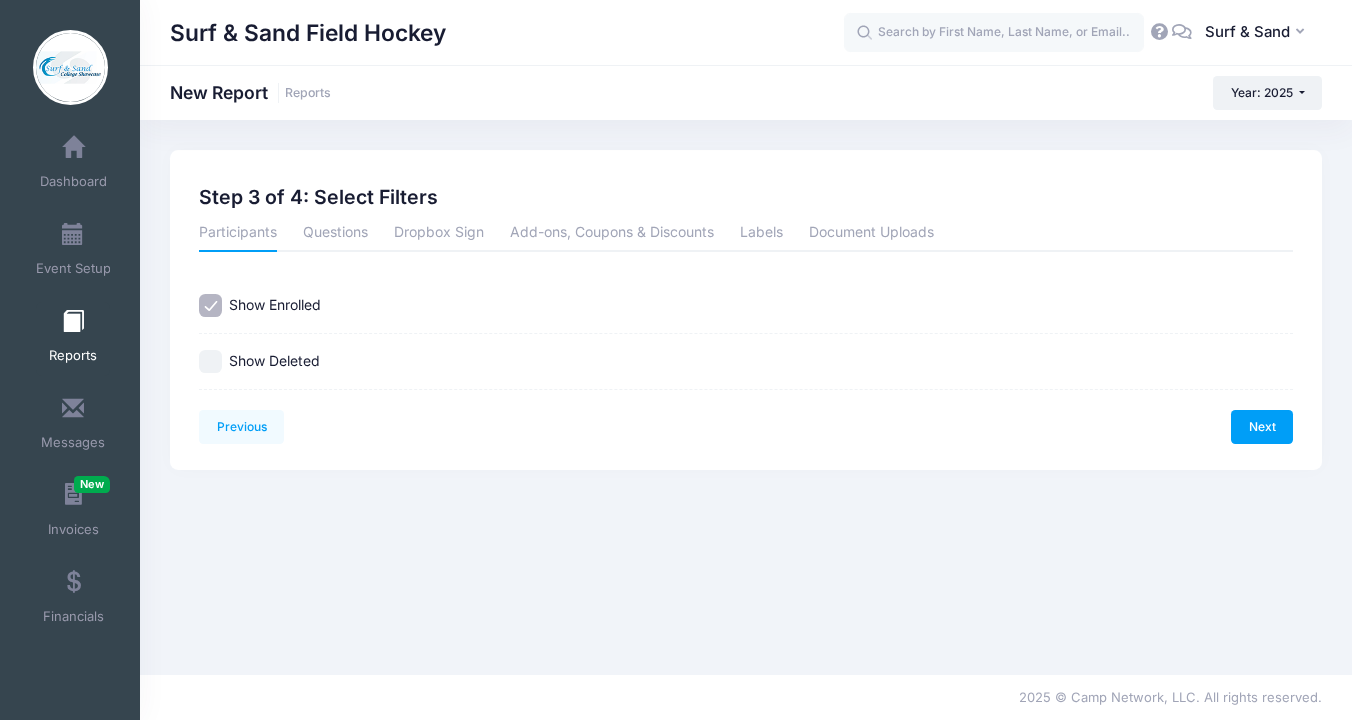 click on "Previous
Next
Step  3  of 4:  Select Filters
1  Select Sessions
2 Select Information
3  Select Filters
4 Create Report
Created By Participant
Added by Director
Step 1 of 4: Select Sessions
Sessions
Session" at bounding box center [746, 310] 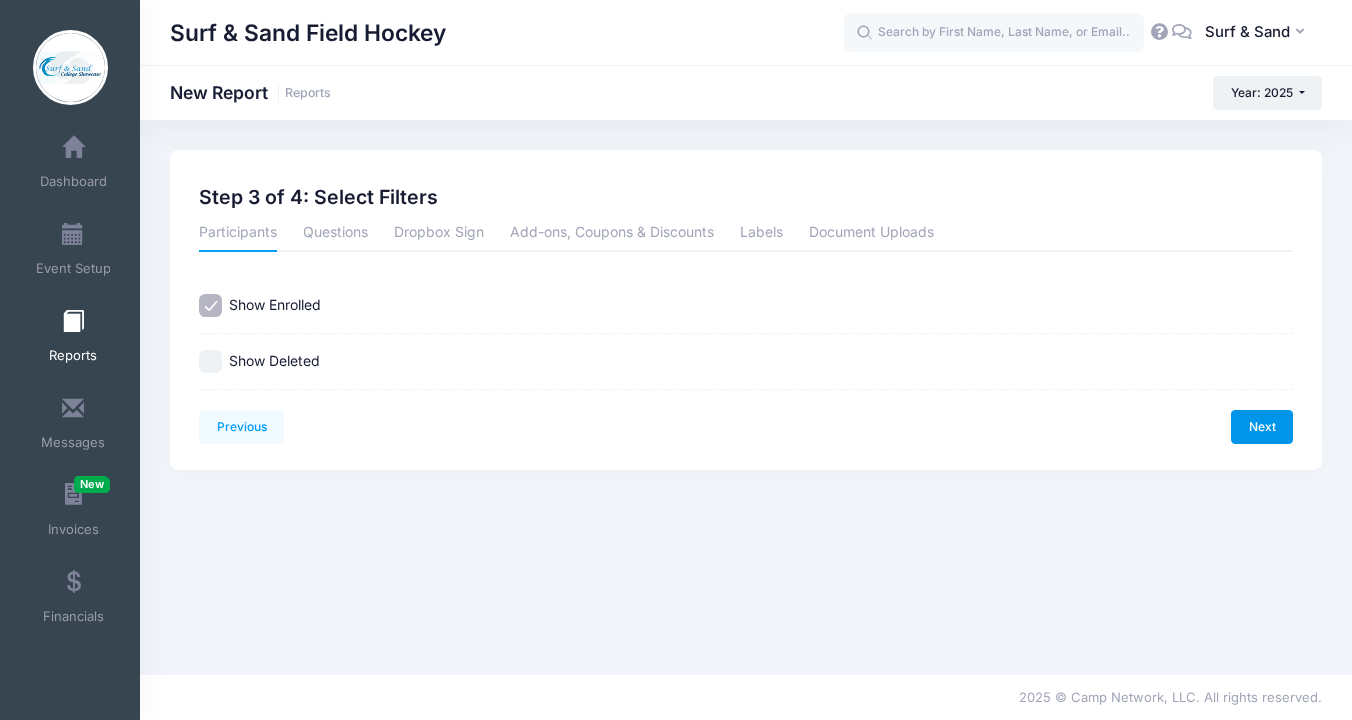 click on "Next" at bounding box center [1262, 427] 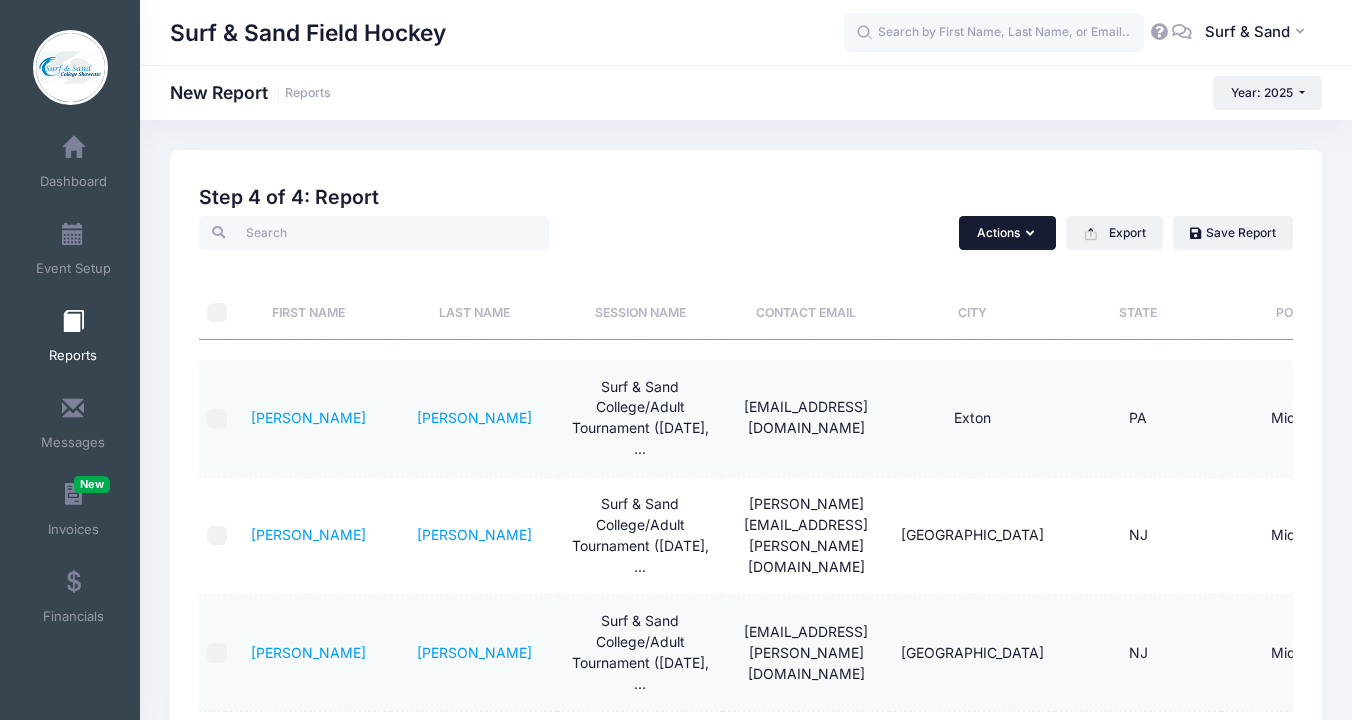 click on "Actions" at bounding box center (1007, 233) 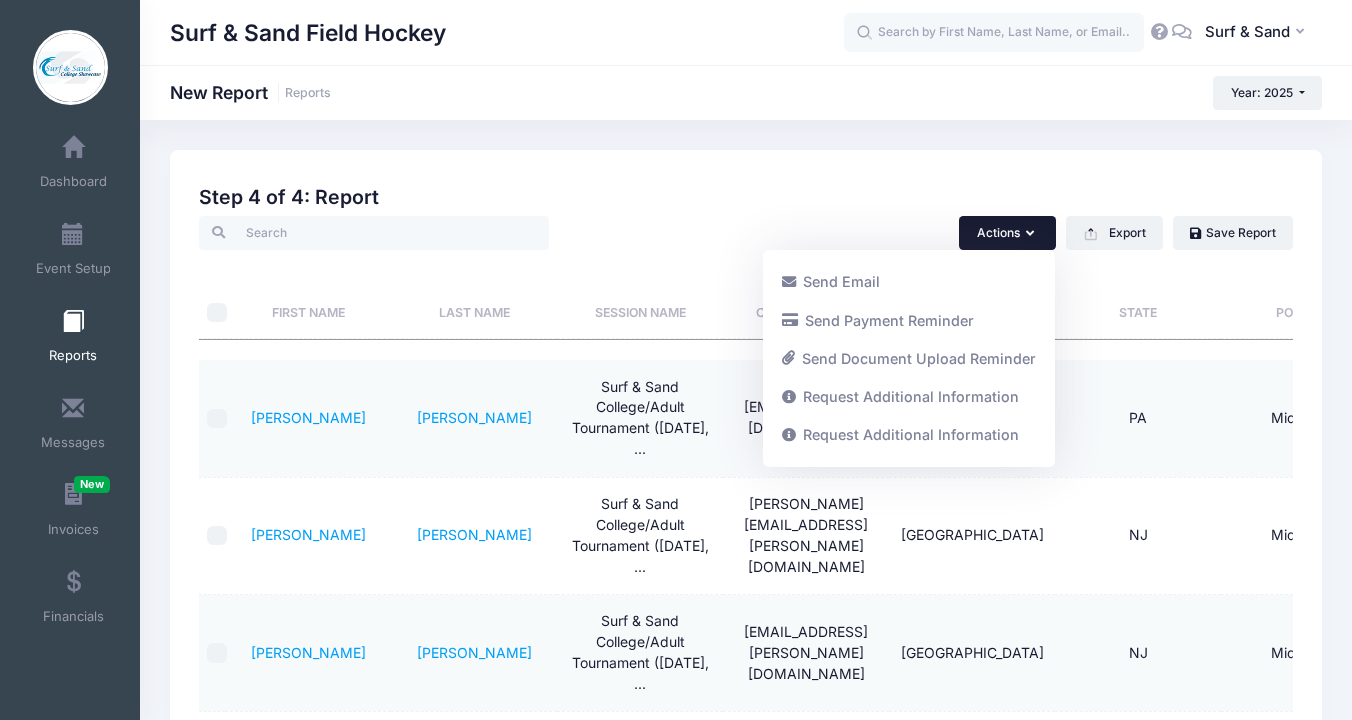 click on "Created By Participant
Added by Director
Step 1 of 4: Select Sessions
Sessions
Session From To Participants
Field Player Uniform [DATE] - [DATE]  5 [DATE] [DATE] 5
Goalie Uniform [DATE] - [DATE]  2 [DATE] [DATE] 2
[PERSON_NAME]  21 [DATE]" at bounding box center (746, 683) 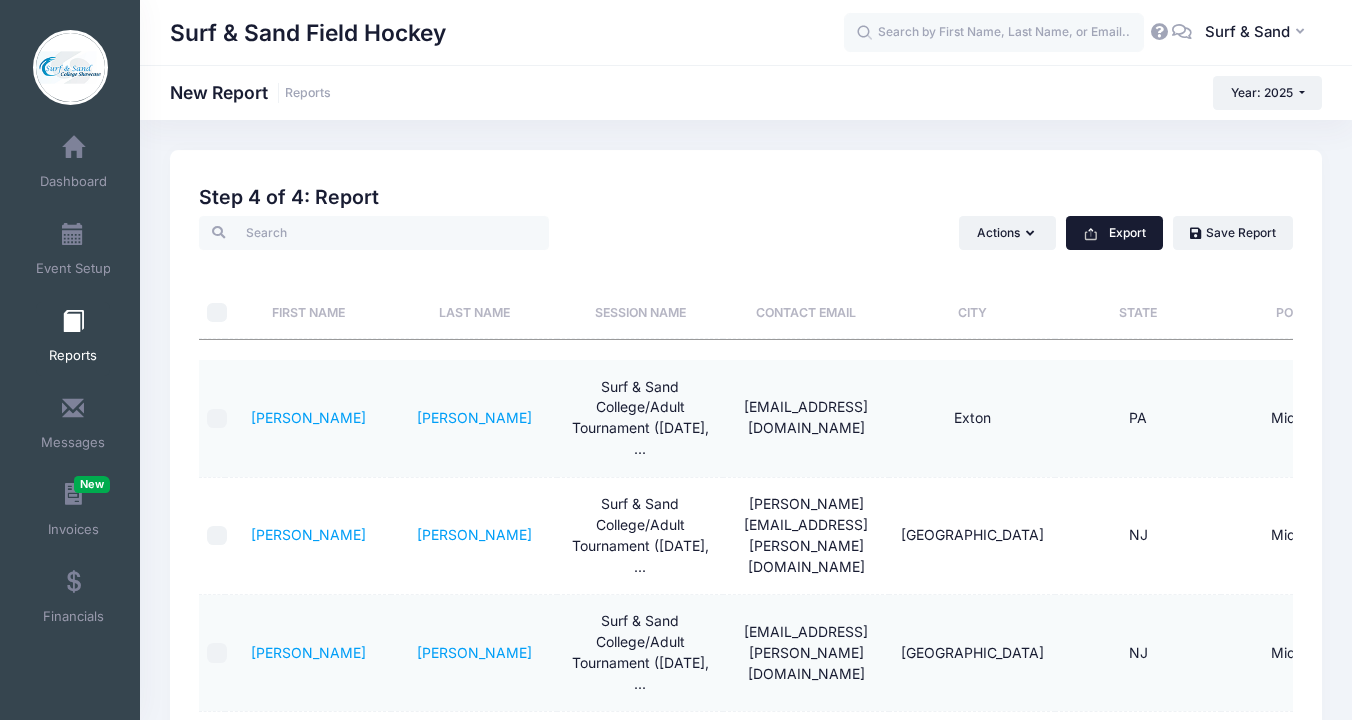 click on "Export" at bounding box center (1114, 233) 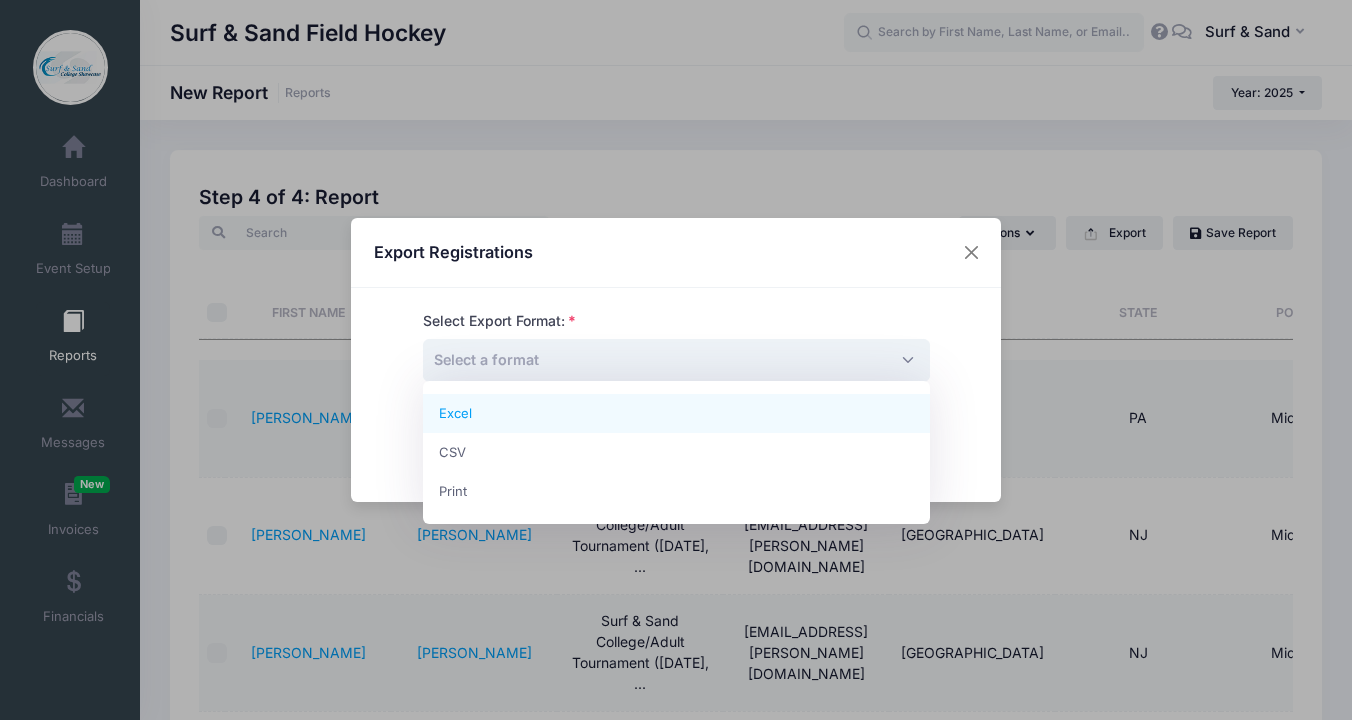 click on "Select a format" at bounding box center (676, 360) 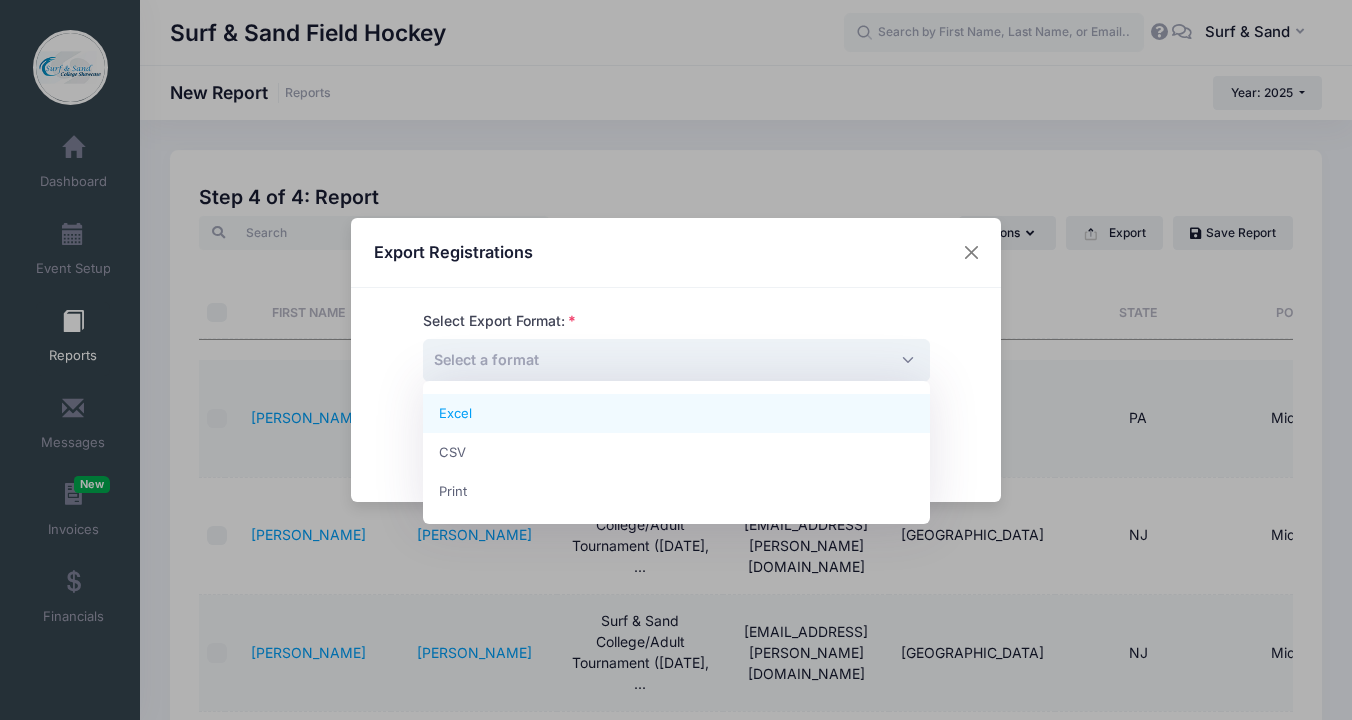 select on "excel" 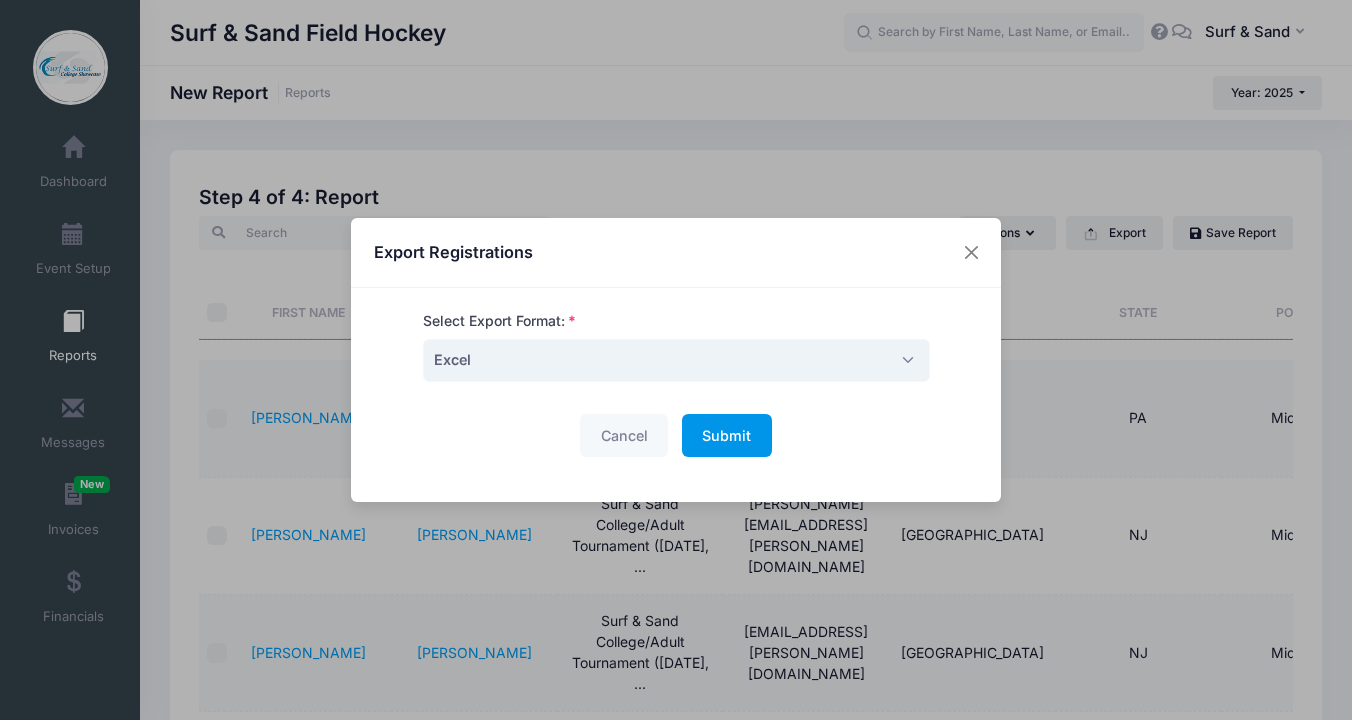 click on "Submit" at bounding box center [726, 435] 